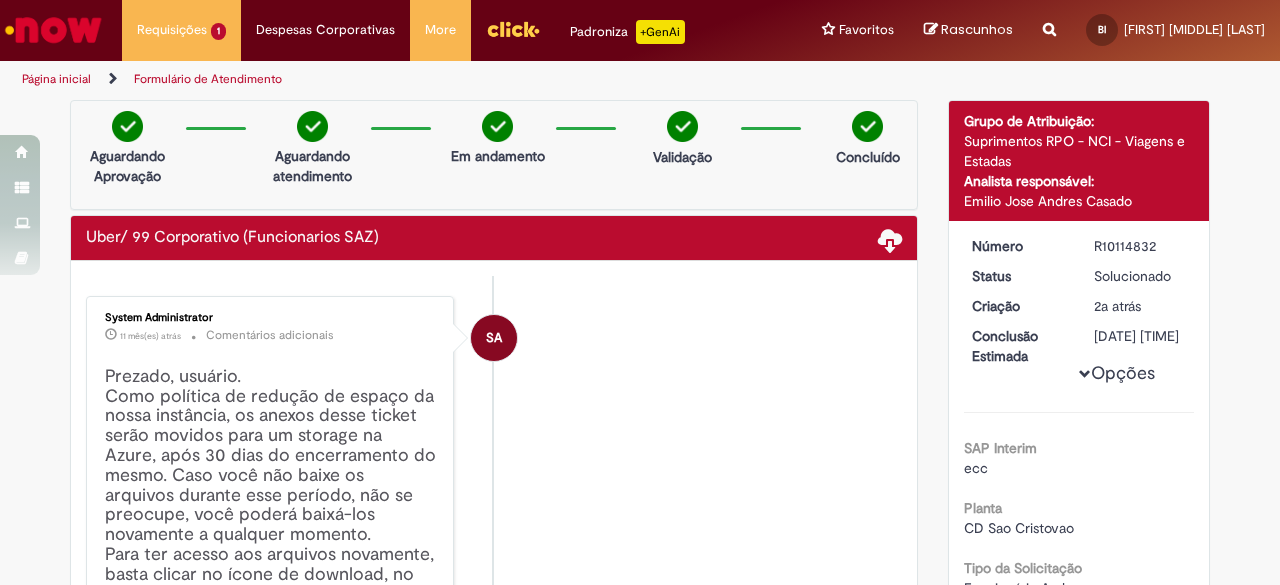 scroll, scrollTop: 0, scrollLeft: 0, axis: both 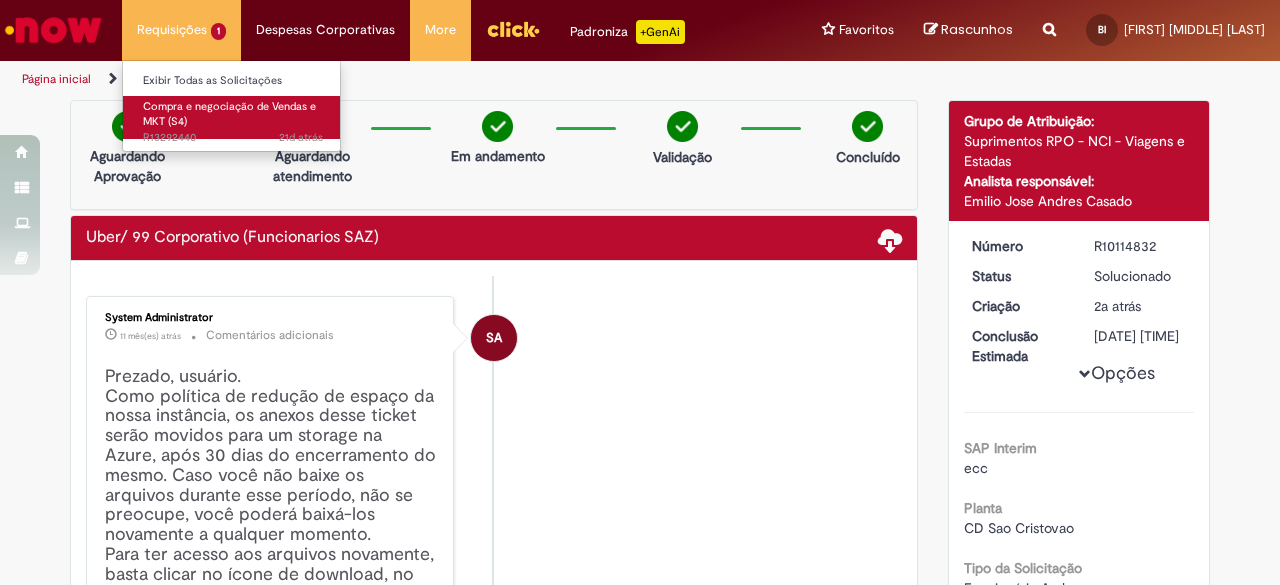 click on "Compra e negociação de Vendas e MKT (S4)" at bounding box center [229, 114] 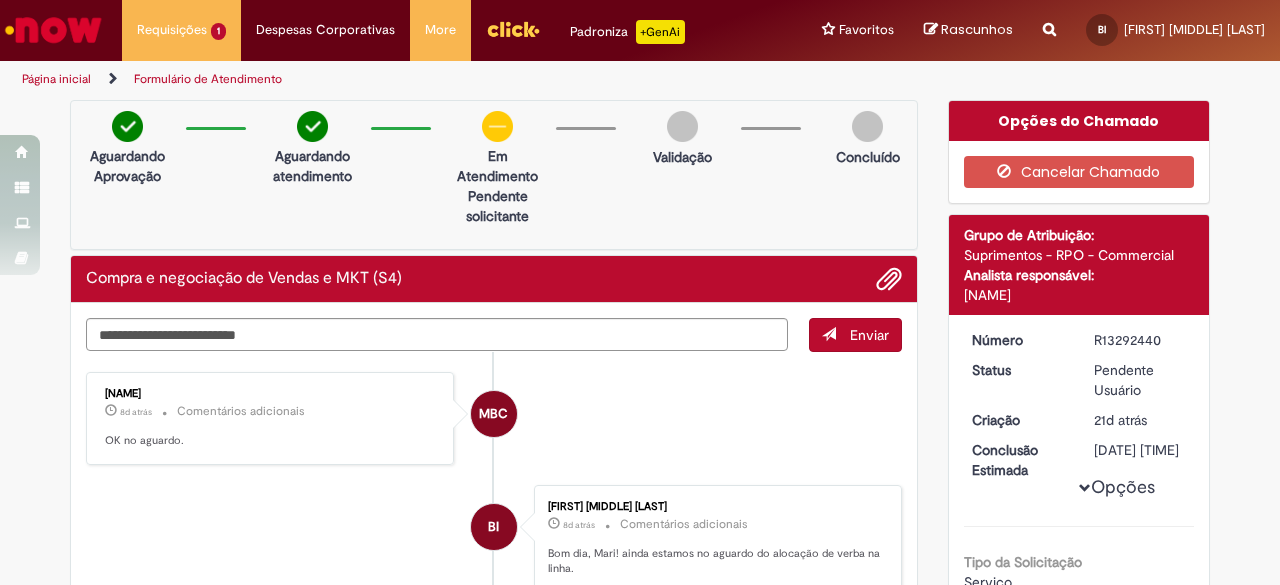 click on "Compra e negociação de Vendas e MKT (S4)" at bounding box center [244, 279] 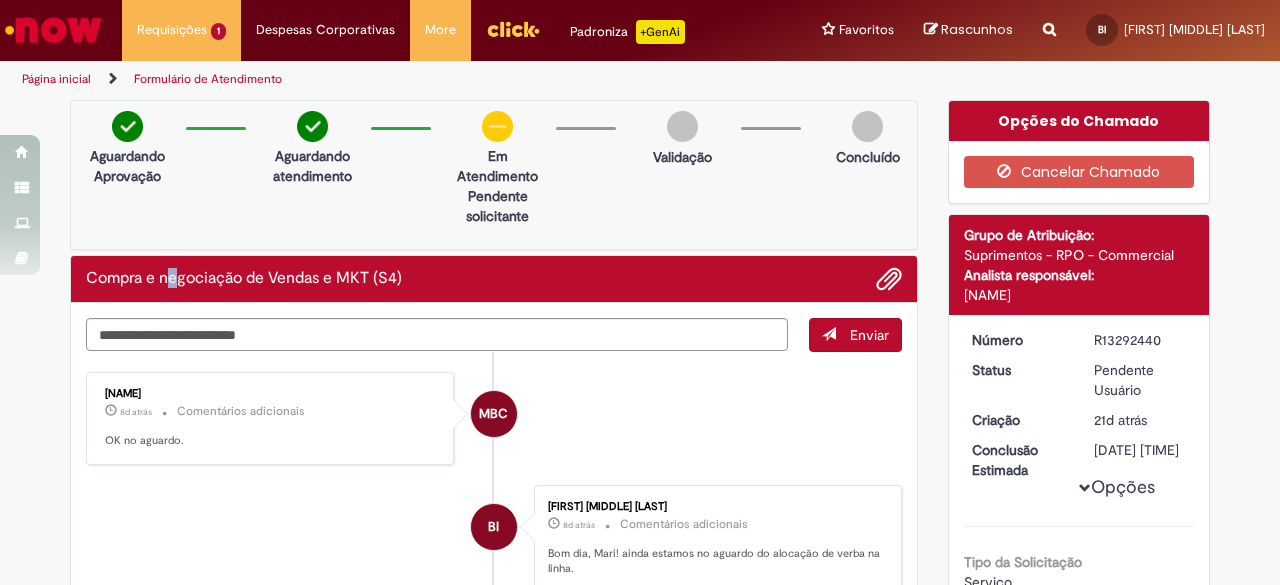 click on "Compra e negociação de Vendas e MKT (S4)" at bounding box center (244, 279) 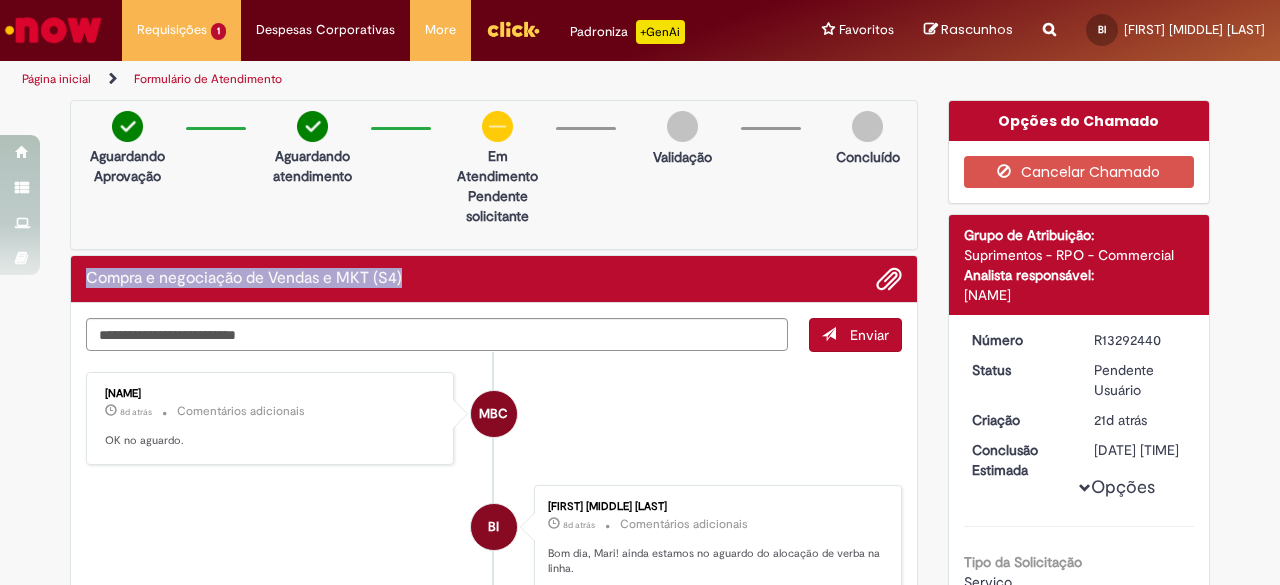 click on "Compra e negociação de Vendas e MKT (S4)" at bounding box center [244, 279] 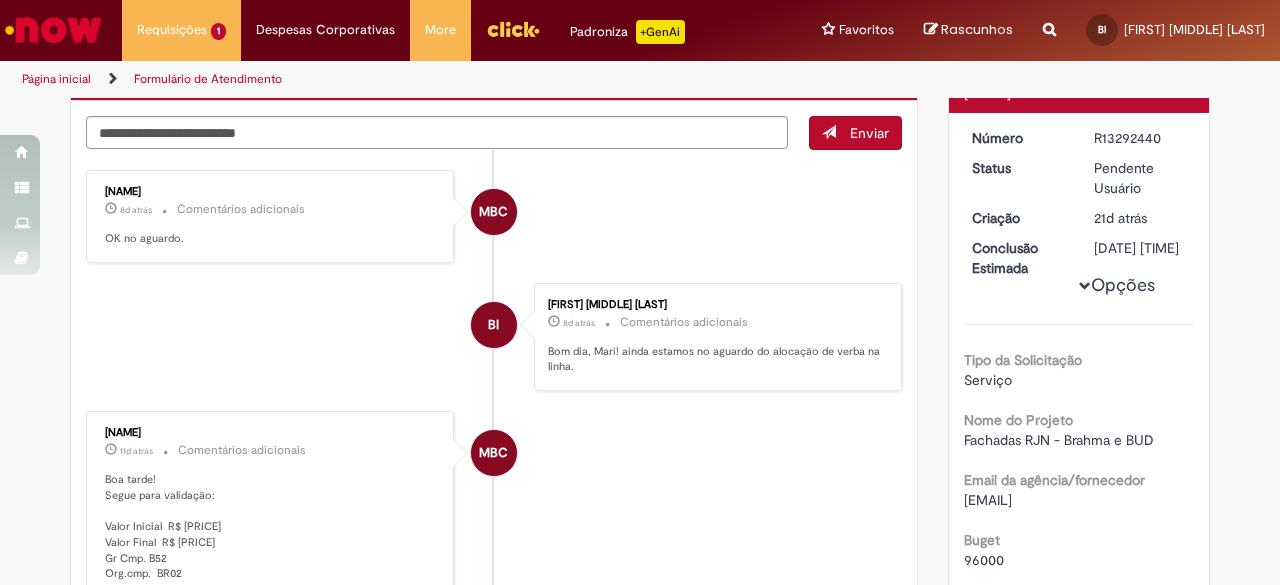 scroll, scrollTop: 200, scrollLeft: 0, axis: vertical 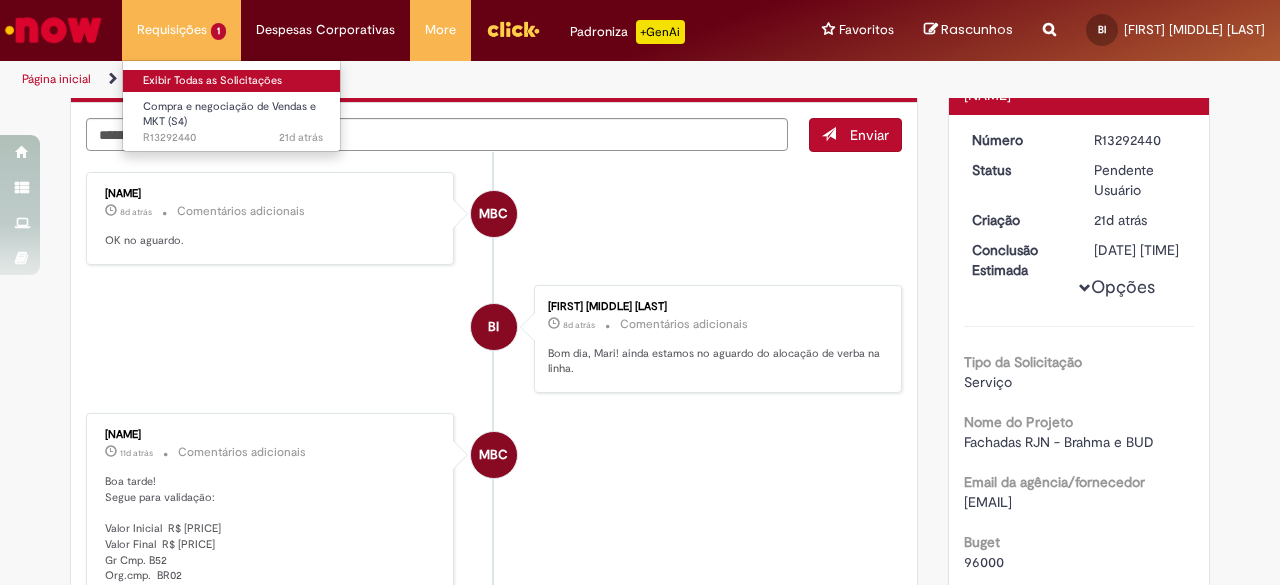 click on "Exibir Todas as Solicitações" at bounding box center [233, 81] 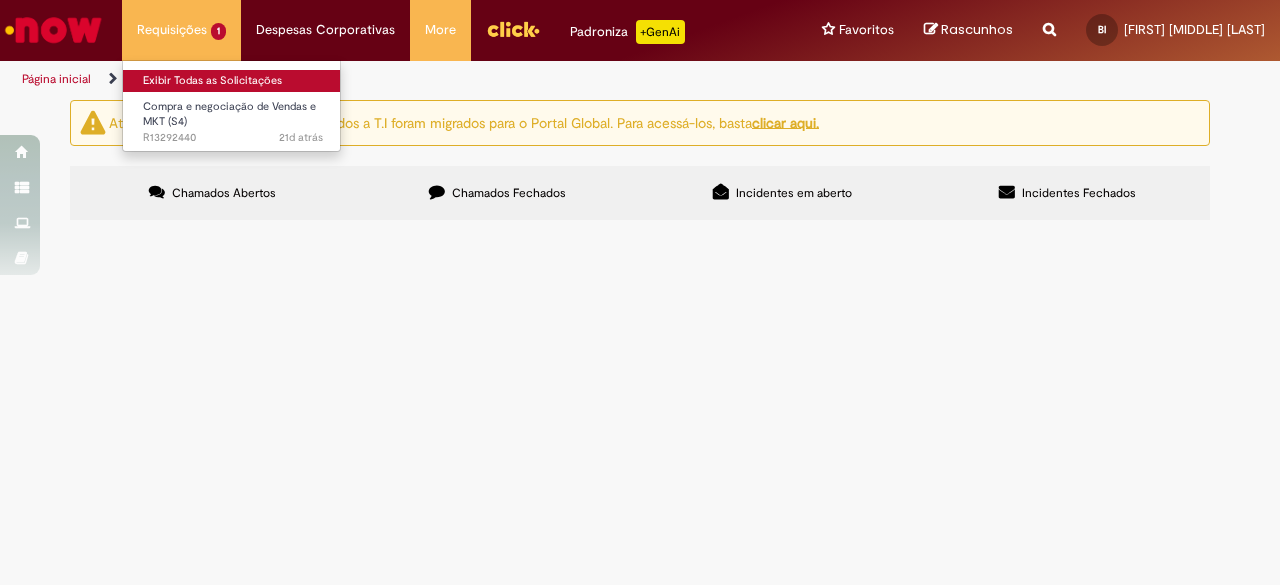 scroll, scrollTop: 0, scrollLeft: 0, axis: both 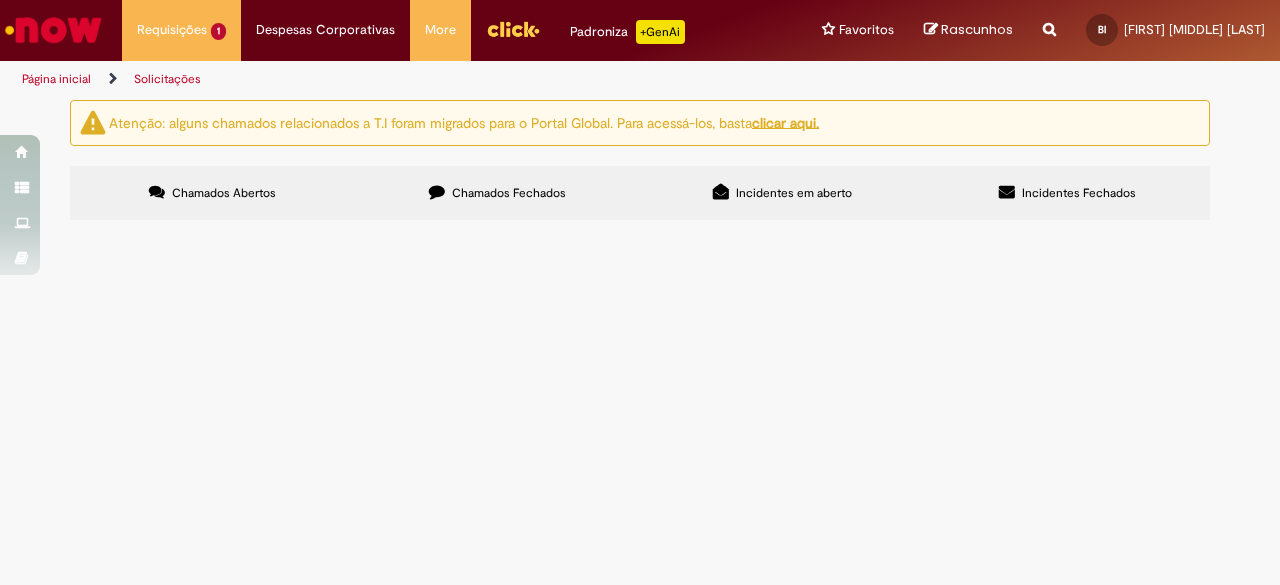 click on "Chamados Fechados" at bounding box center (509, 193) 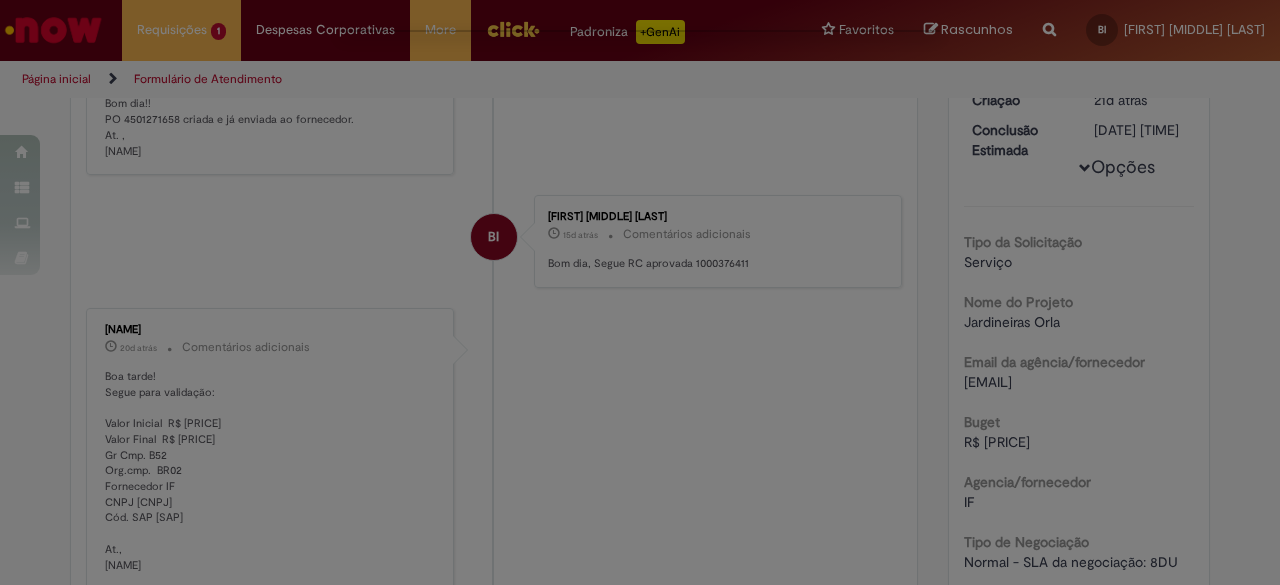 scroll, scrollTop: 0, scrollLeft: 0, axis: both 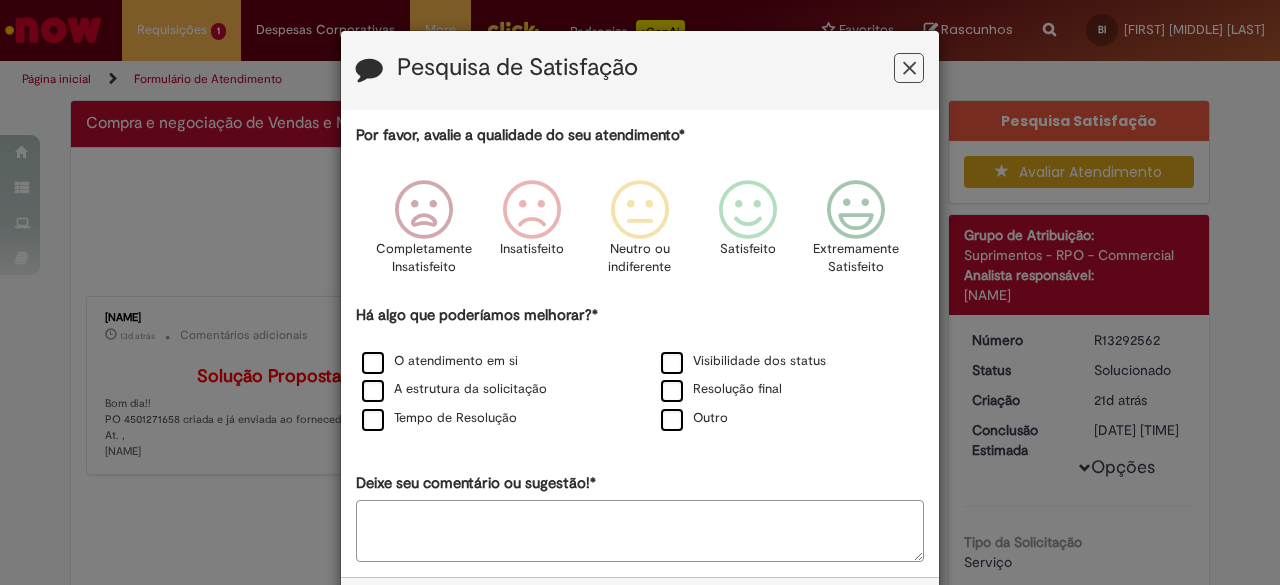 click at bounding box center [909, 68] 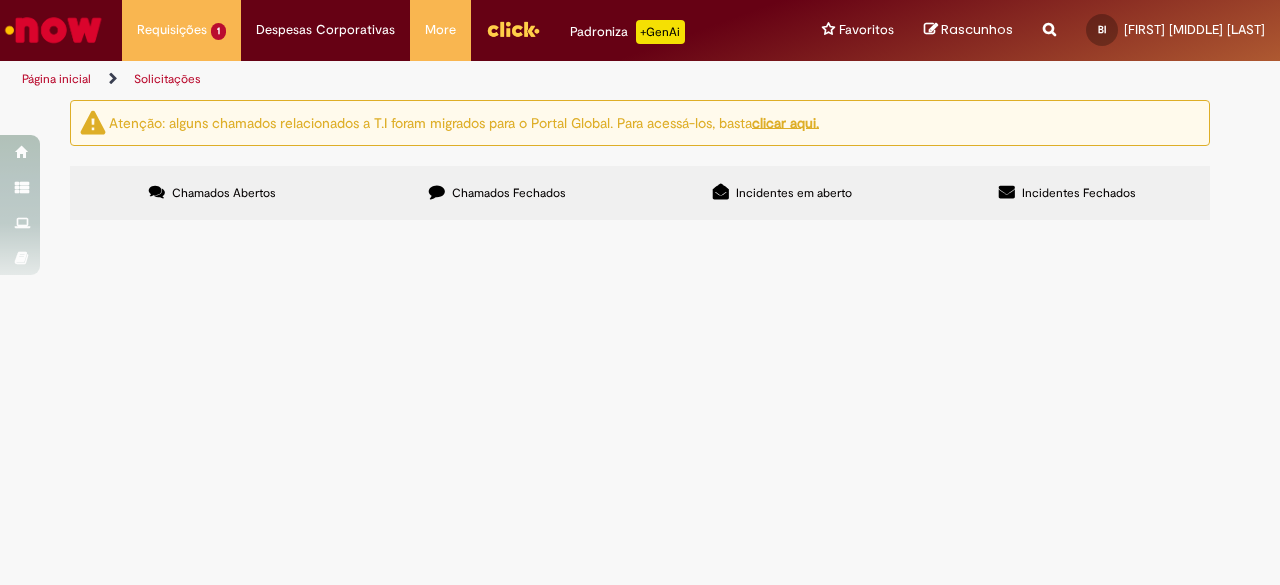 click on "Chamados Fechados" at bounding box center [509, 193] 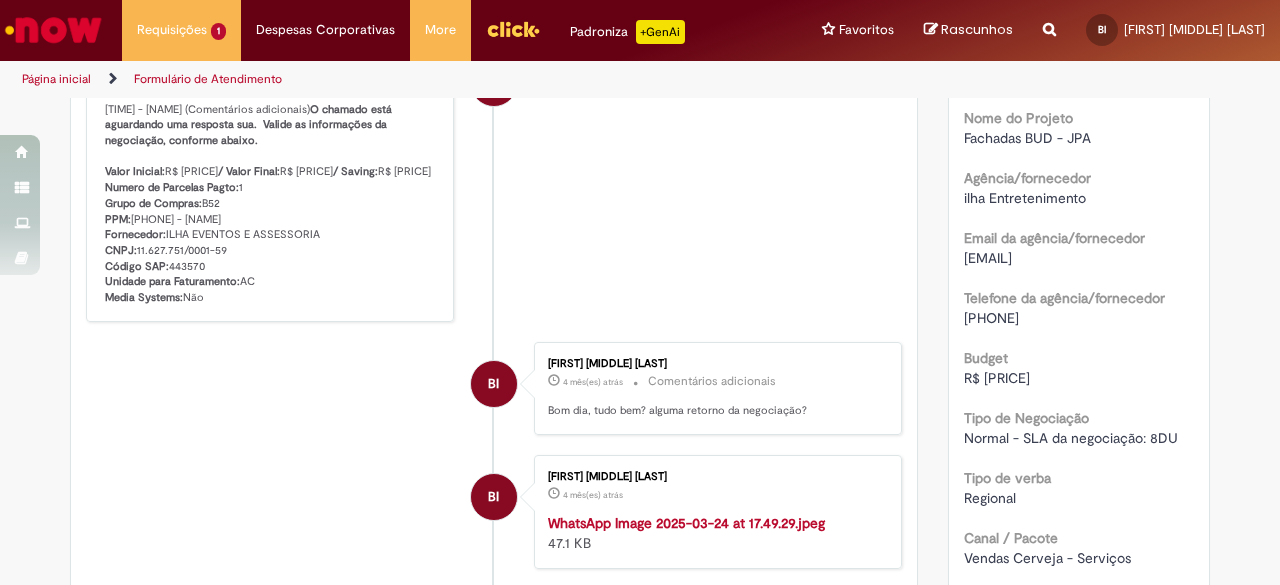 scroll, scrollTop: 414, scrollLeft: 0, axis: vertical 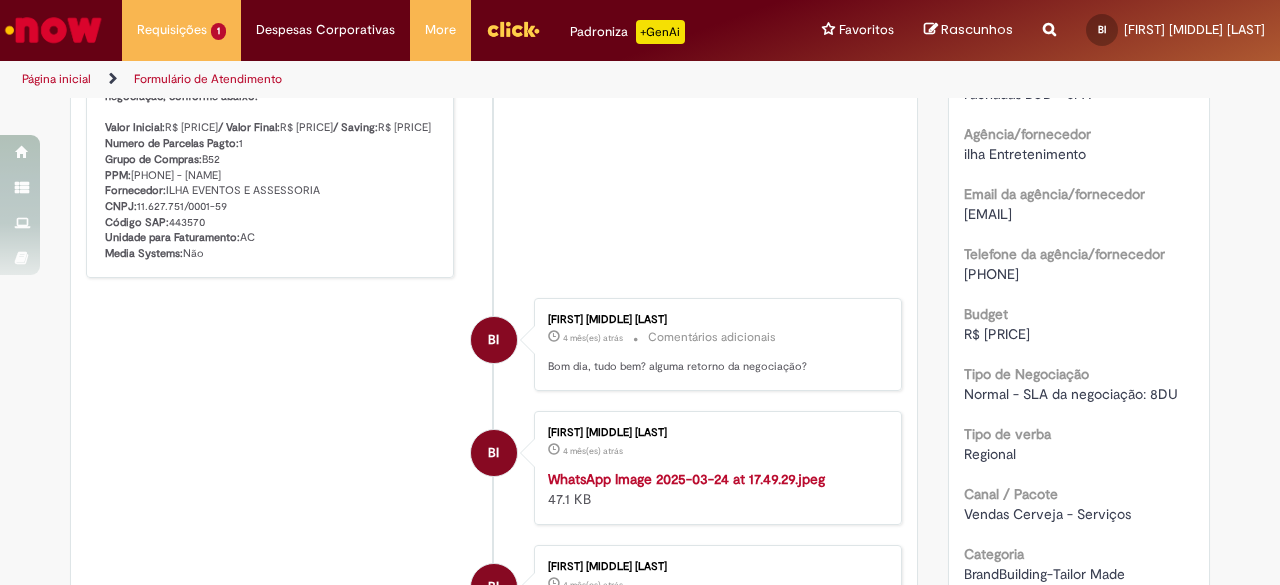 click on "[EMAIL]" at bounding box center (988, 214) 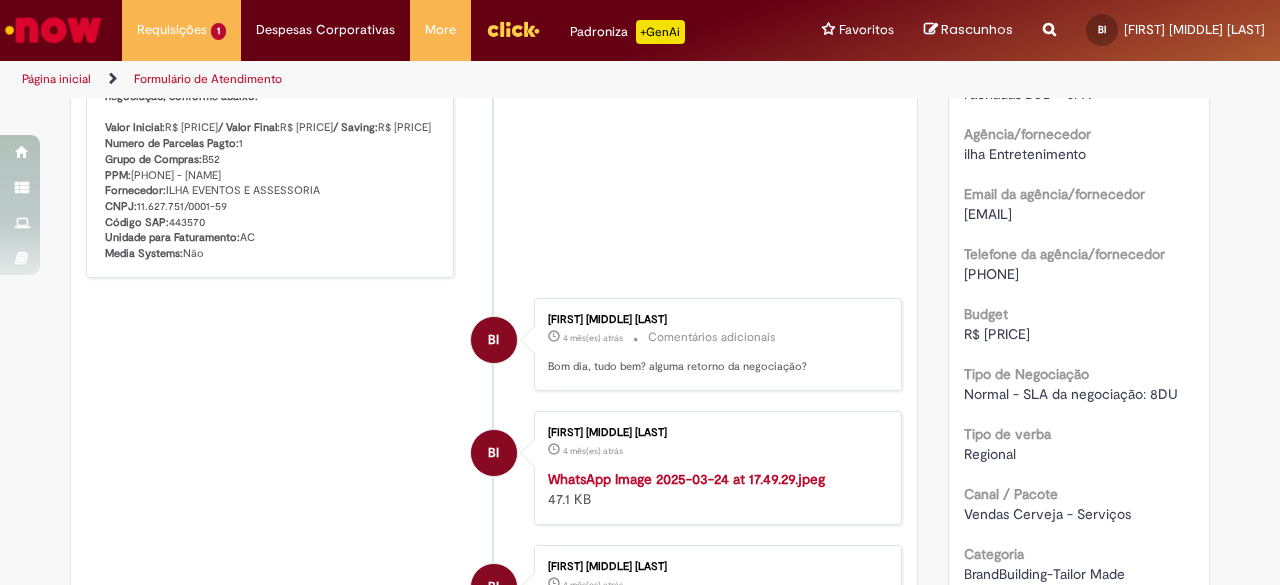 scroll, scrollTop: 314, scrollLeft: 0, axis: vertical 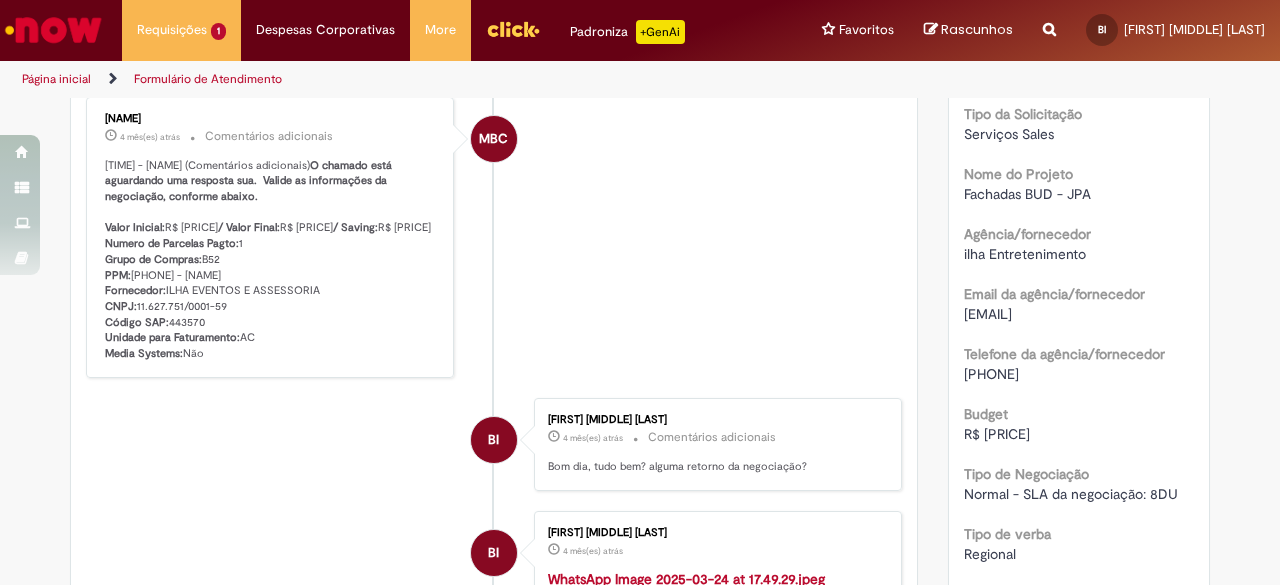 click on "[EMAIL]" at bounding box center [988, 314] 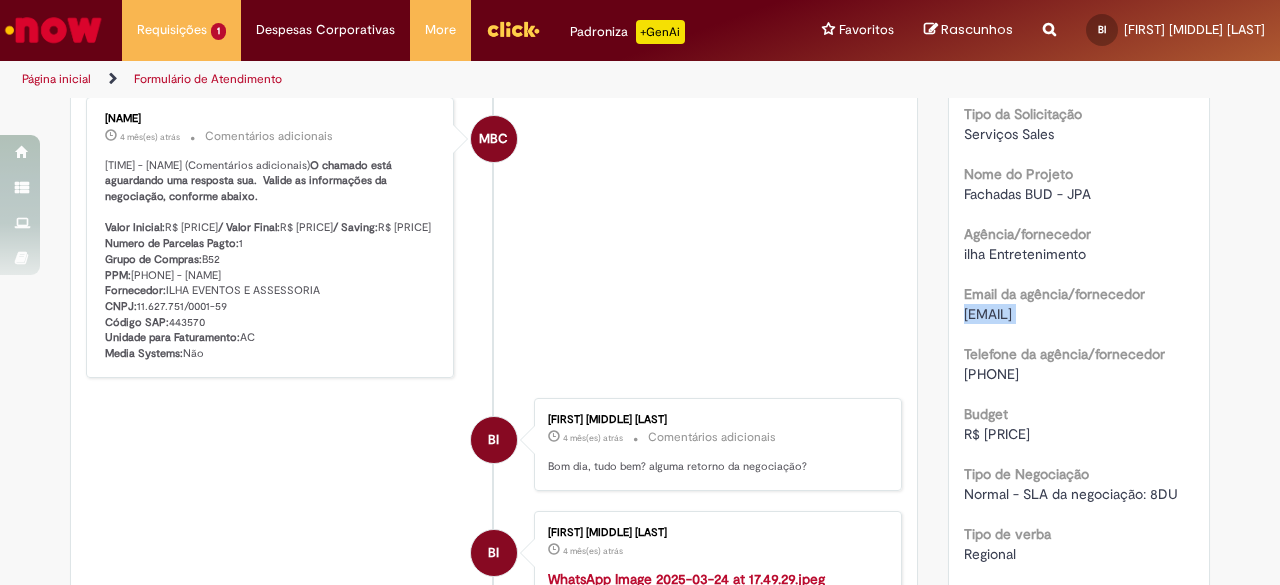click on "[EMAIL]" at bounding box center [988, 314] 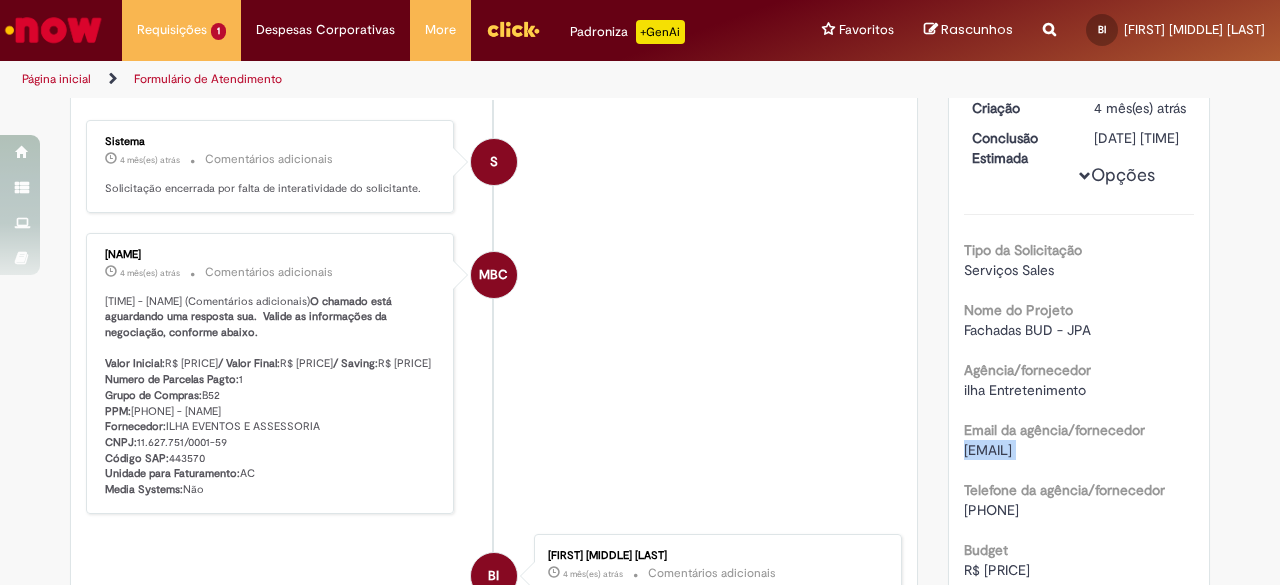 scroll, scrollTop: 114, scrollLeft: 0, axis: vertical 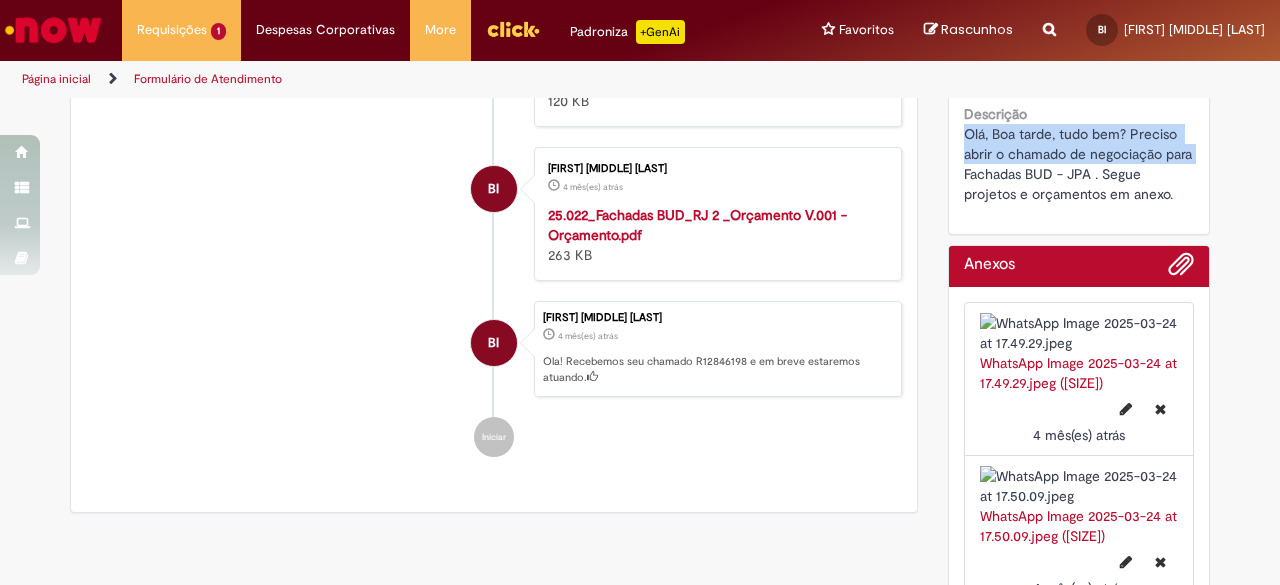 drag, startPoint x: 956, startPoint y: 189, endPoint x: 1190, endPoint y: 207, distance: 234.69128 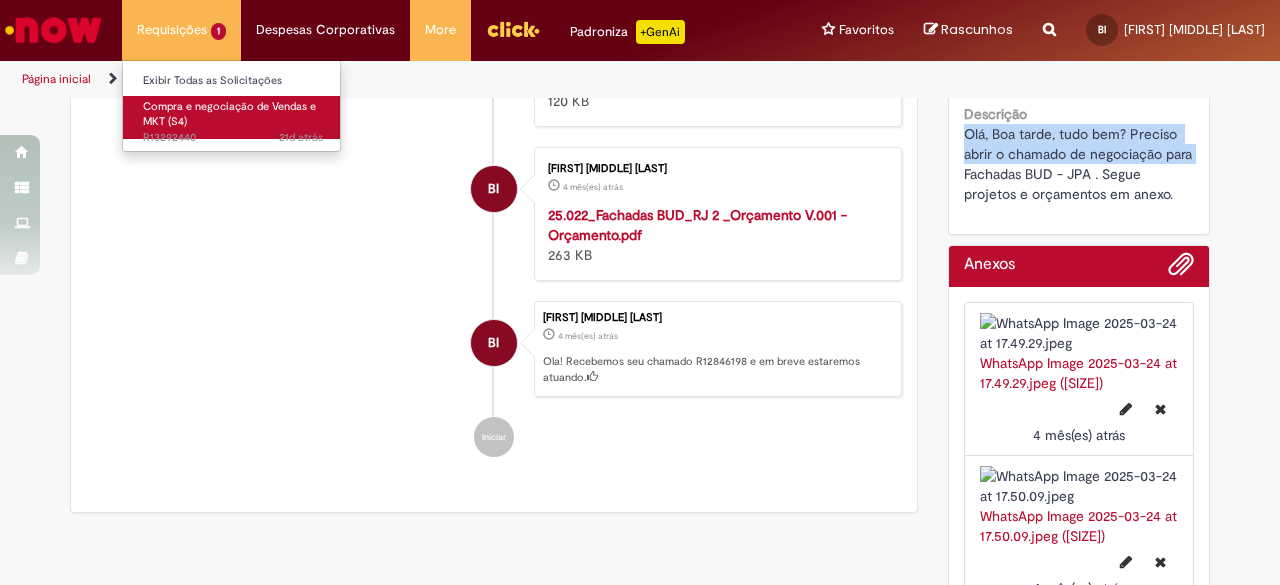 click on "Compra e negociação de Vendas e MKT (S4)
21d atrás 21 dias atrás  R13292440" at bounding box center [233, 117] 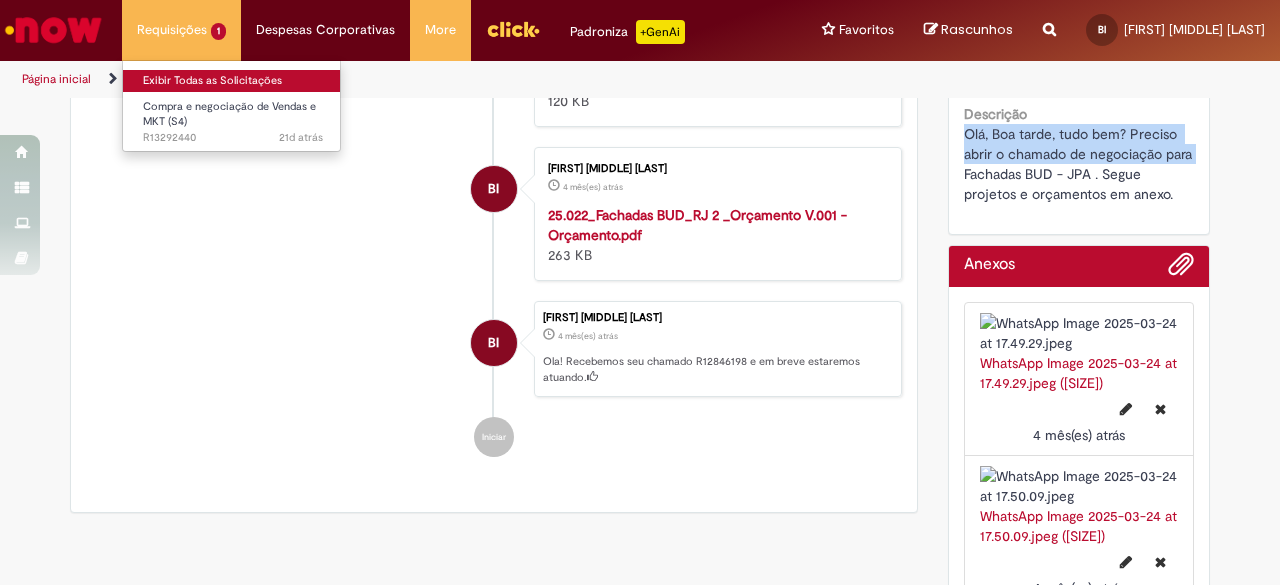 click on "Exibir Todas as Solicitações" at bounding box center (233, 81) 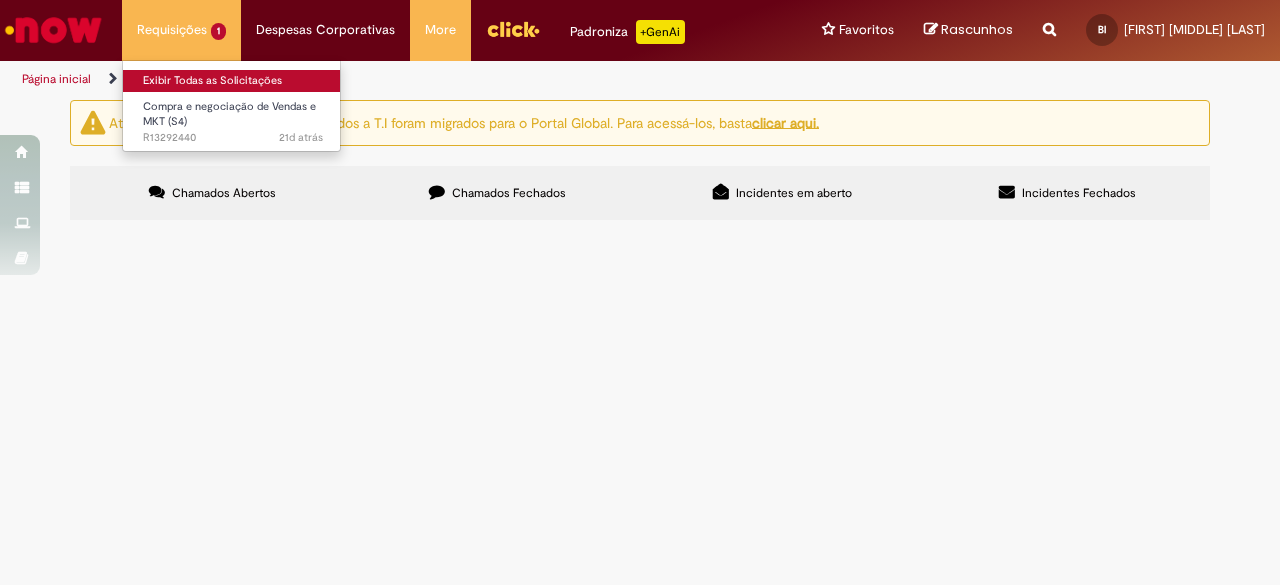 scroll, scrollTop: 0, scrollLeft: 0, axis: both 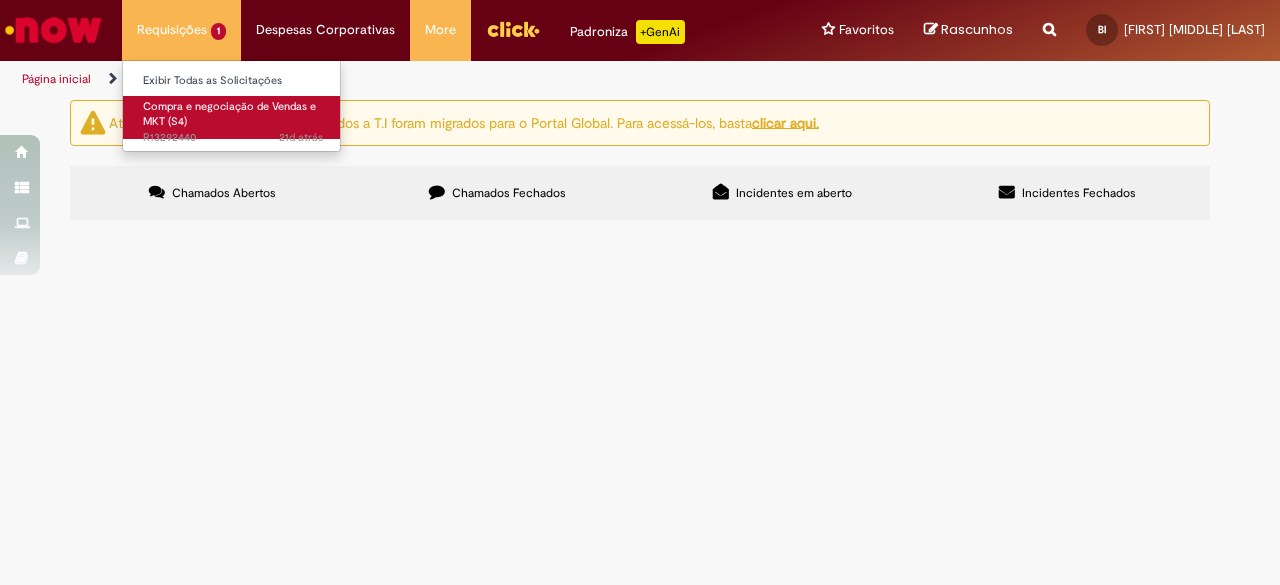 click on "Compra e negociação de Vendas e MKT (S4)
21d atrás 21 dias atrás  R13292440" at bounding box center [233, 117] 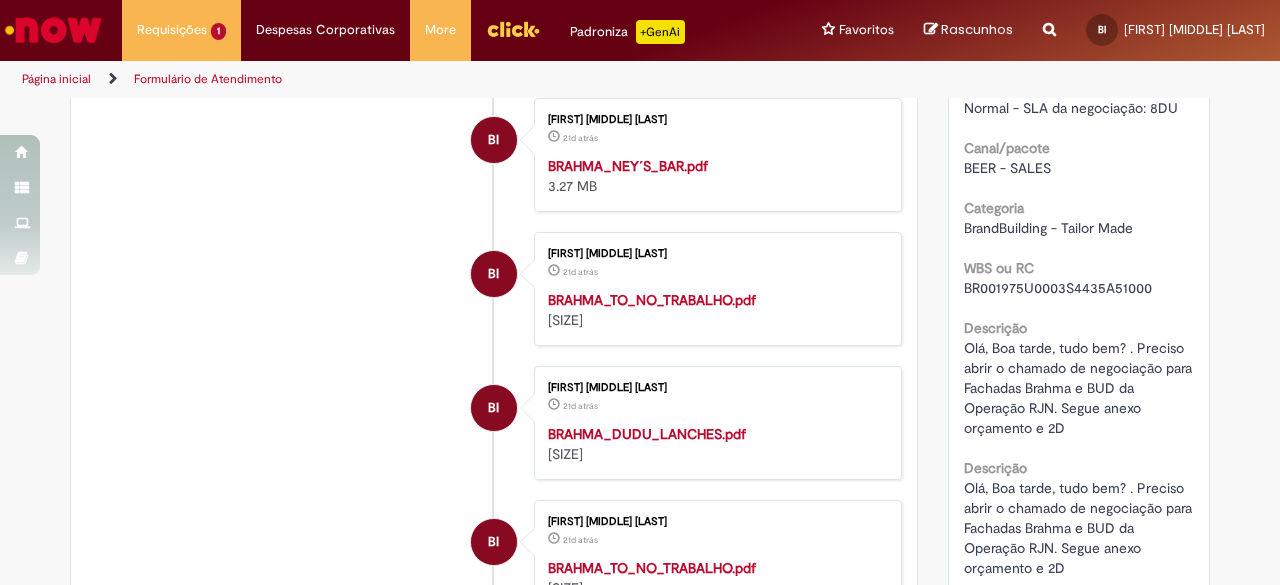 scroll, scrollTop: 928, scrollLeft: 0, axis: vertical 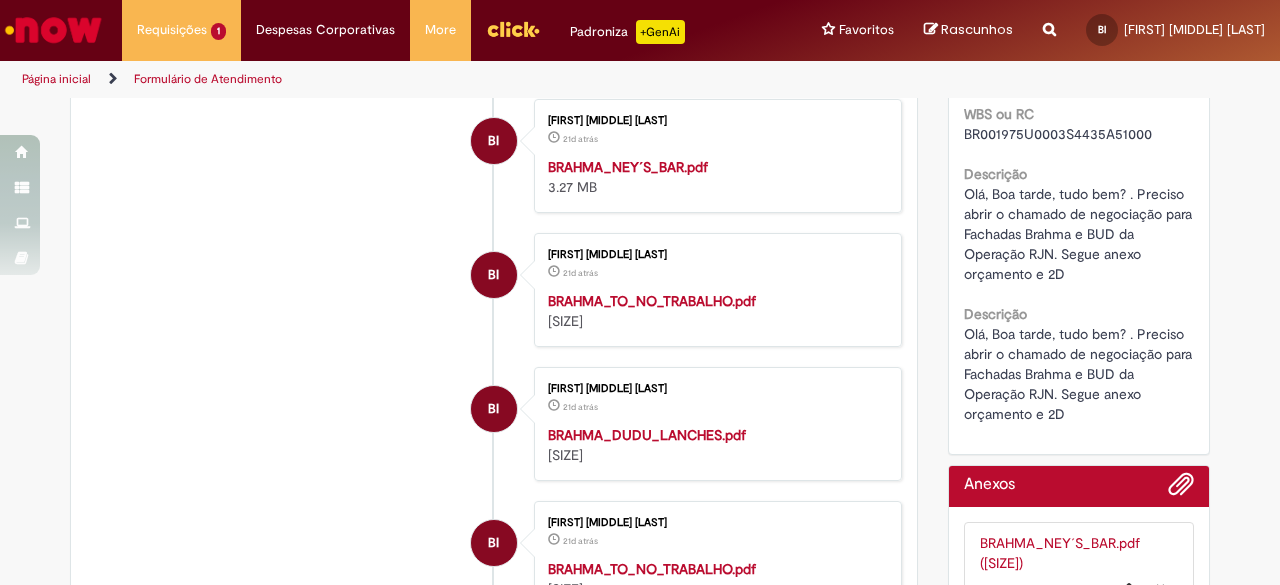 click on "BR001975U0003S4435A51000" at bounding box center [1058, 134] 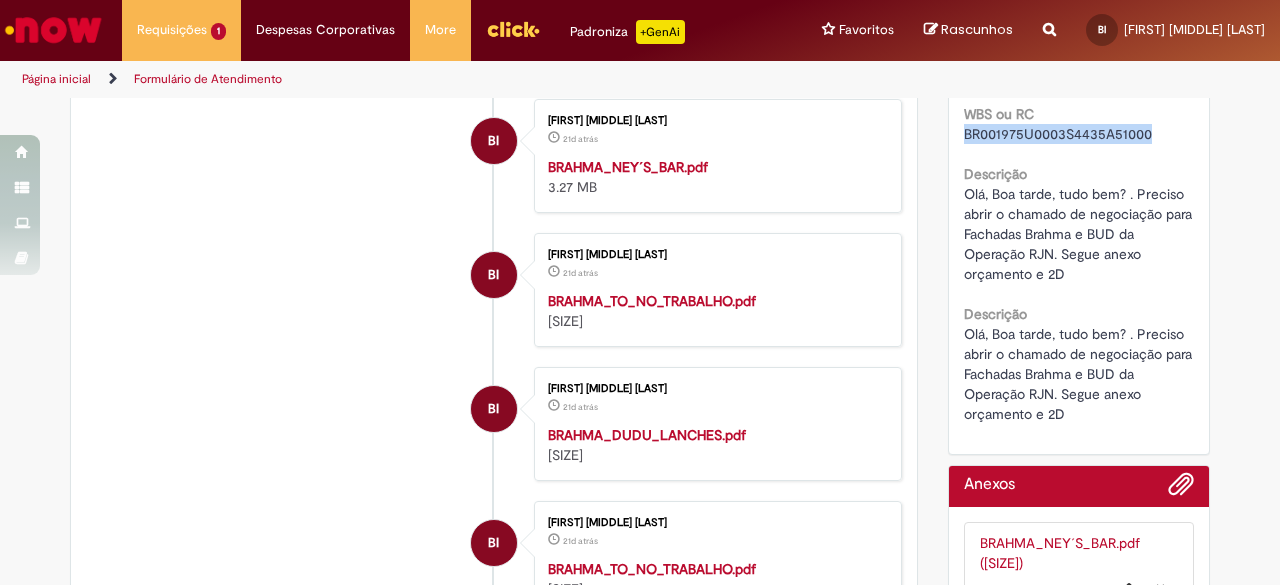 click on "BR001975U0003S4435A51000" at bounding box center (1058, 134) 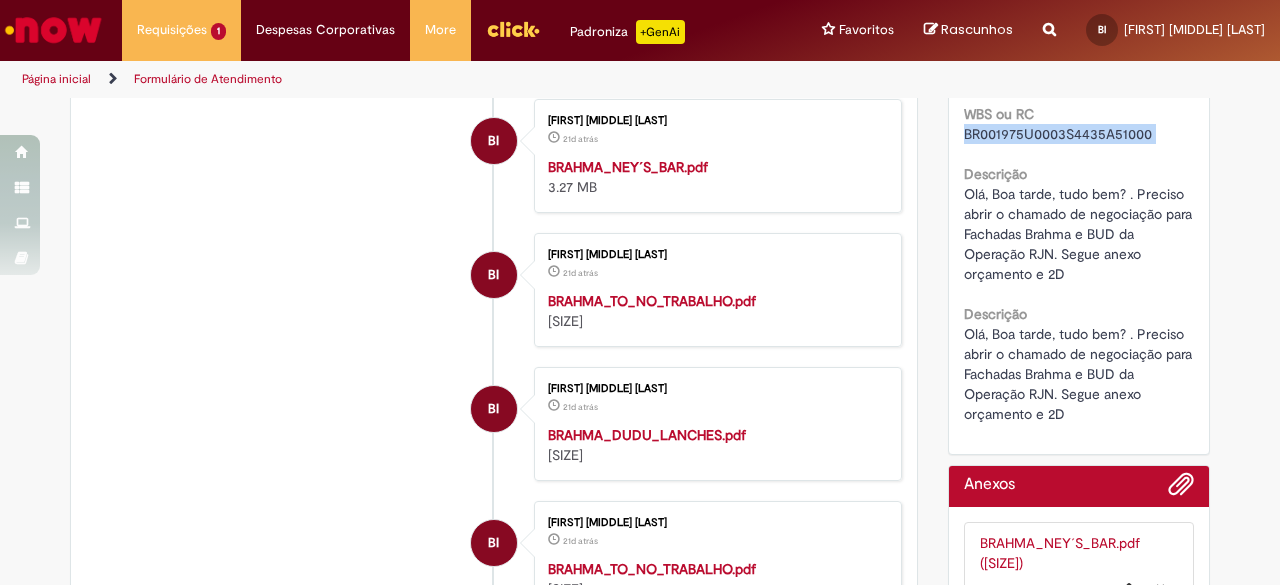 click on "BR001975U0003S4435A51000" at bounding box center [1058, 134] 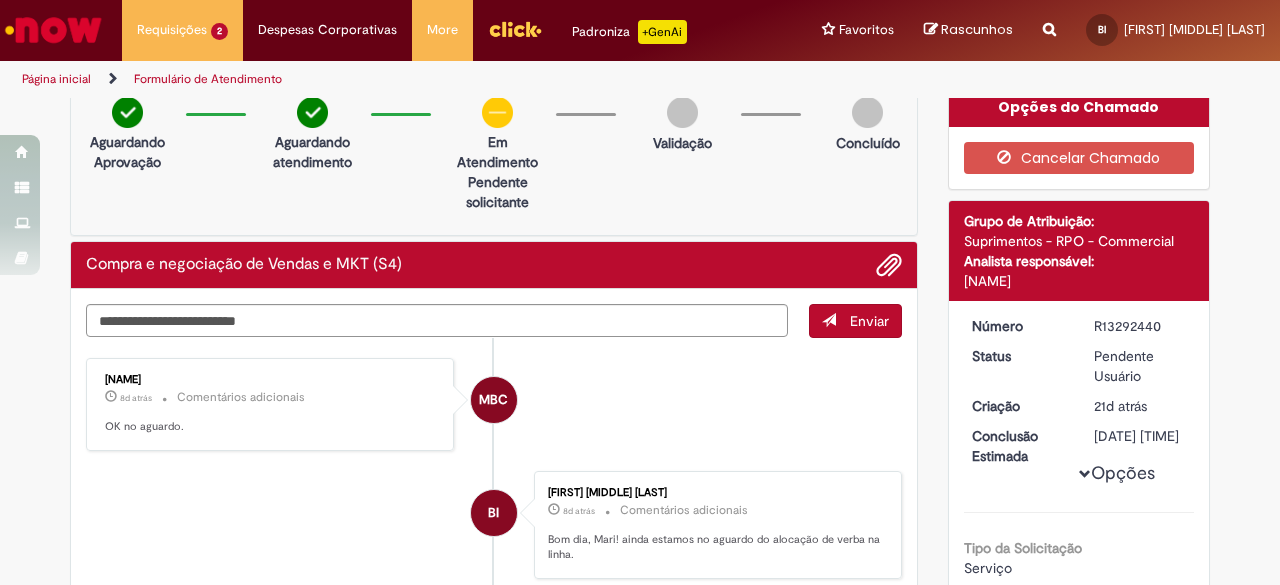 scroll, scrollTop: 0, scrollLeft: 0, axis: both 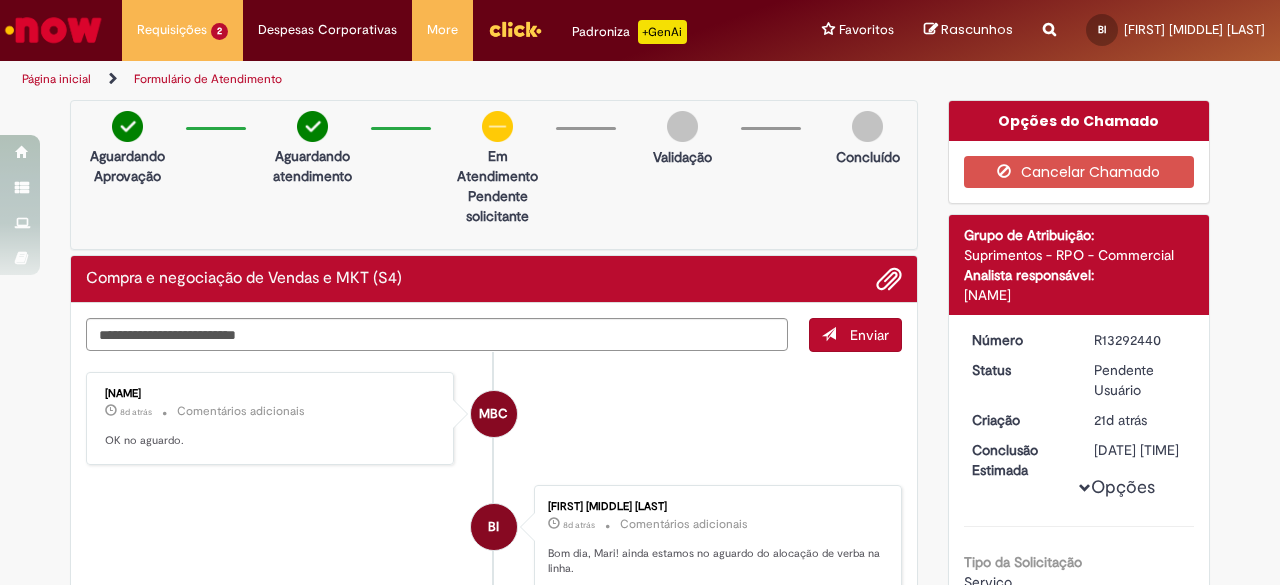 click at bounding box center (53, 30) 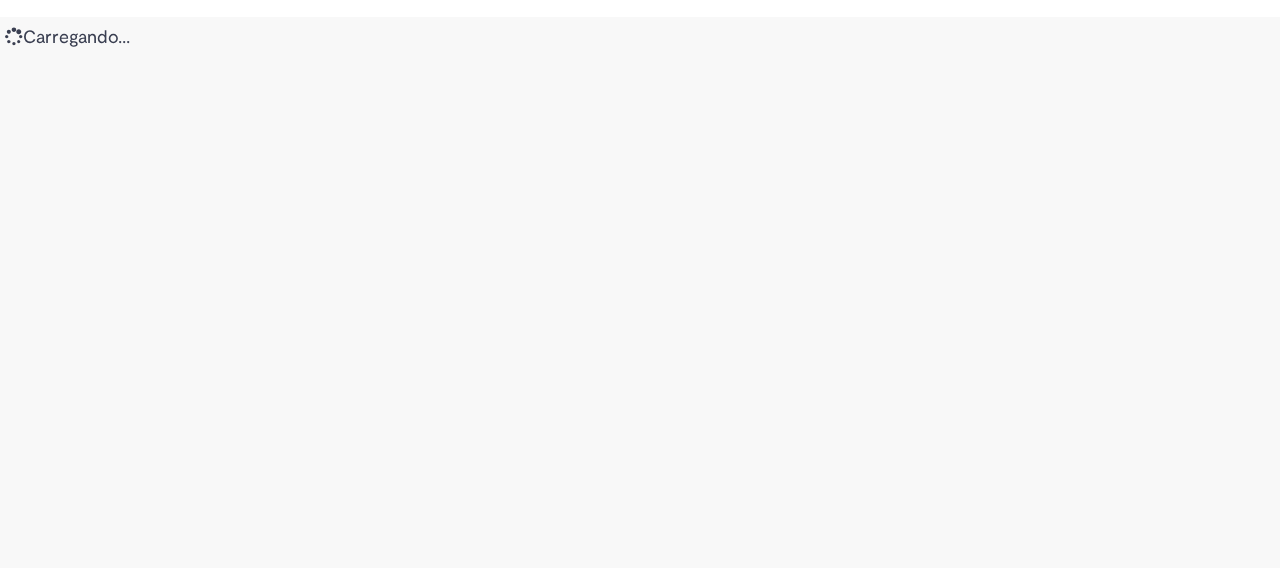 scroll, scrollTop: 0, scrollLeft: 0, axis: both 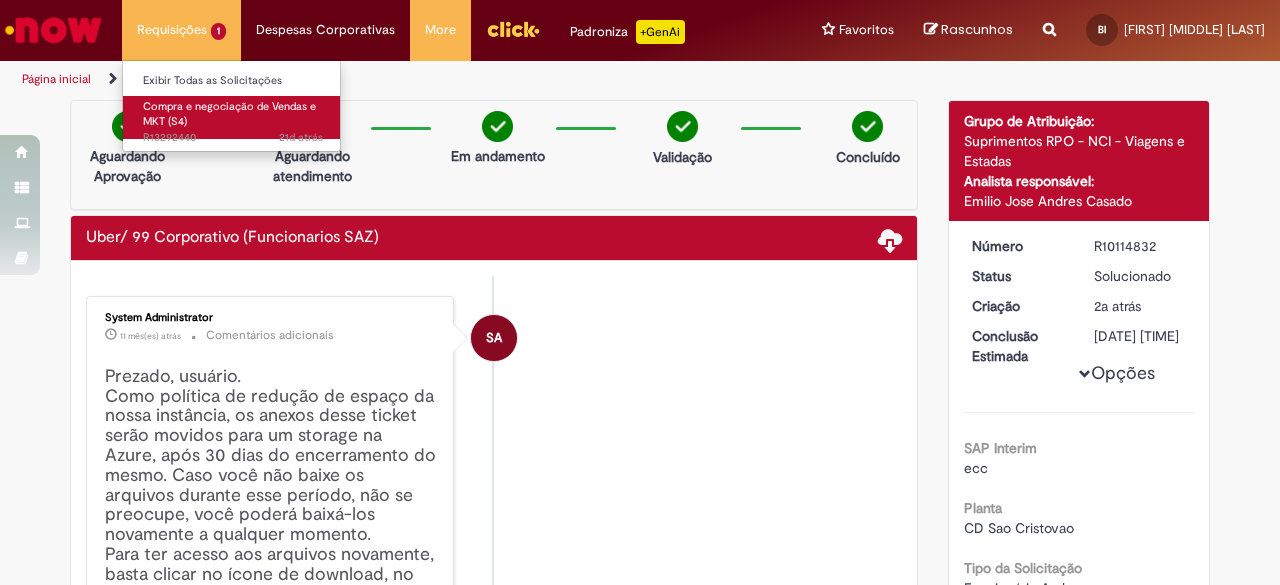 click on "Compra e negociação de Vendas e MKT (S4)" at bounding box center [229, 114] 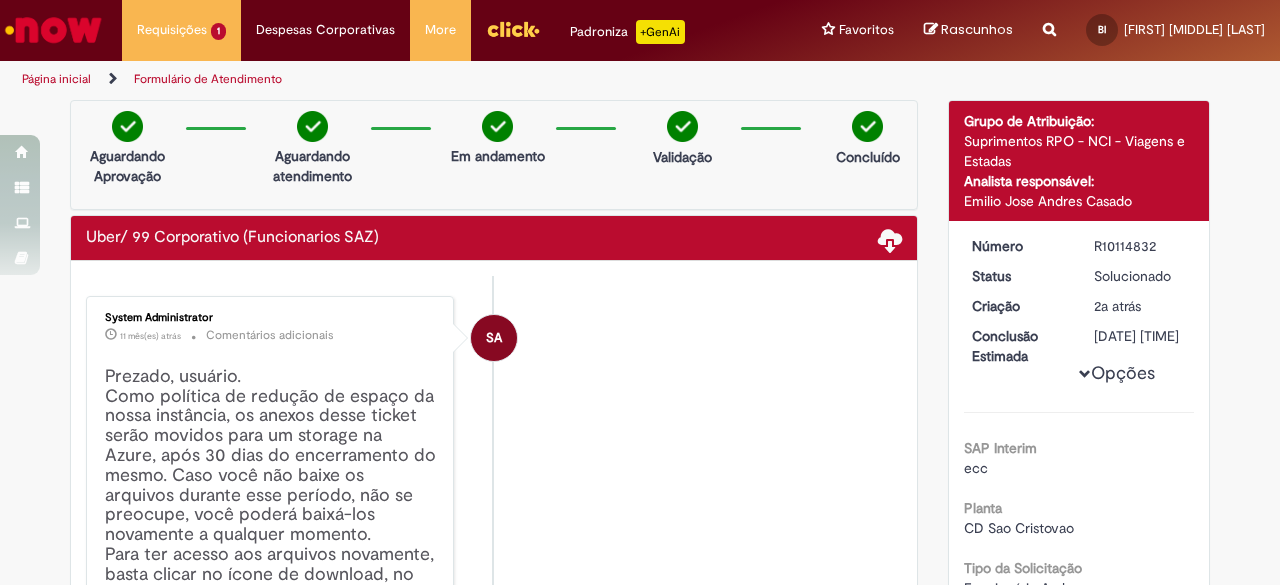 click at bounding box center (53, 30) 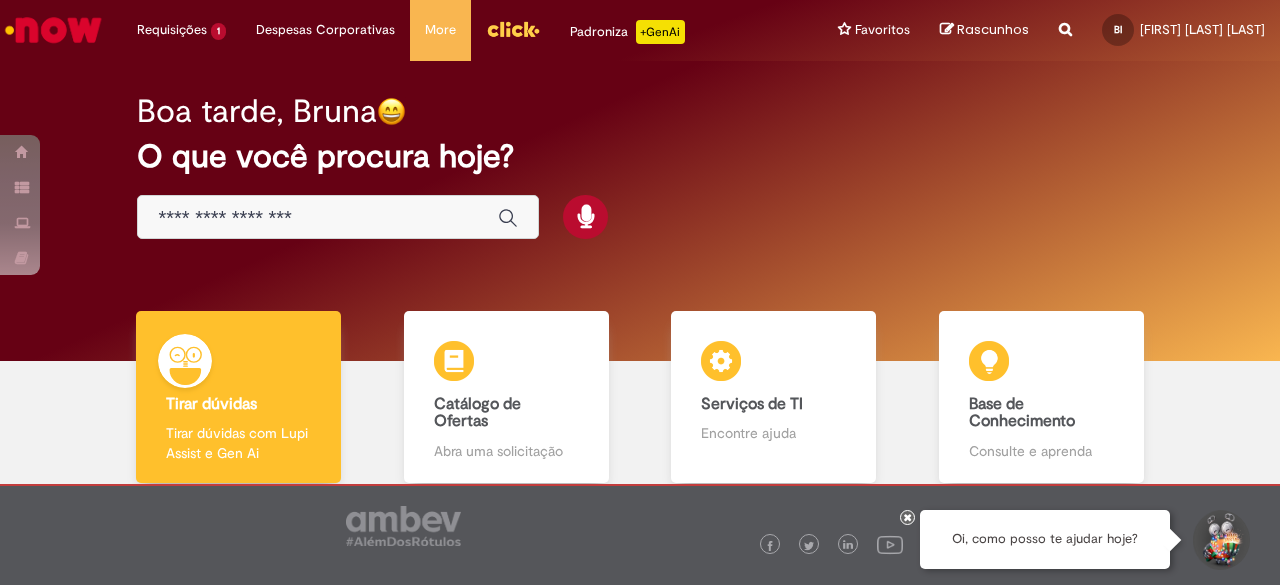 scroll, scrollTop: 0, scrollLeft: 0, axis: both 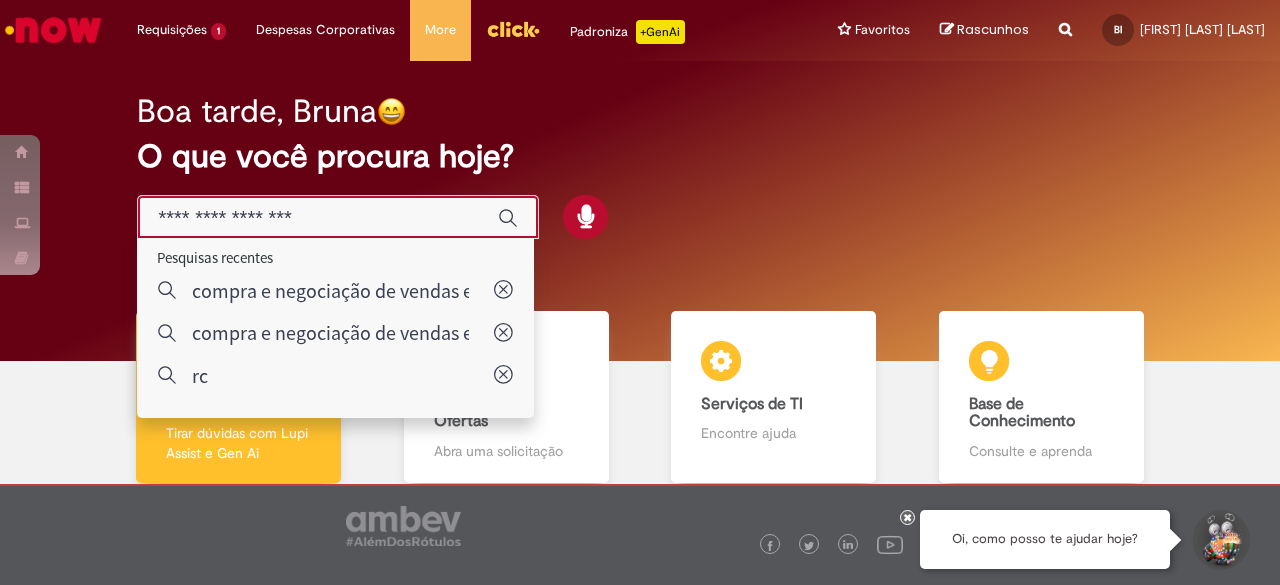 paste on "**********" 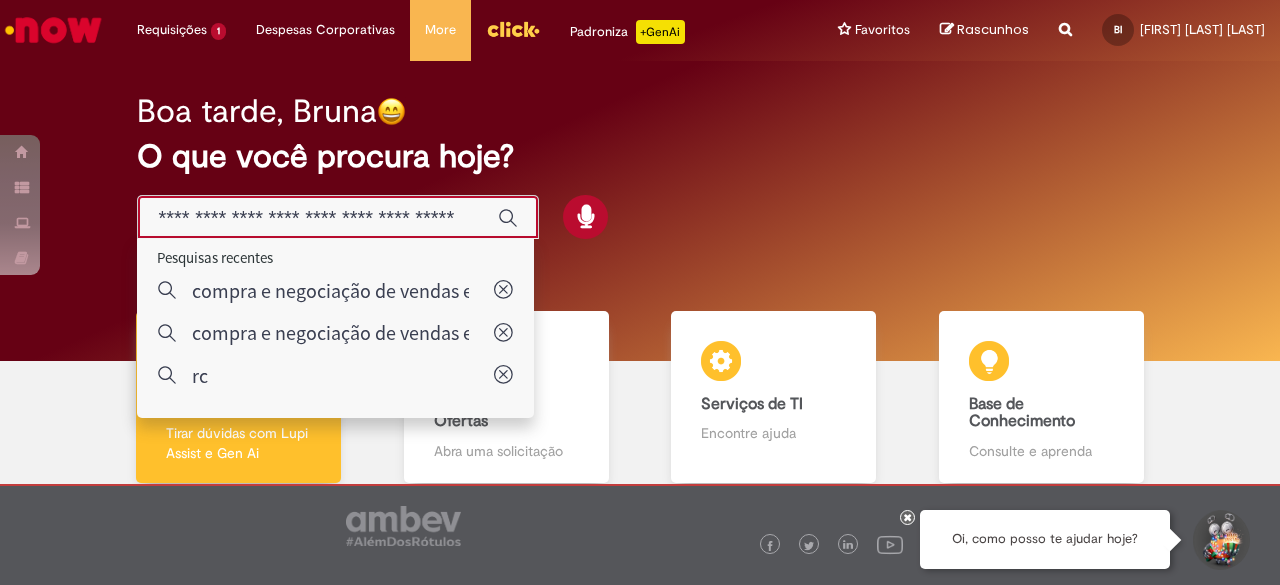 scroll, scrollTop: 0, scrollLeft: 88, axis: horizontal 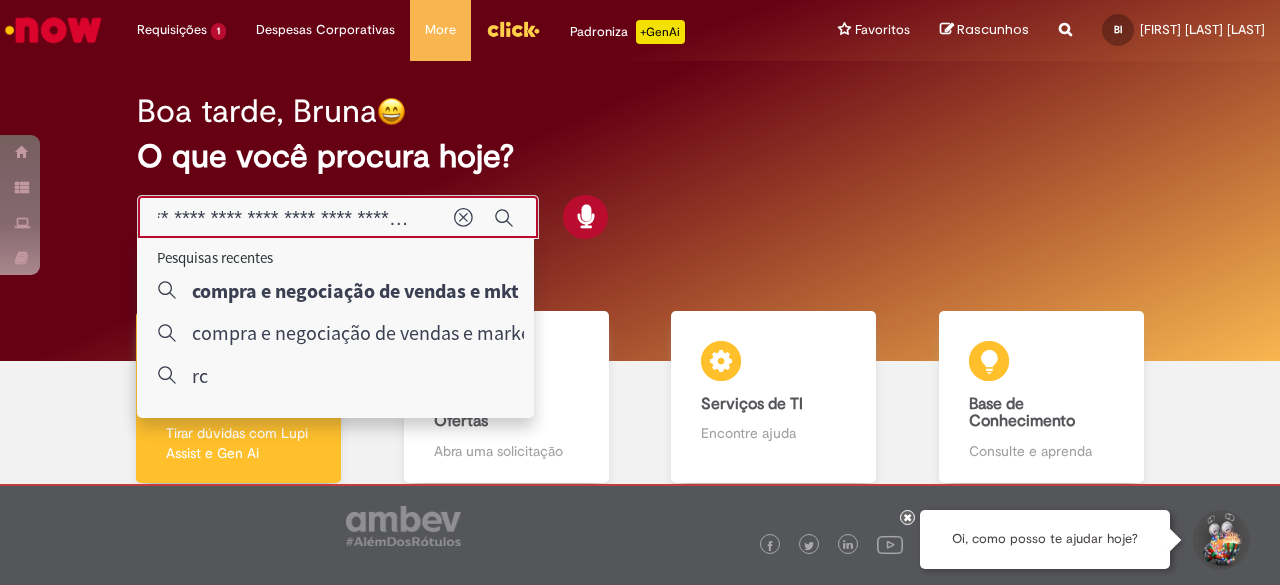type on "**********" 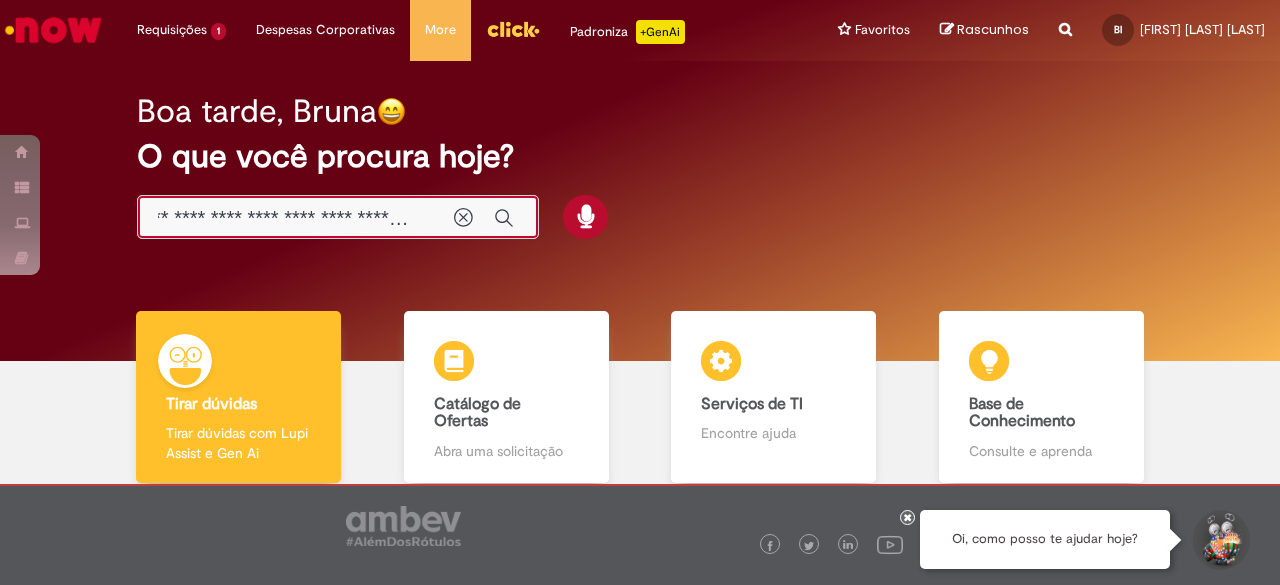 scroll, scrollTop: 0, scrollLeft: 0, axis: both 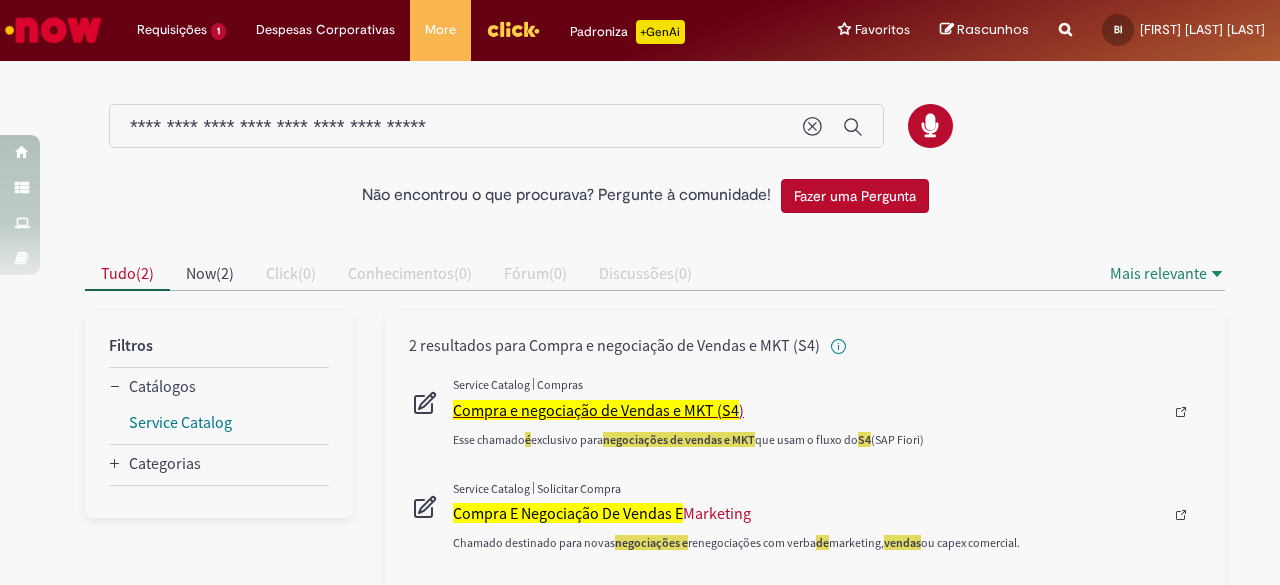 click on "Compra e negociação de Vendas e MKT (S4" at bounding box center (596, 410) 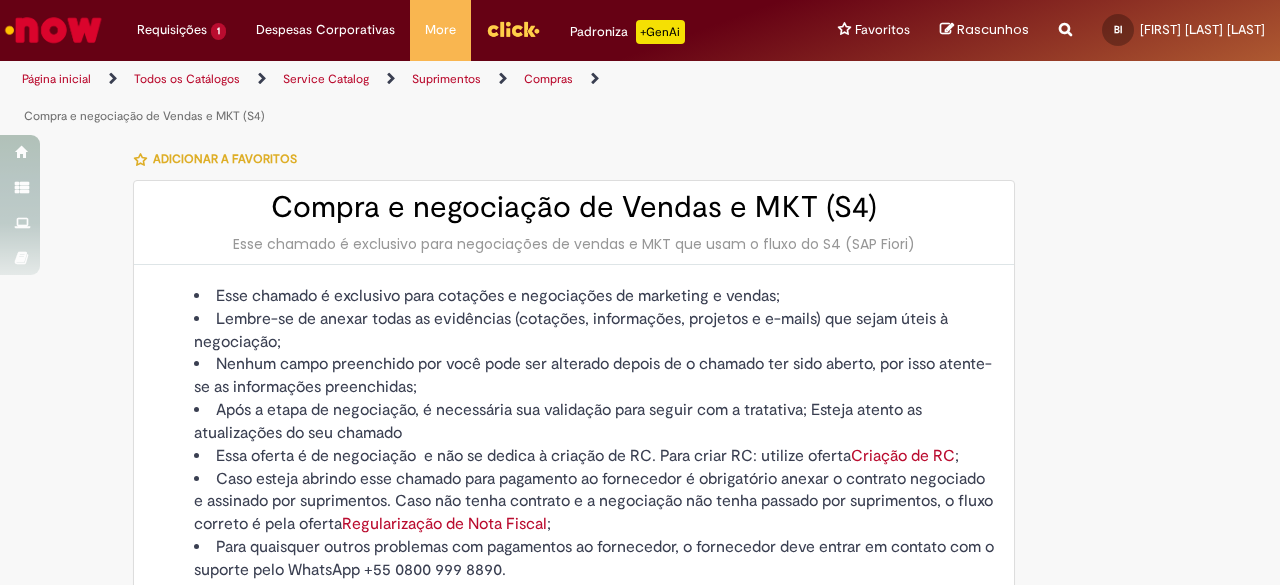type on "********" 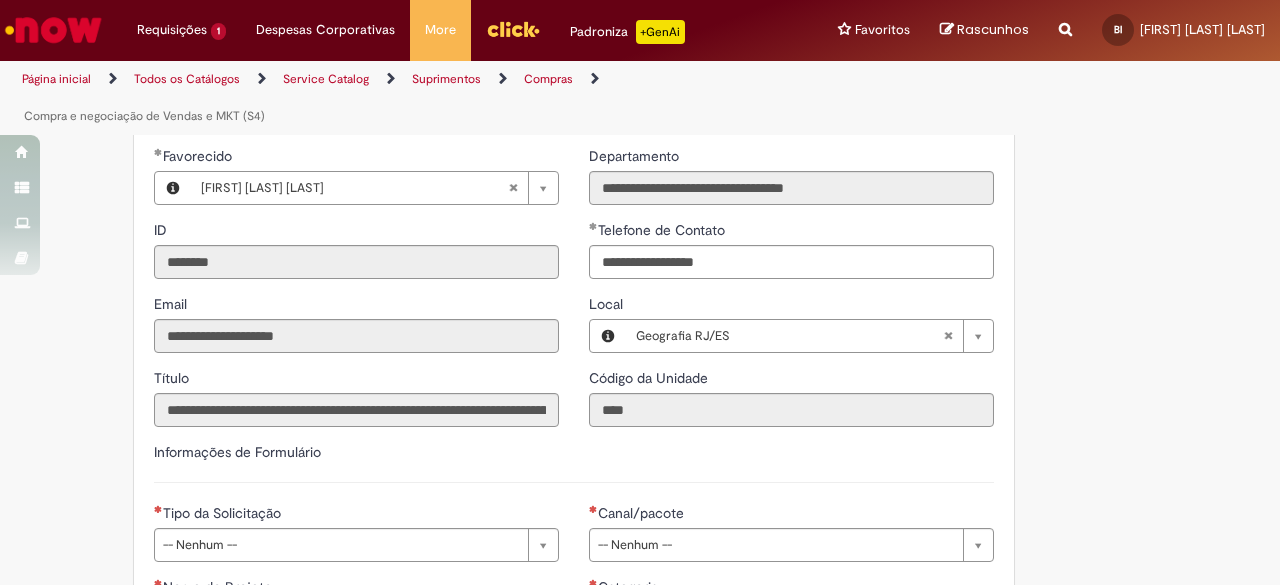 type on "**********" 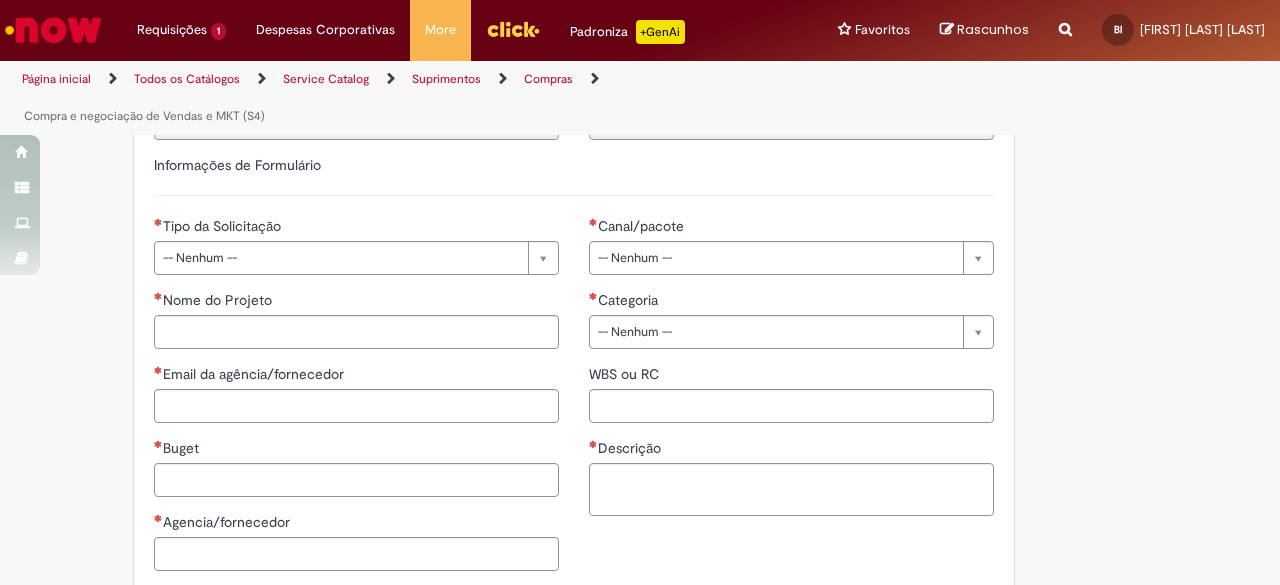 scroll, scrollTop: 900, scrollLeft: 0, axis: vertical 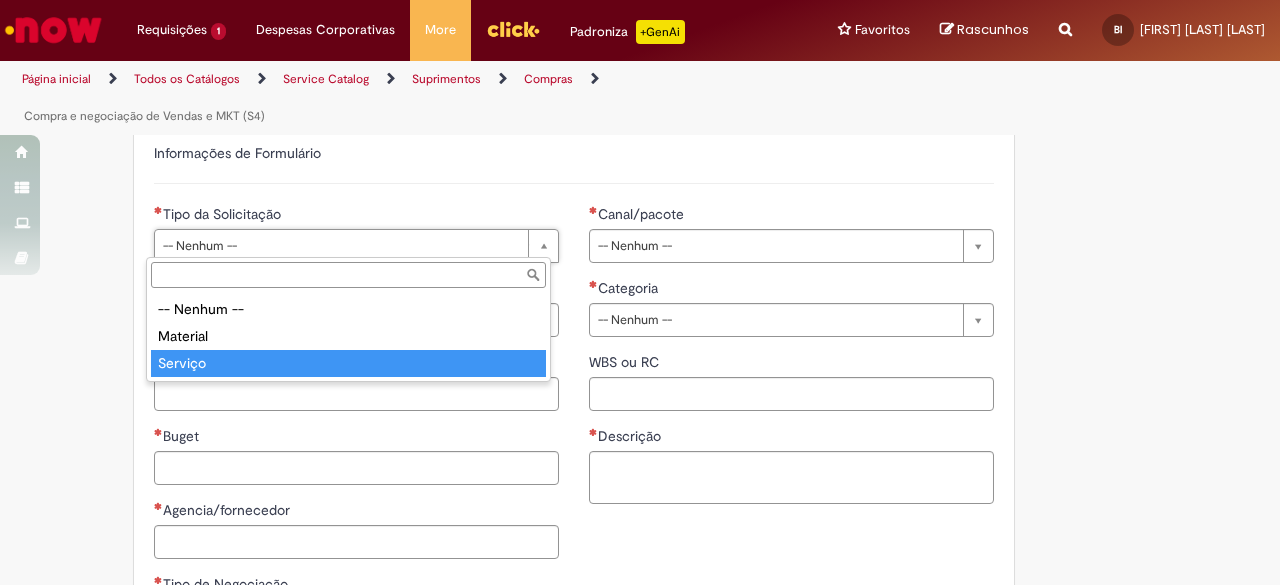 type on "*******" 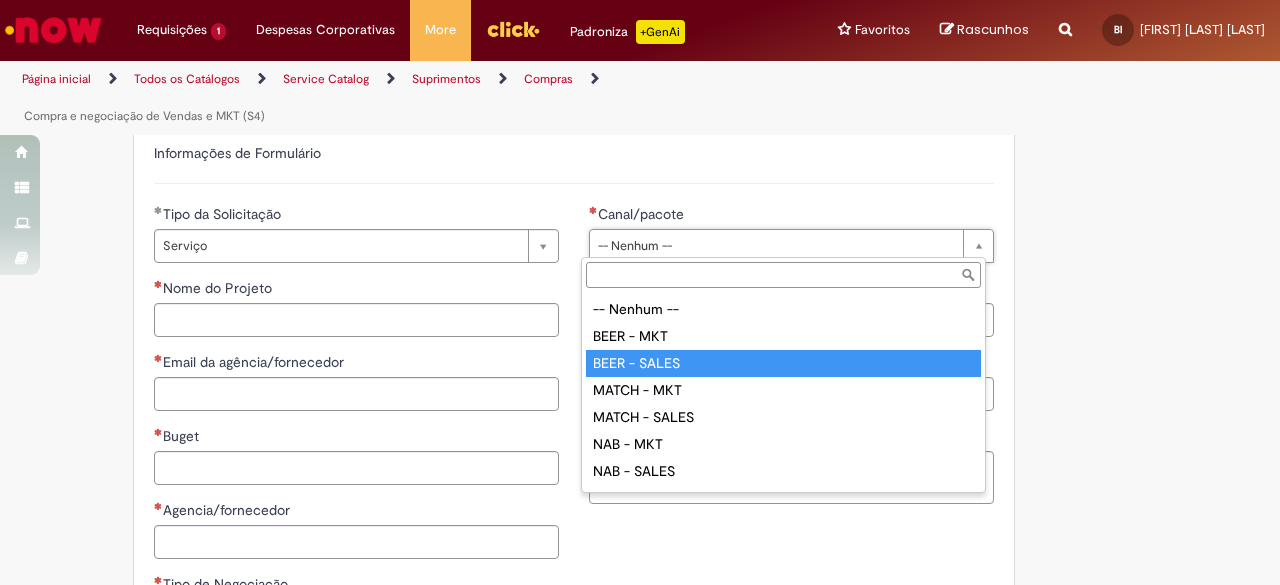 type on "**********" 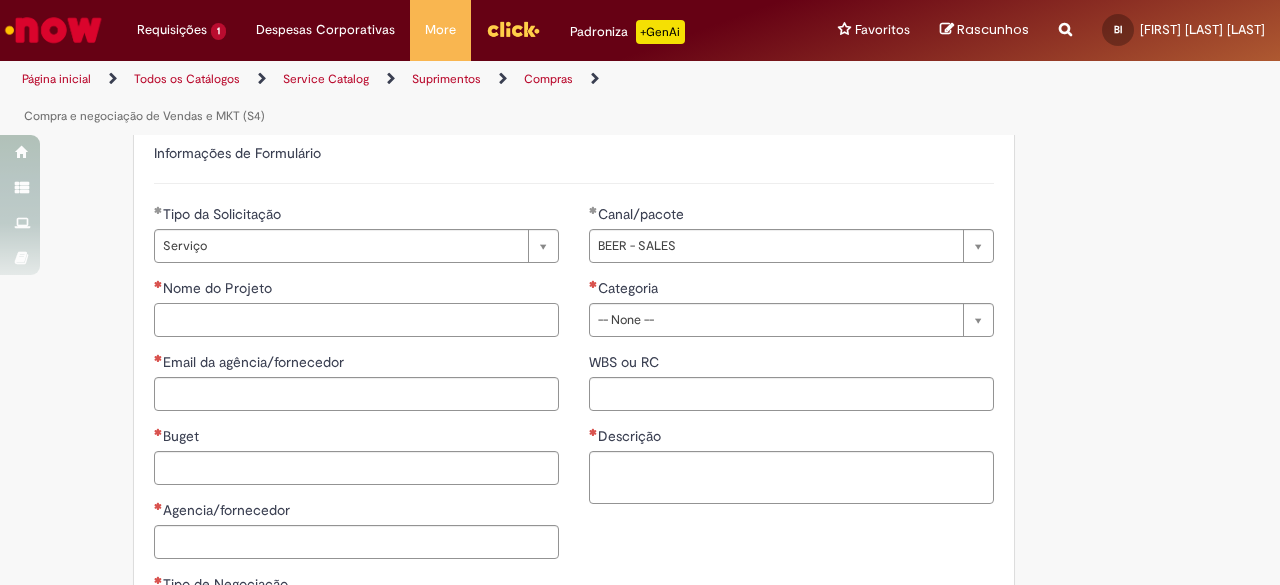 click on "Nome do Projeto" at bounding box center [356, 320] 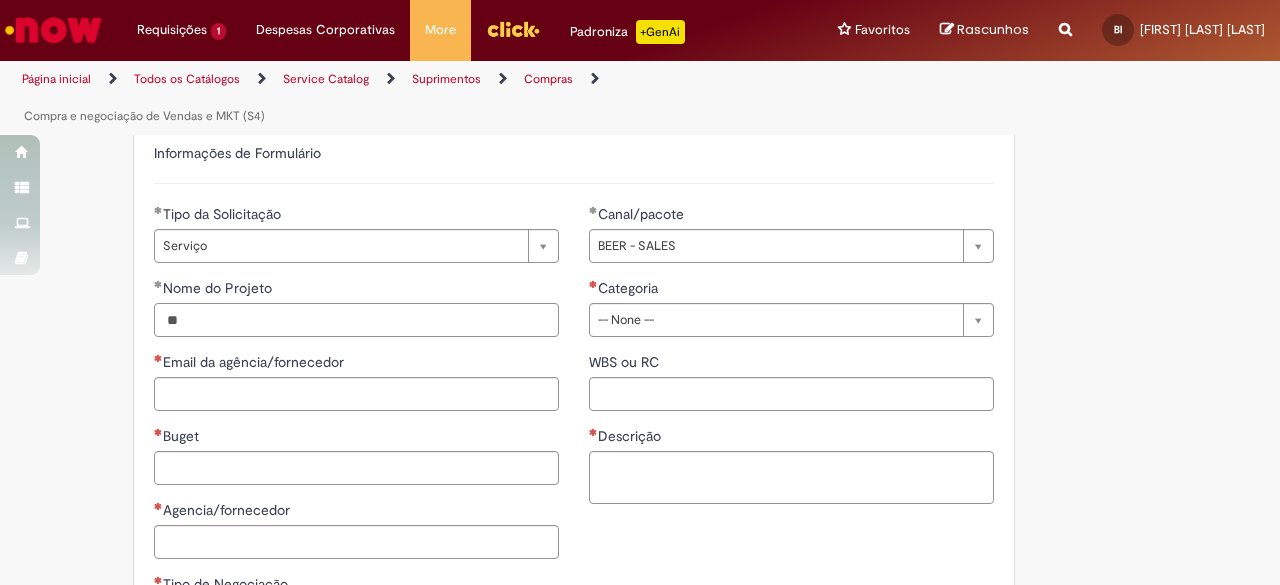 type on "*" 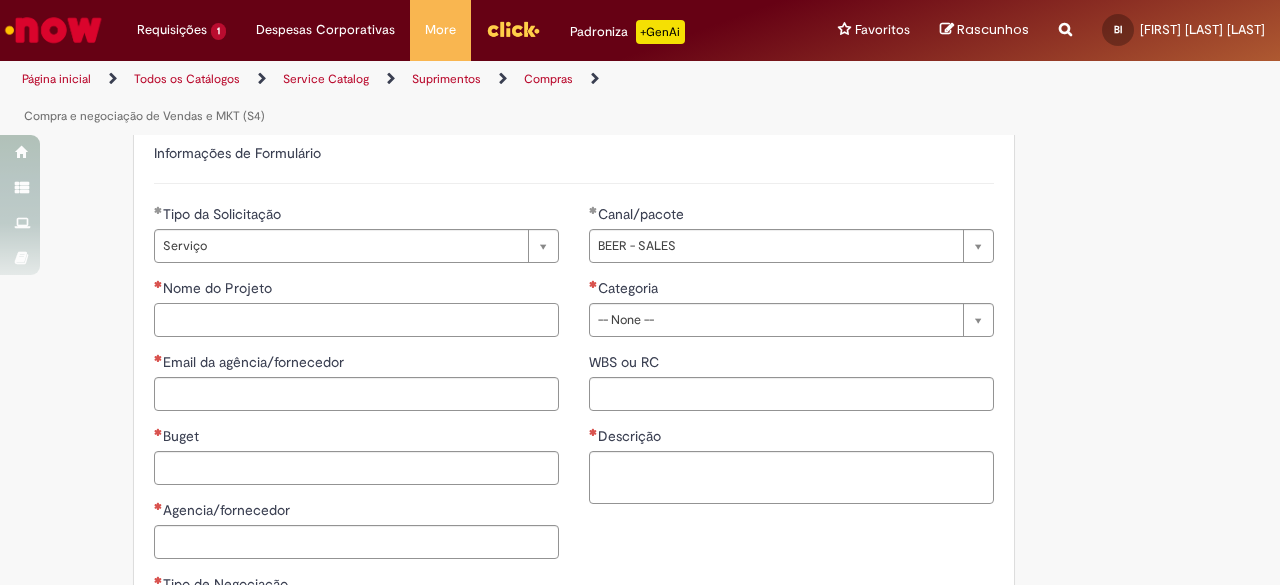type on "*" 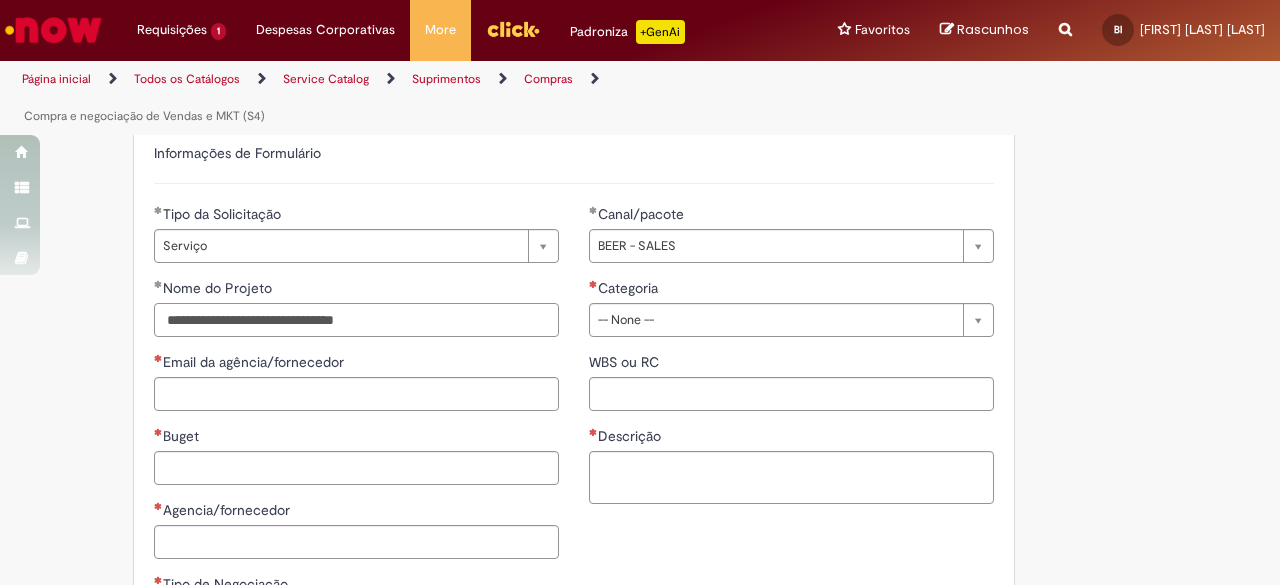 type on "**********" 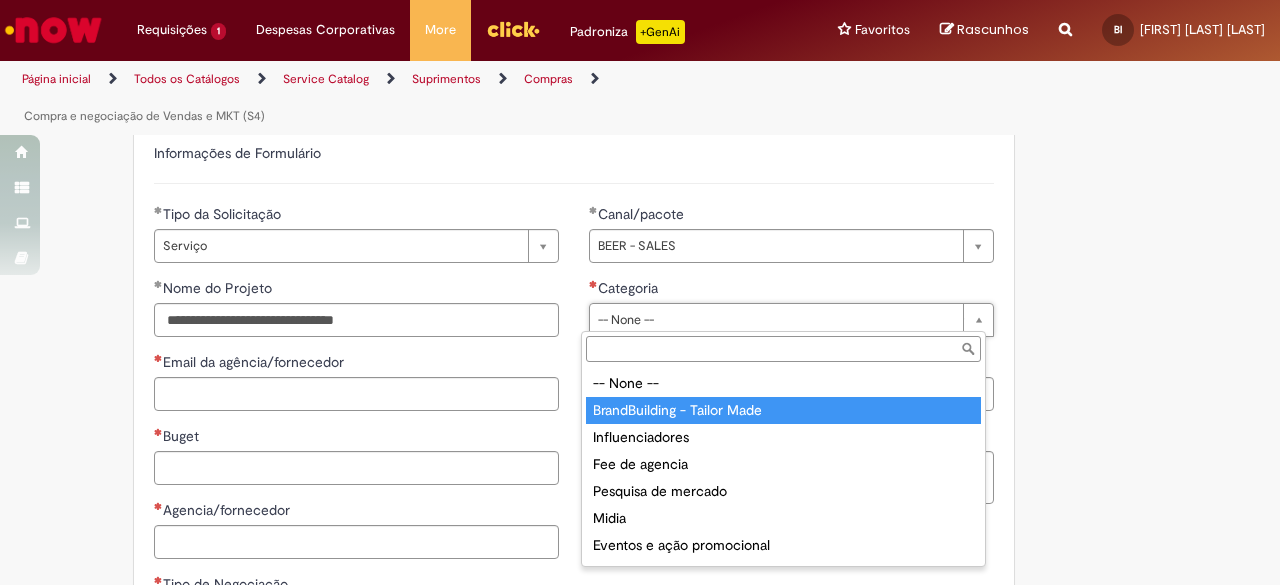 type on "**********" 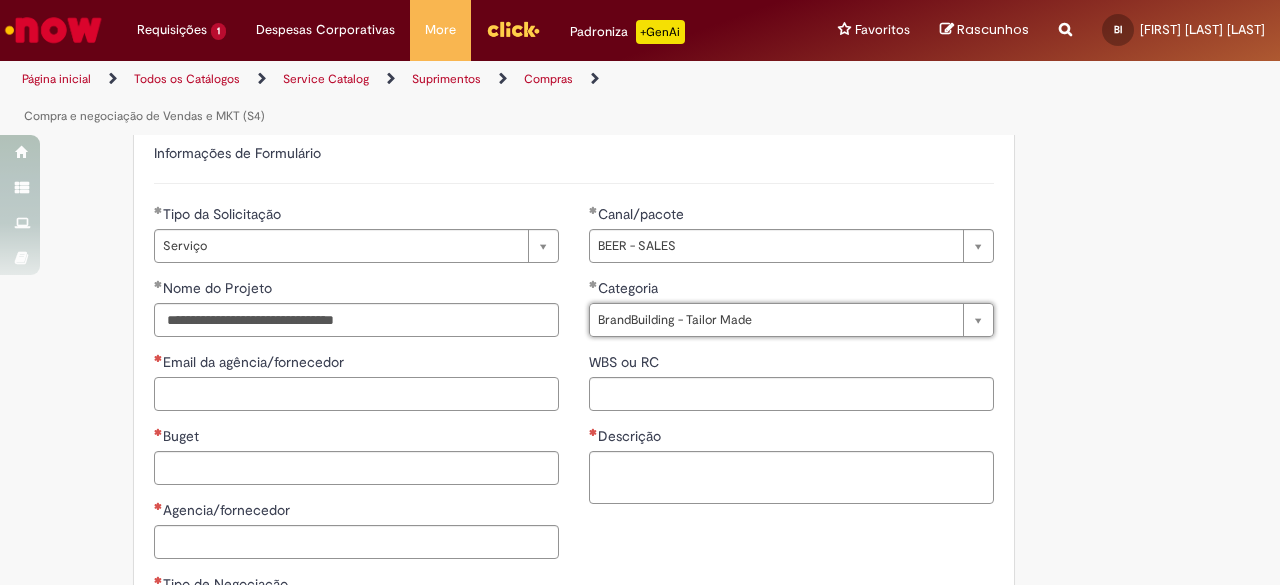 click on "Email da agência/fornecedor" at bounding box center [356, 394] 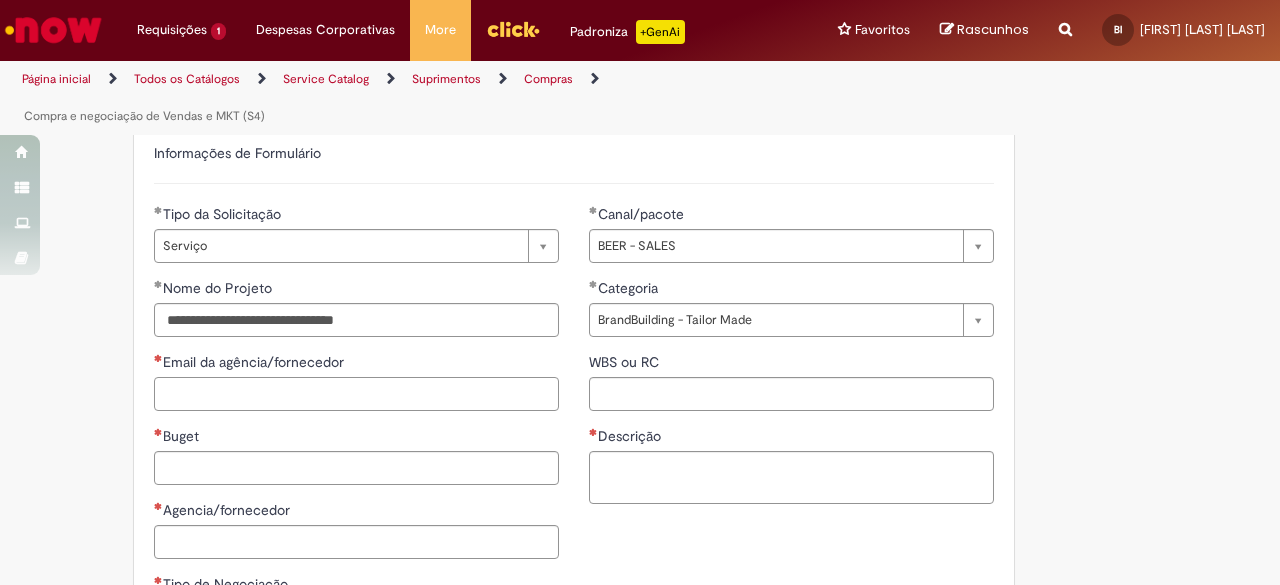 click on "Email da agência/fornecedor" at bounding box center [356, 394] 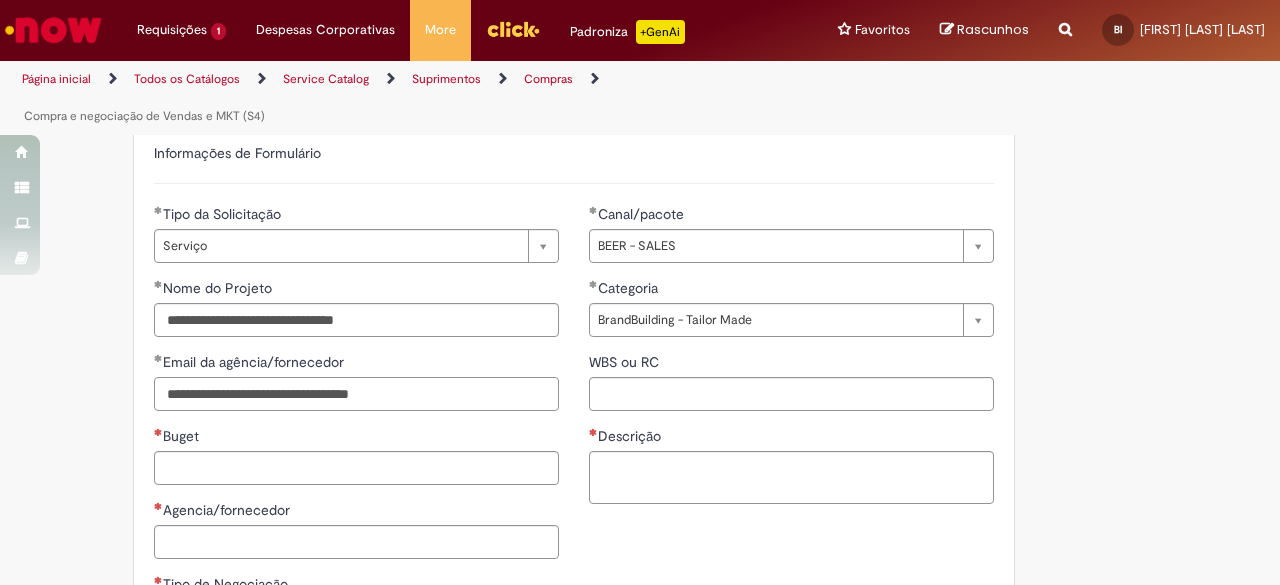 type on "**********" 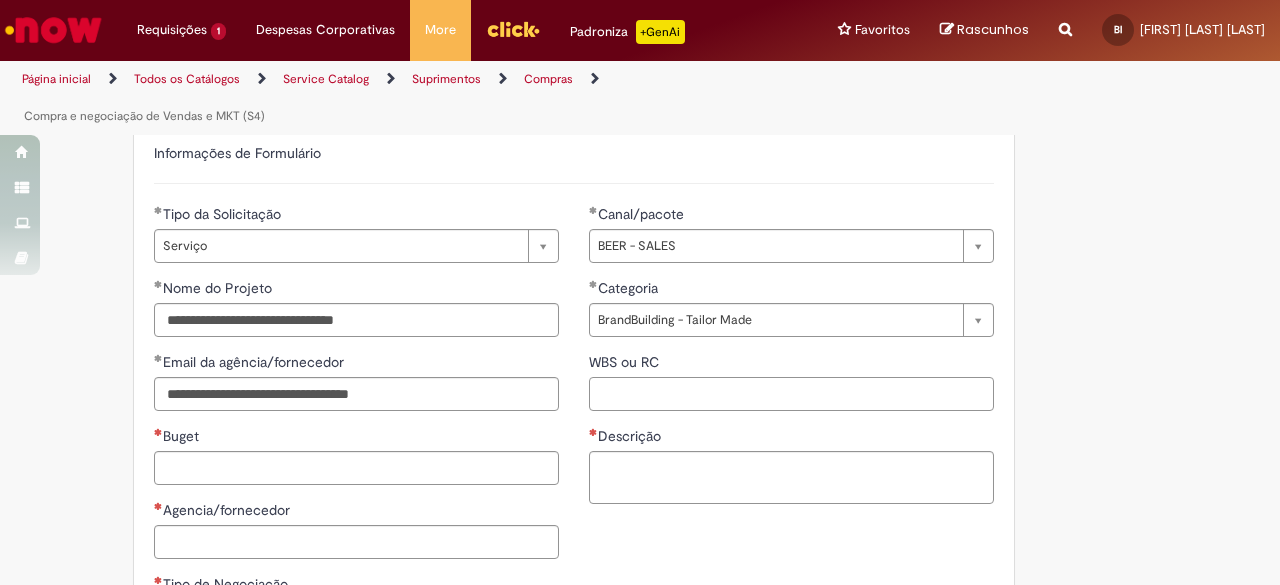 click on "WBS ou RC" at bounding box center [791, 394] 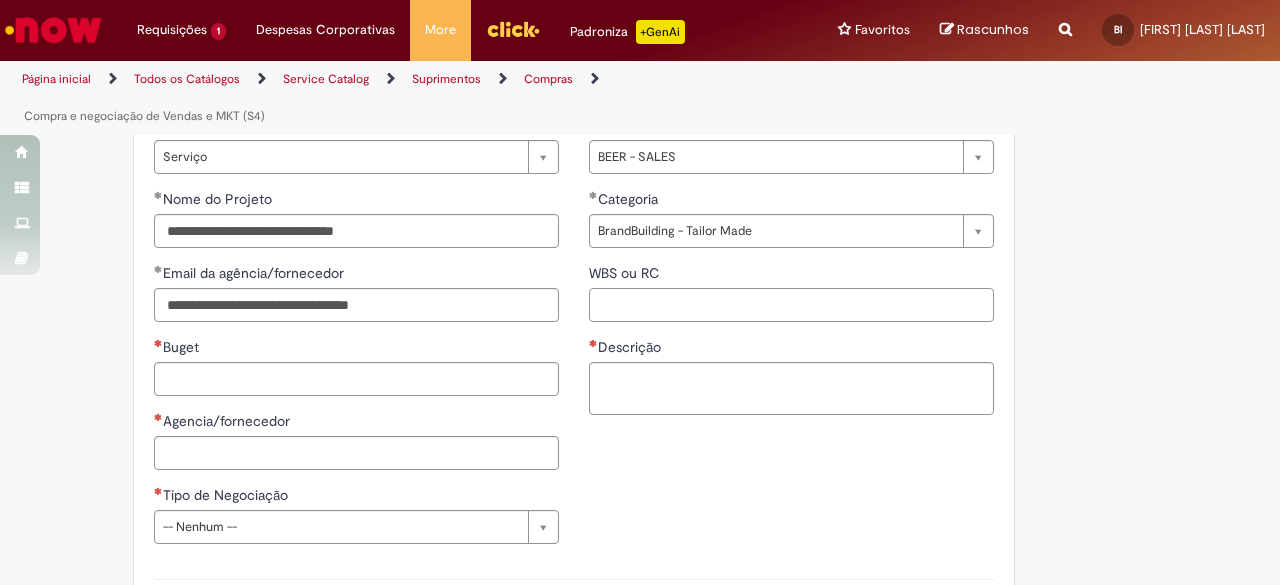 scroll, scrollTop: 1100, scrollLeft: 0, axis: vertical 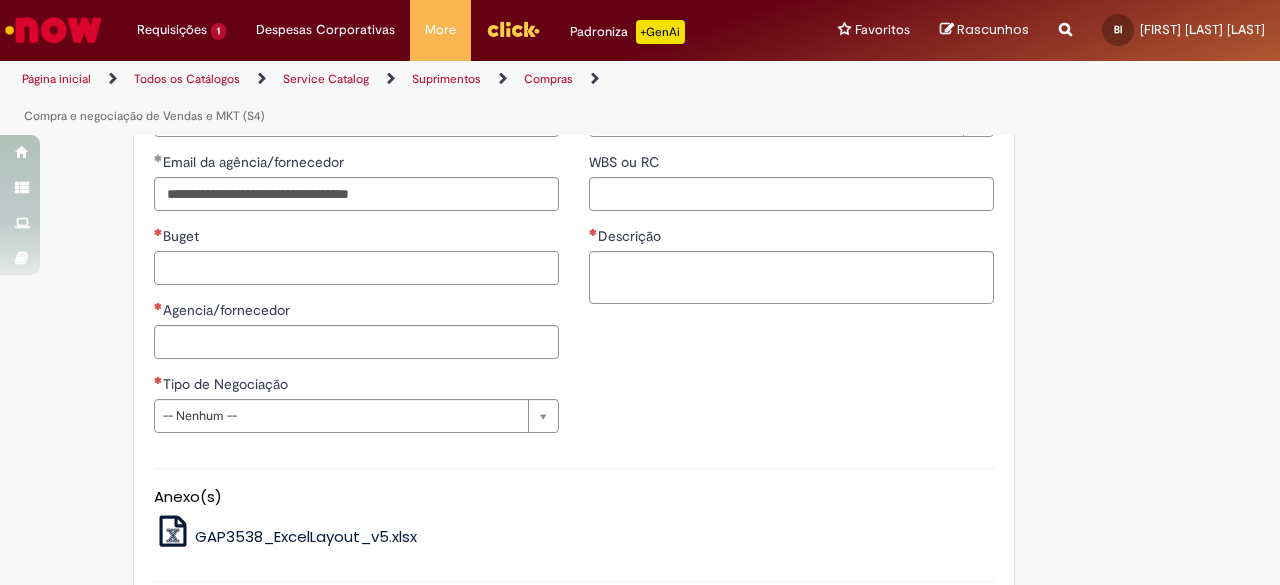 click on "Buget" at bounding box center (356, 268) 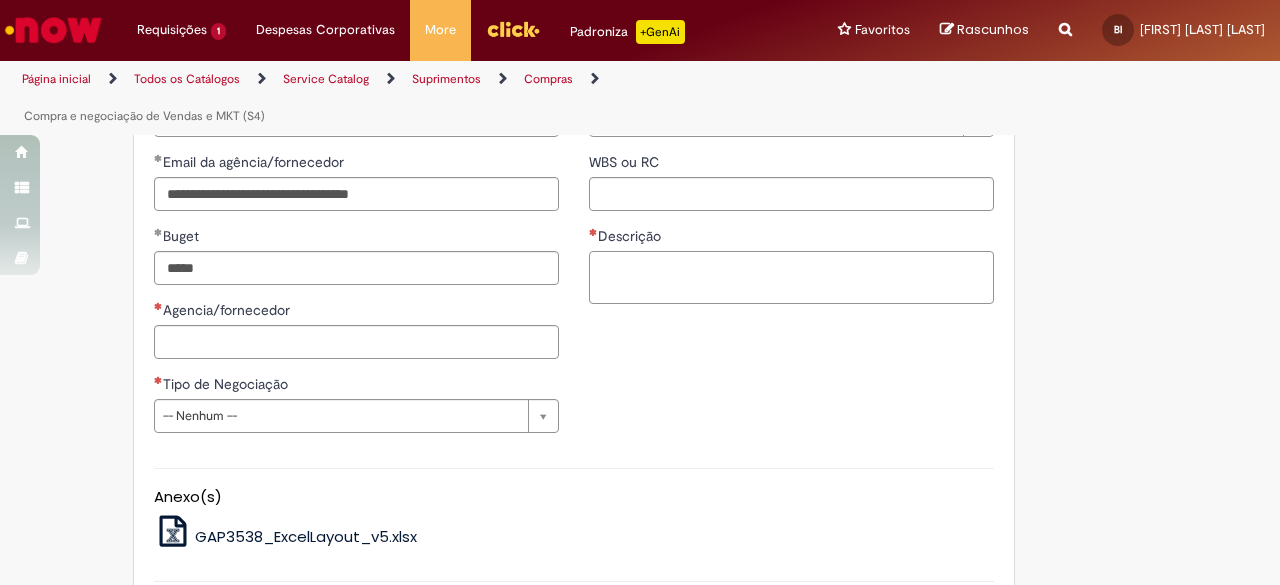 click on "Descrição" at bounding box center (791, 277) 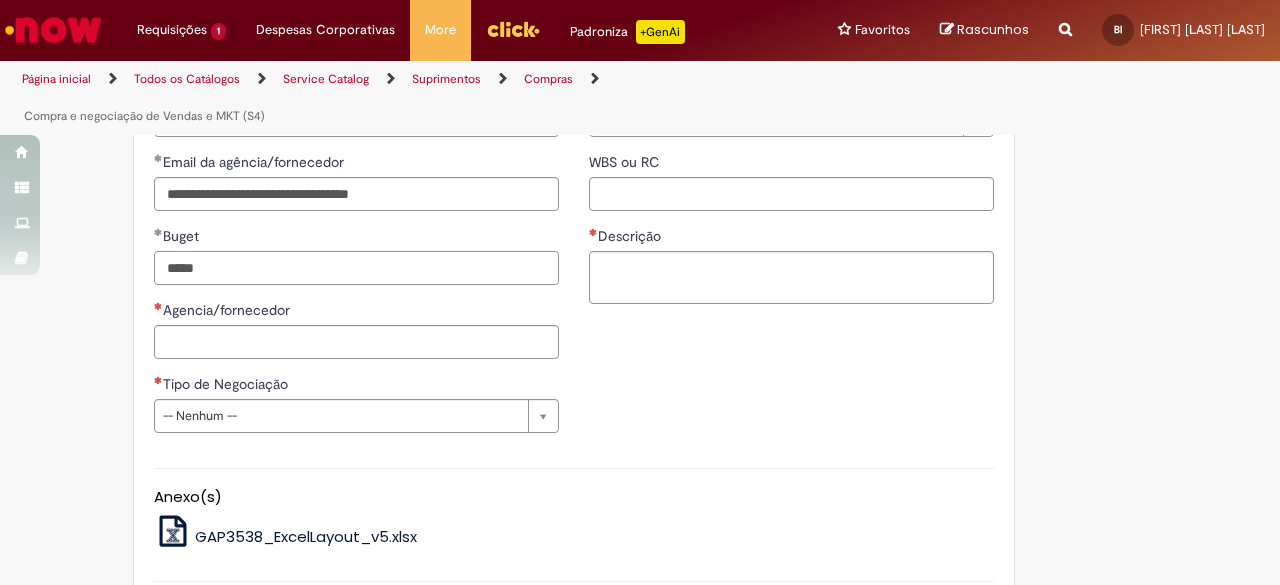 click on "*****" at bounding box center (356, 268) 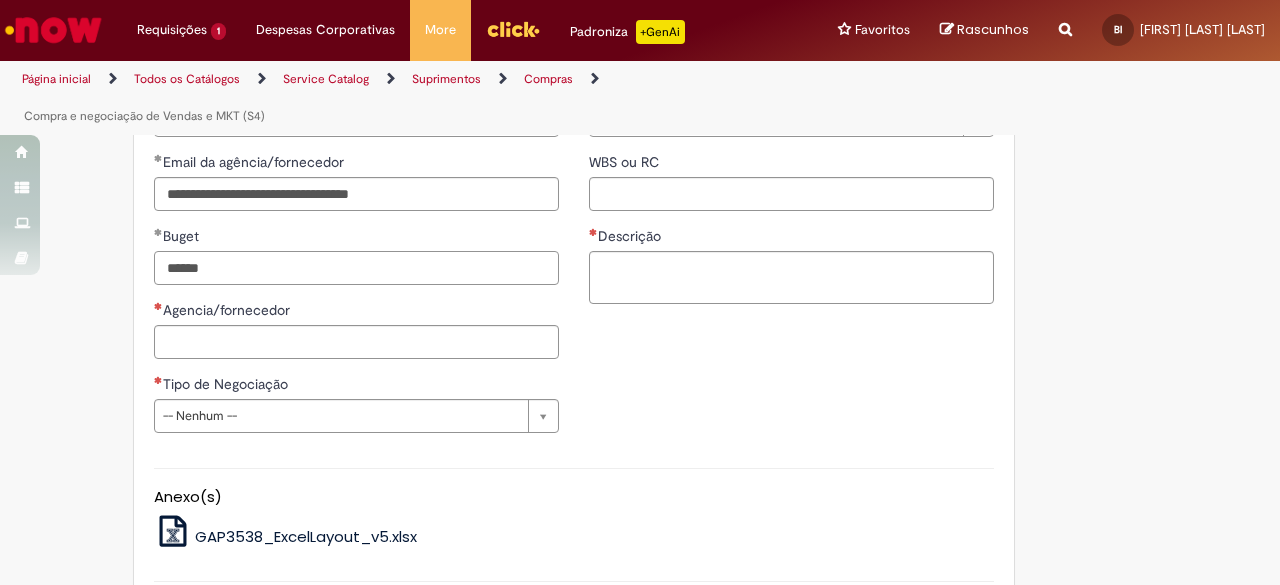 type on "******" 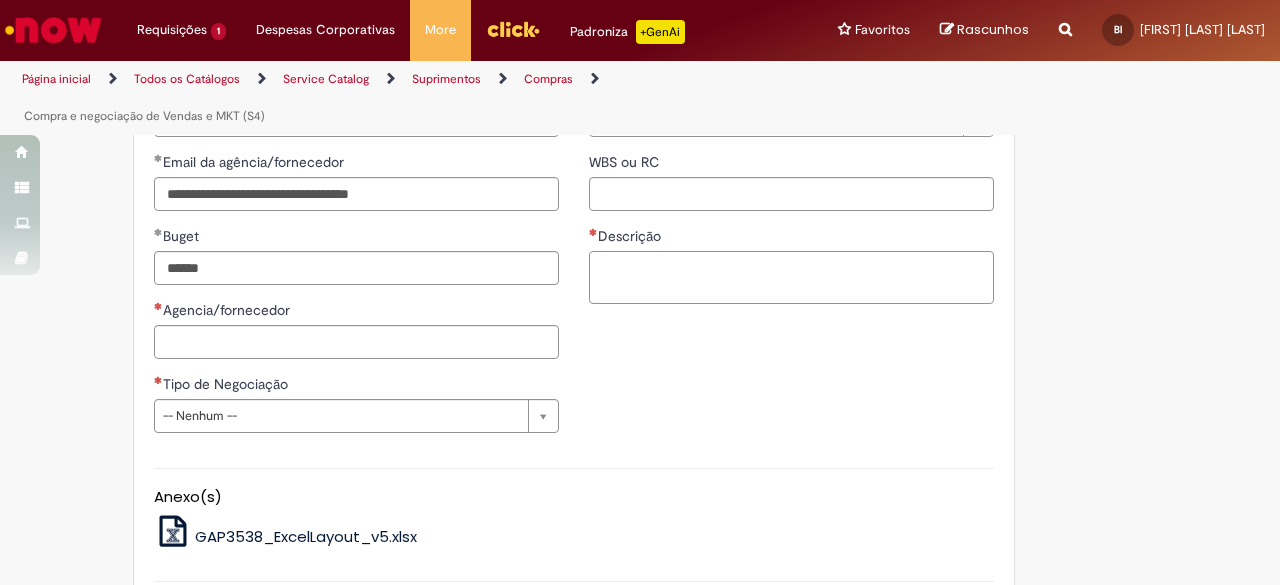 click on "Descrição" at bounding box center (791, 277) 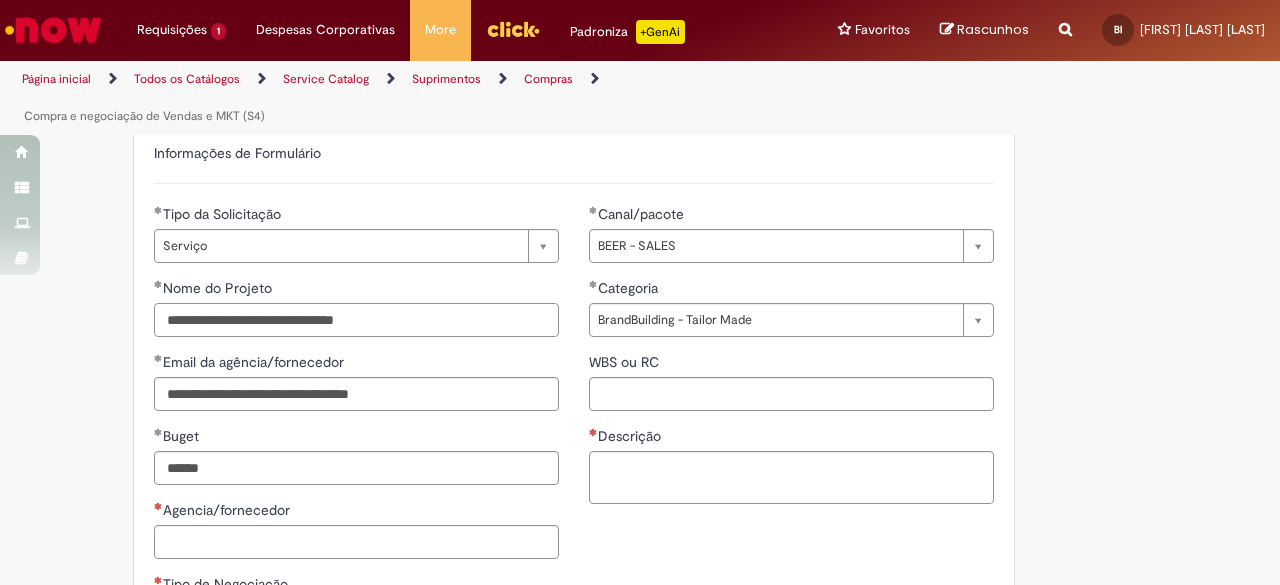 click on "**********" at bounding box center (356, 320) 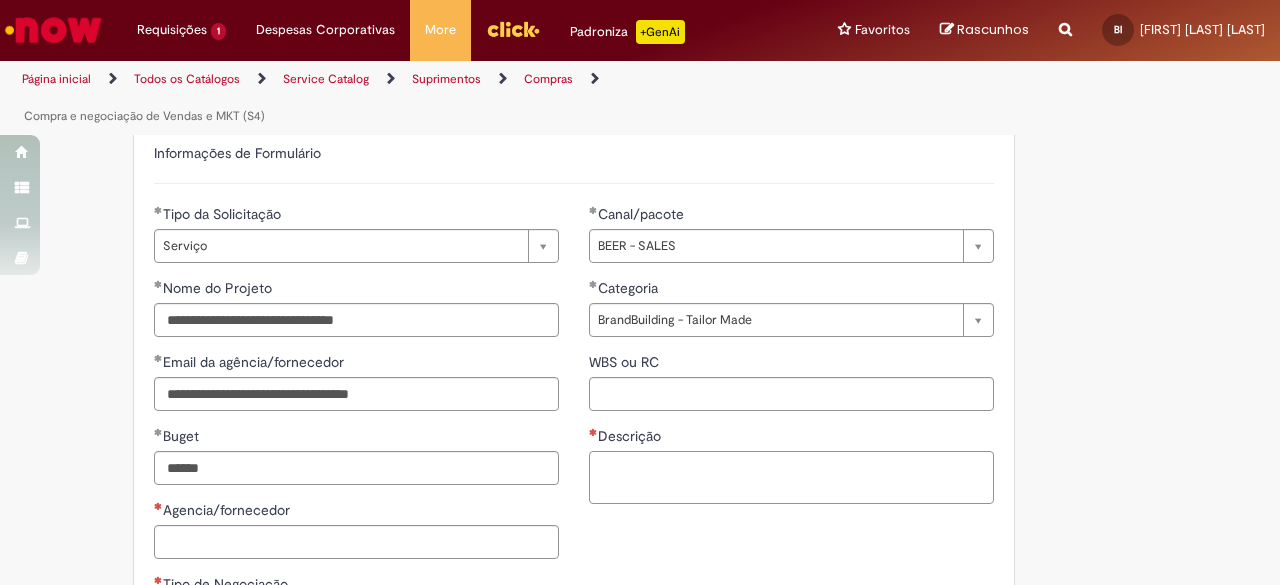 click on "Descrição" at bounding box center (791, 477) 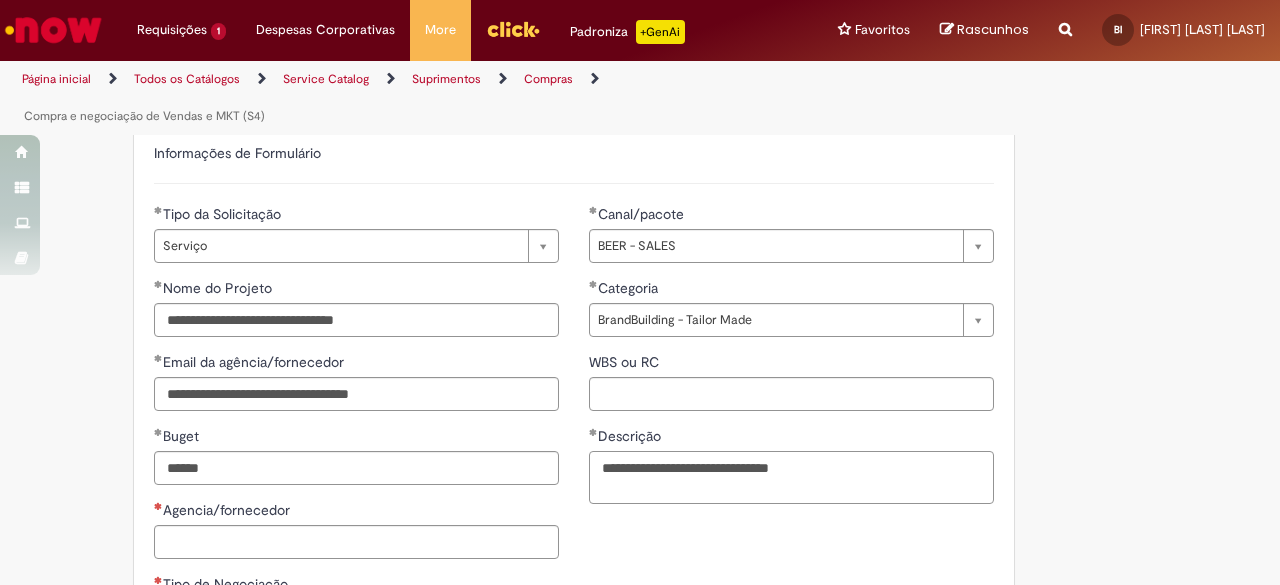 click on "**********" at bounding box center [791, 477] 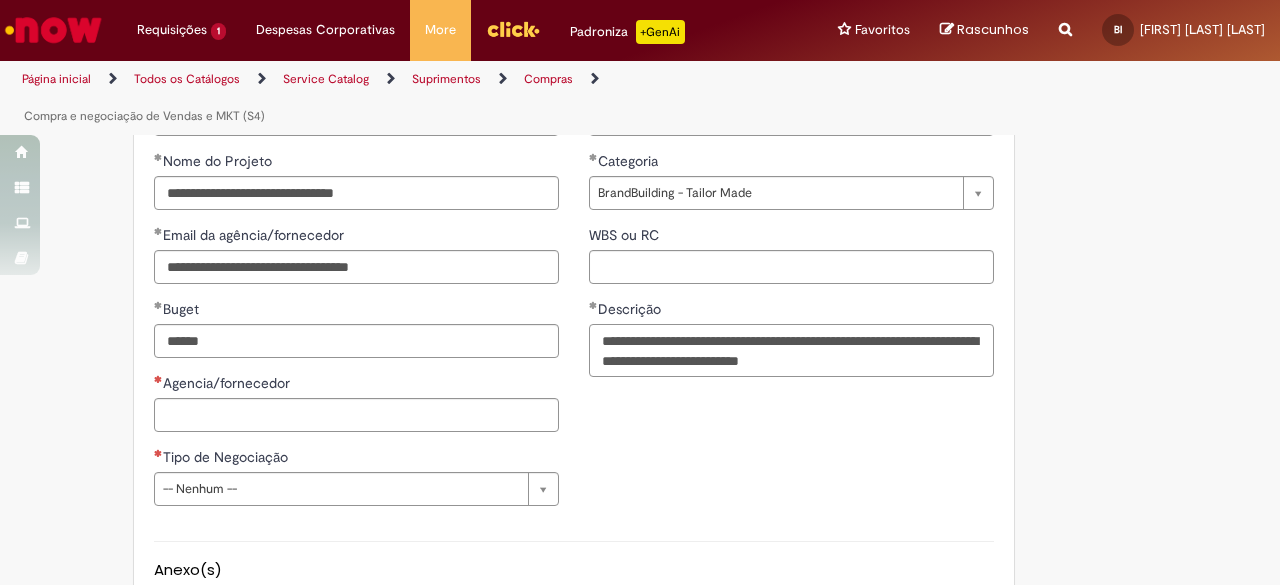 scroll, scrollTop: 1100, scrollLeft: 0, axis: vertical 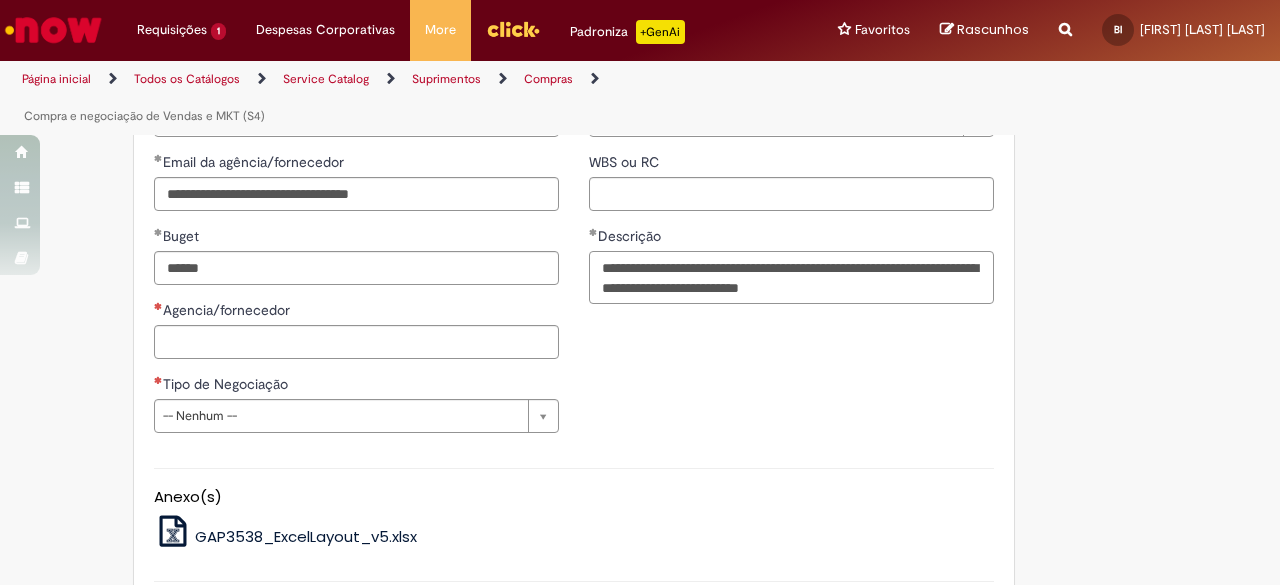 type on "**********" 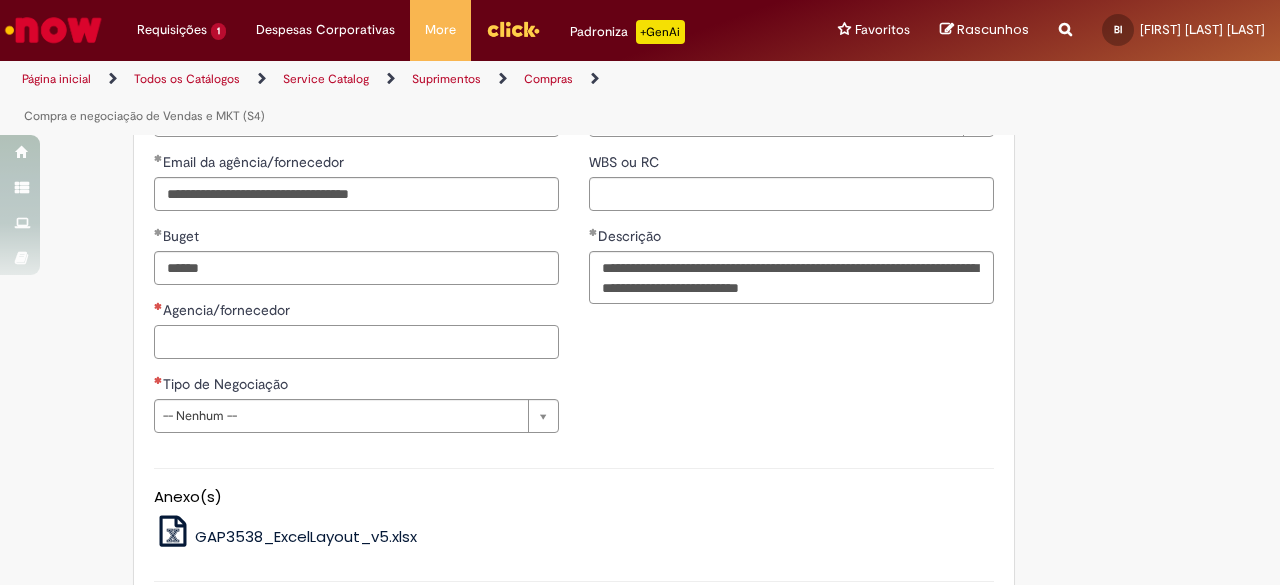 click on "Agencia/fornecedor" at bounding box center (356, 342) 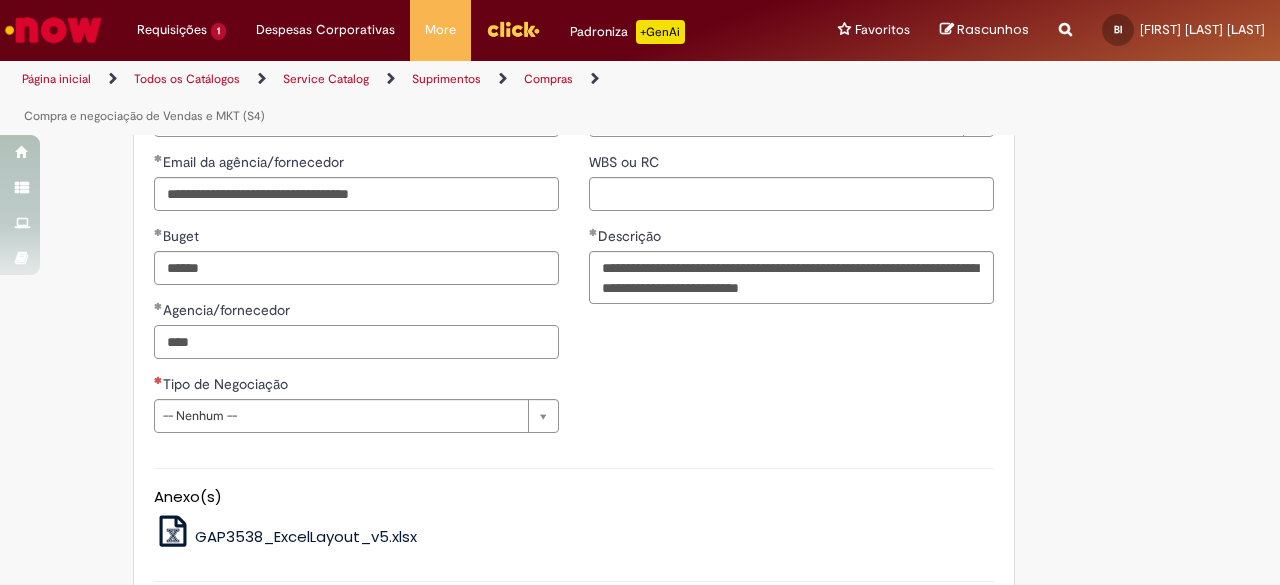 type on "****" 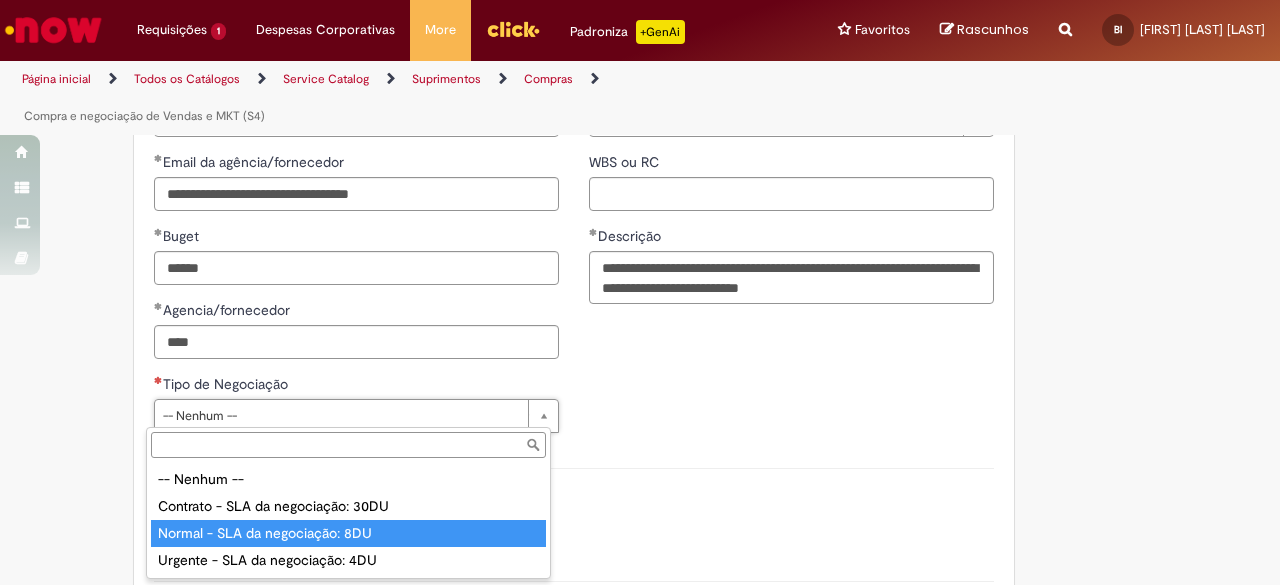 type on "**********" 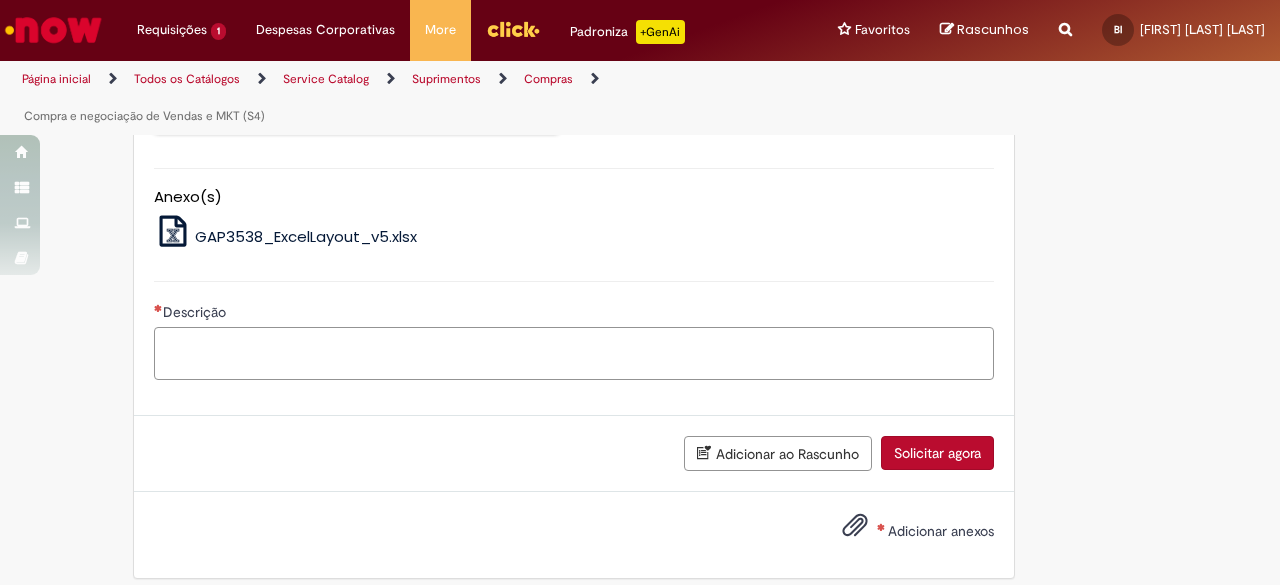 click on "Descrição" at bounding box center (574, 353) 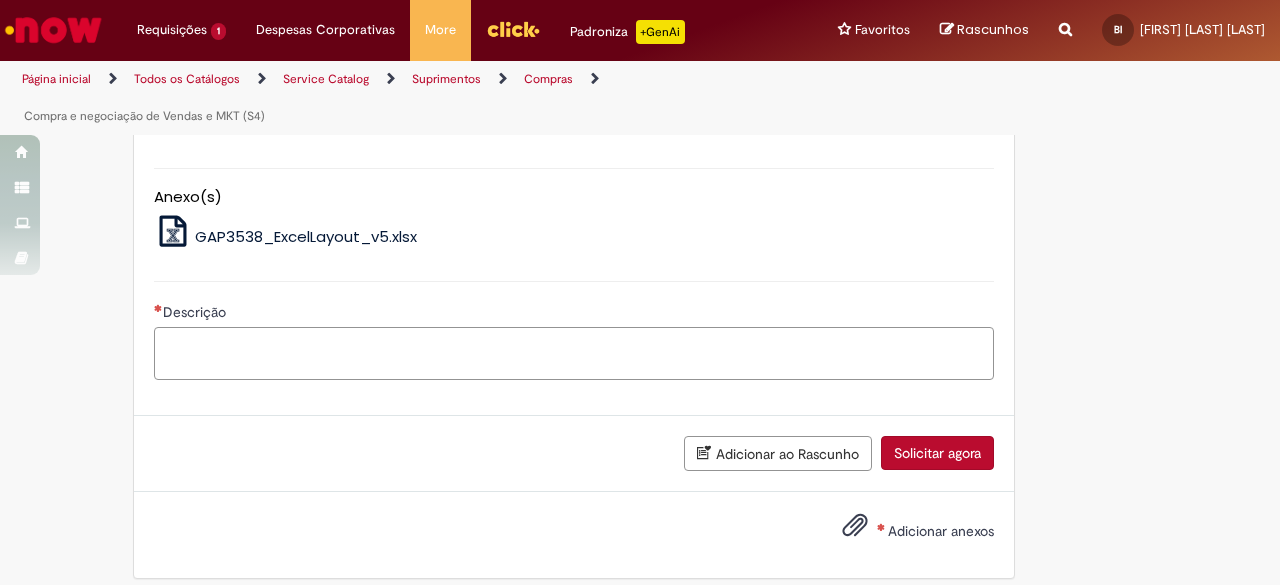 scroll, scrollTop: 1100, scrollLeft: 0, axis: vertical 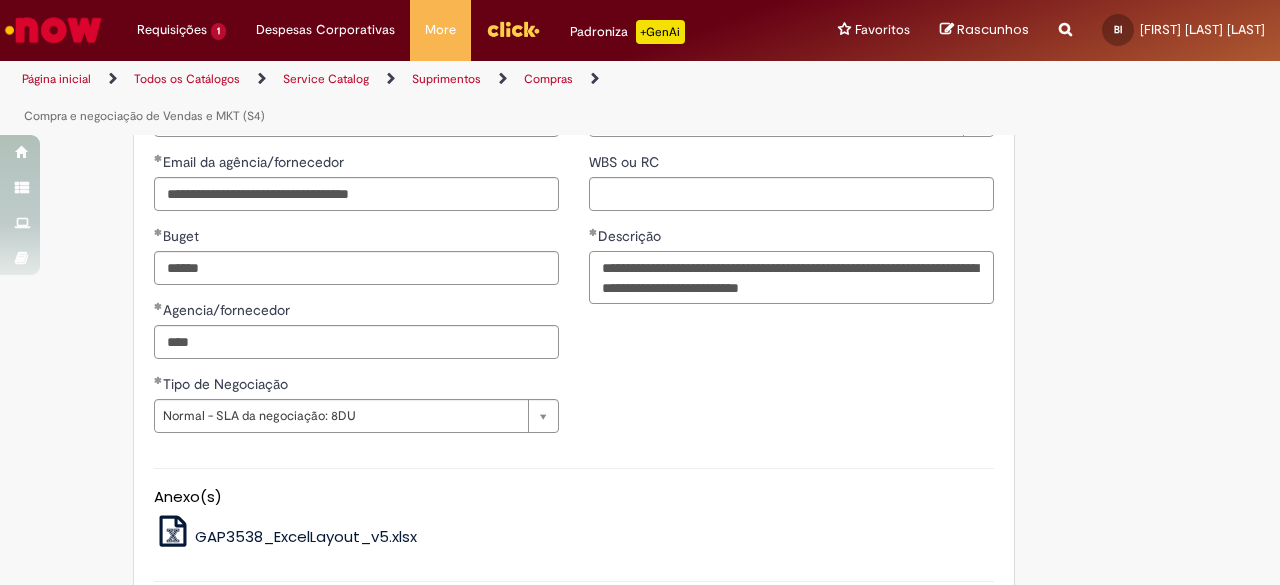 drag, startPoint x: 940, startPoint y: 283, endPoint x: 559, endPoint y: 223, distance: 385.69547 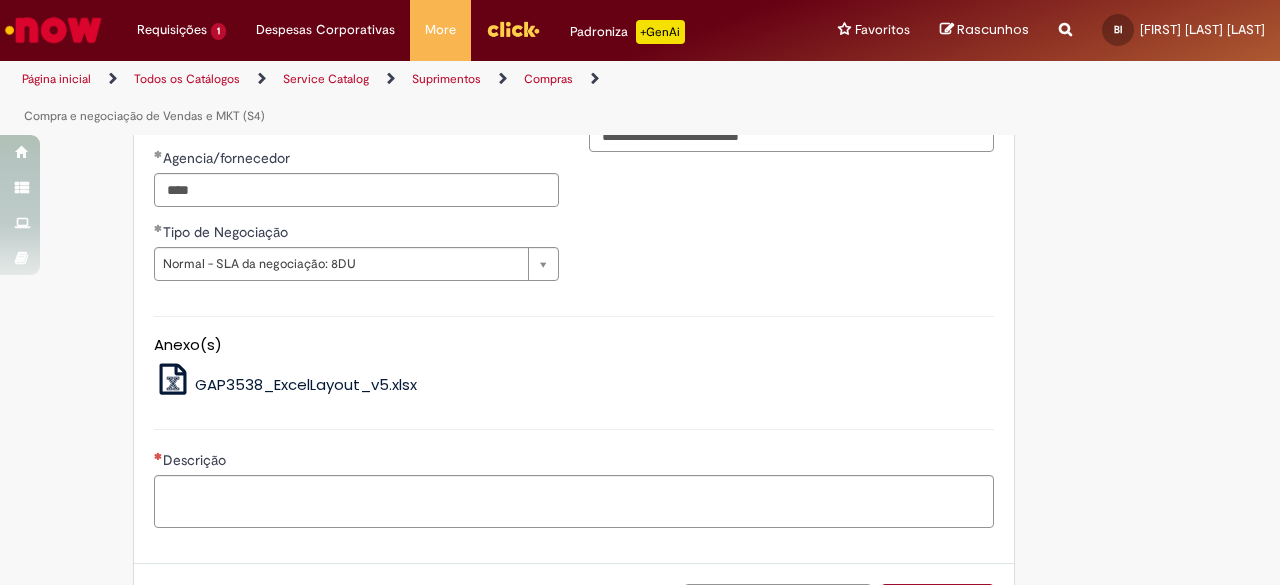 scroll, scrollTop: 1411, scrollLeft: 0, axis: vertical 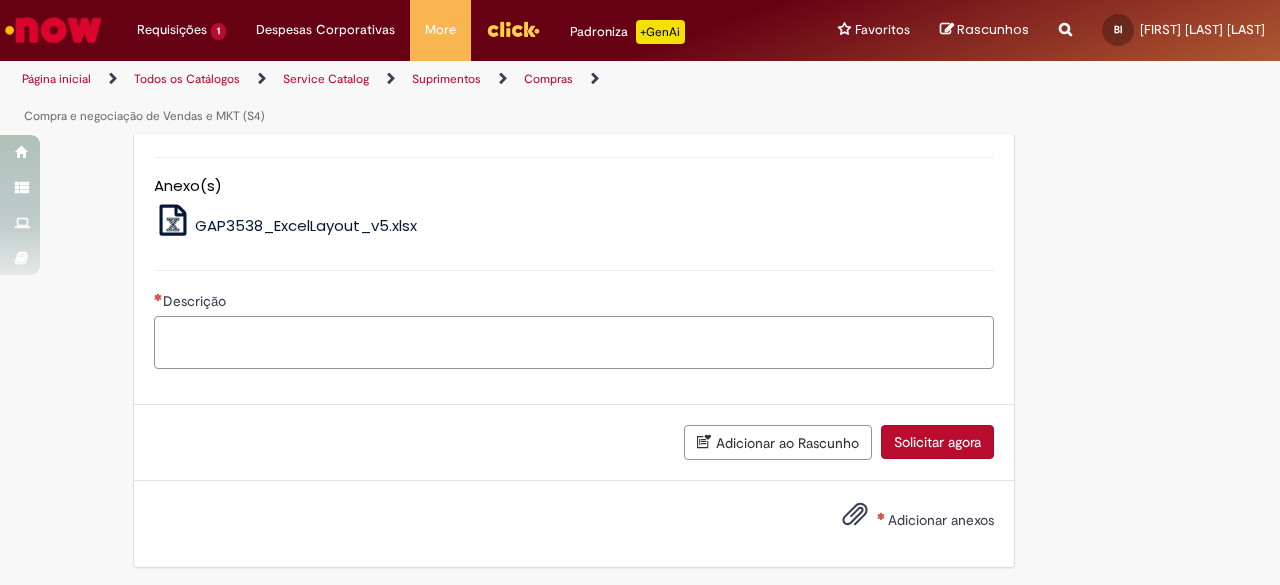 click on "Descrição" at bounding box center (574, 342) 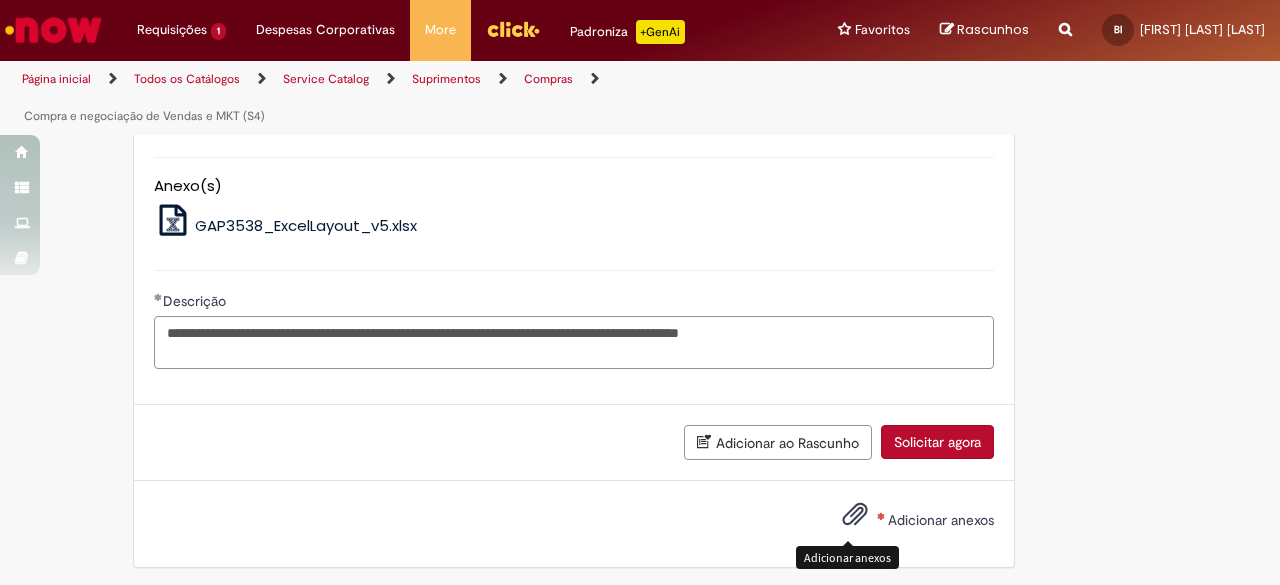 type on "**********" 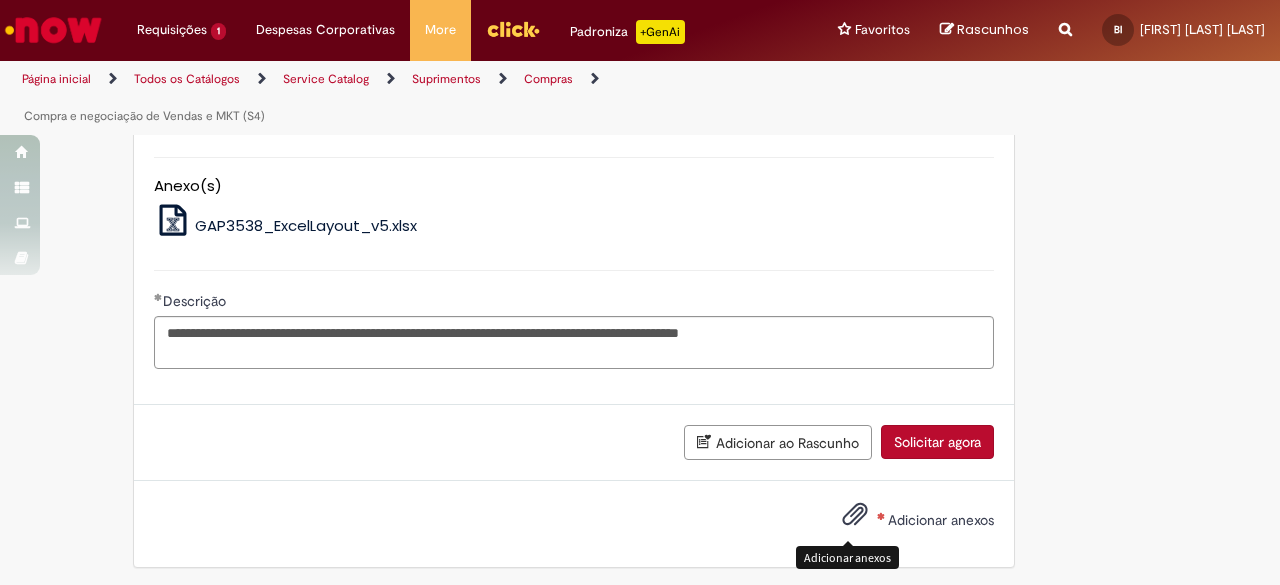 click on "Adicionar anexos" at bounding box center [855, 519] 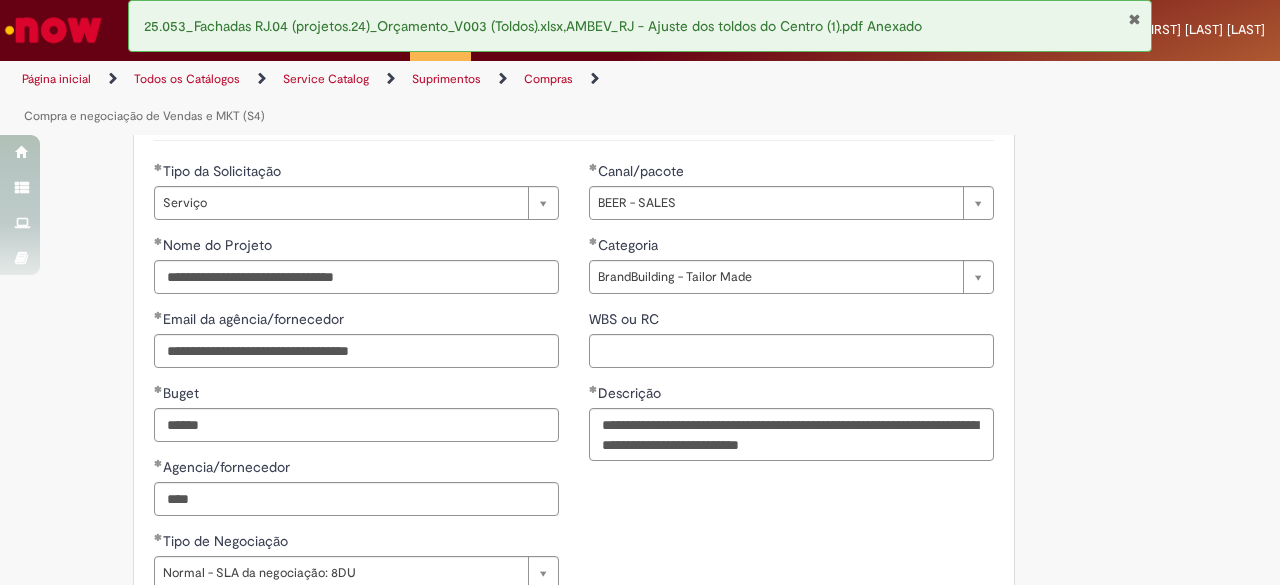 scroll, scrollTop: 942, scrollLeft: 0, axis: vertical 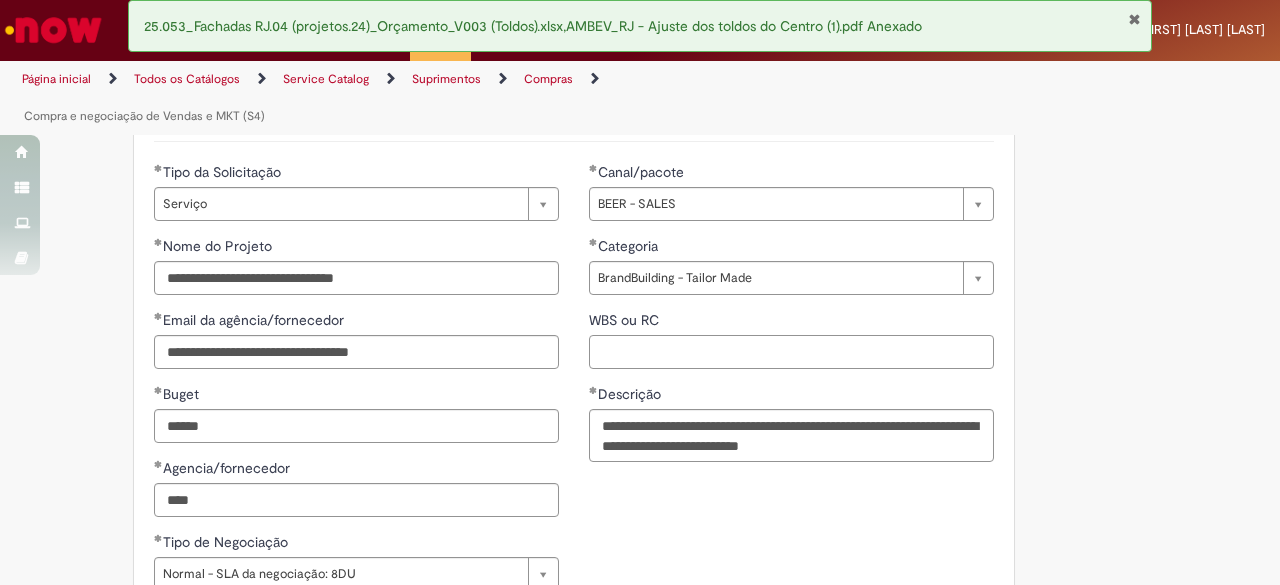 click on "WBS ou RC" at bounding box center [791, 352] 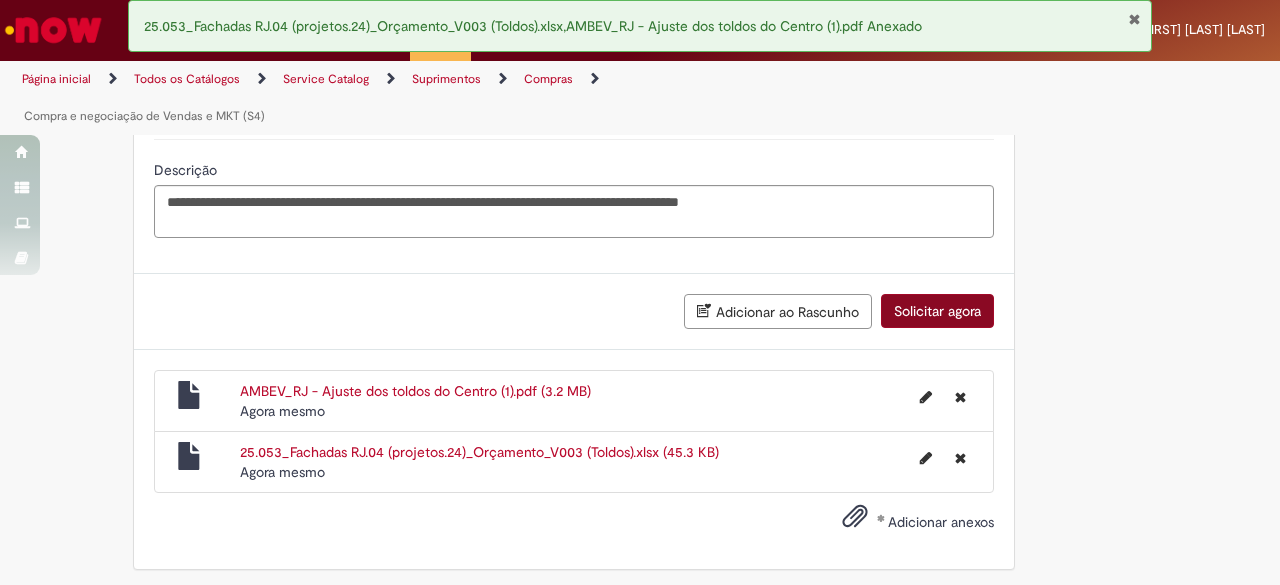 type on "**********" 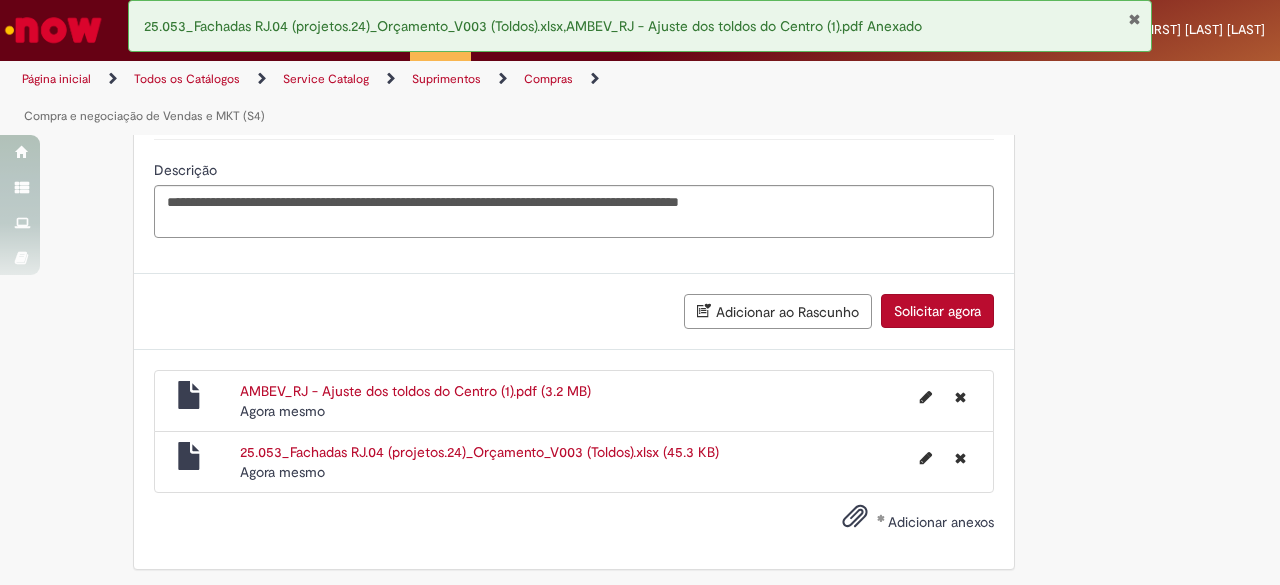 click on "Solicitar agora" at bounding box center (937, 311) 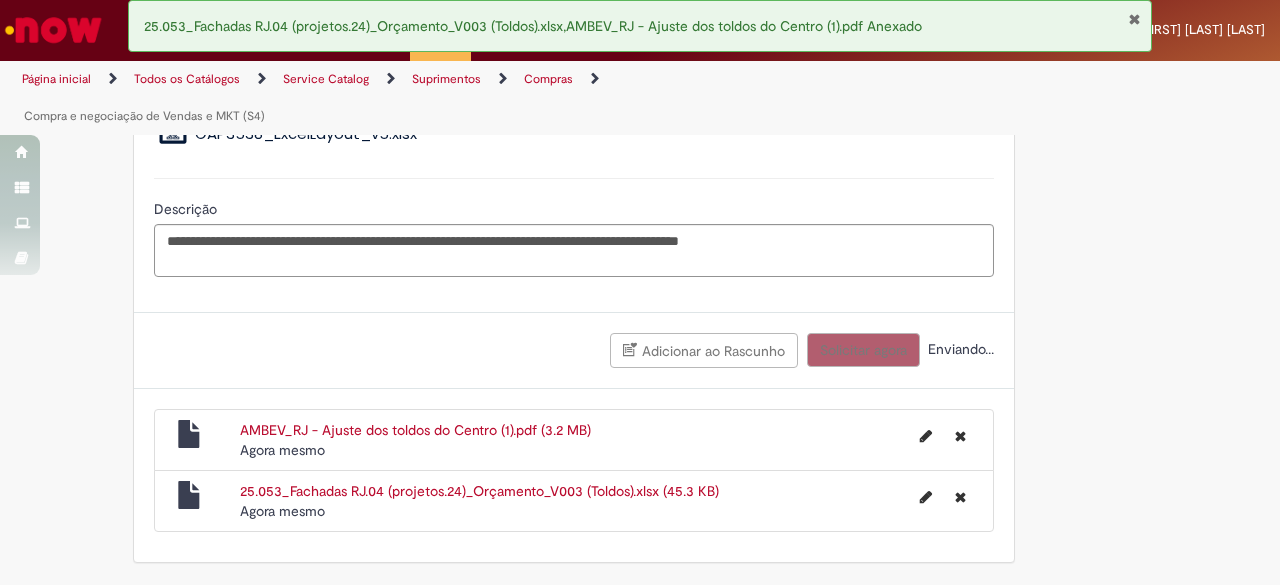 scroll, scrollTop: 1497, scrollLeft: 0, axis: vertical 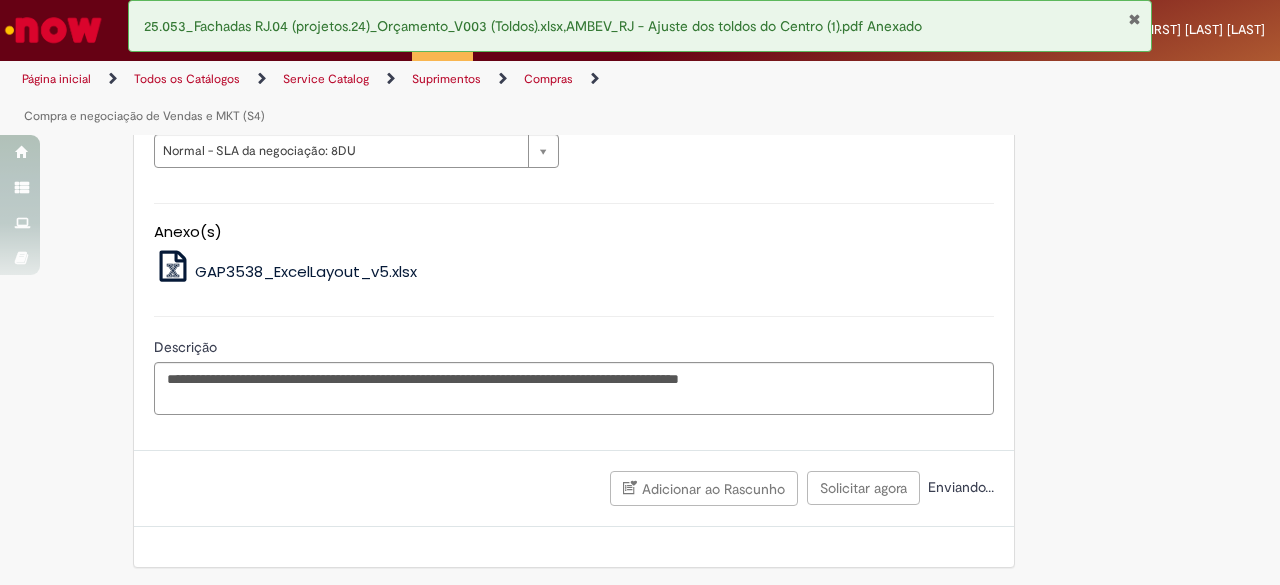 click at bounding box center [1134, 19] 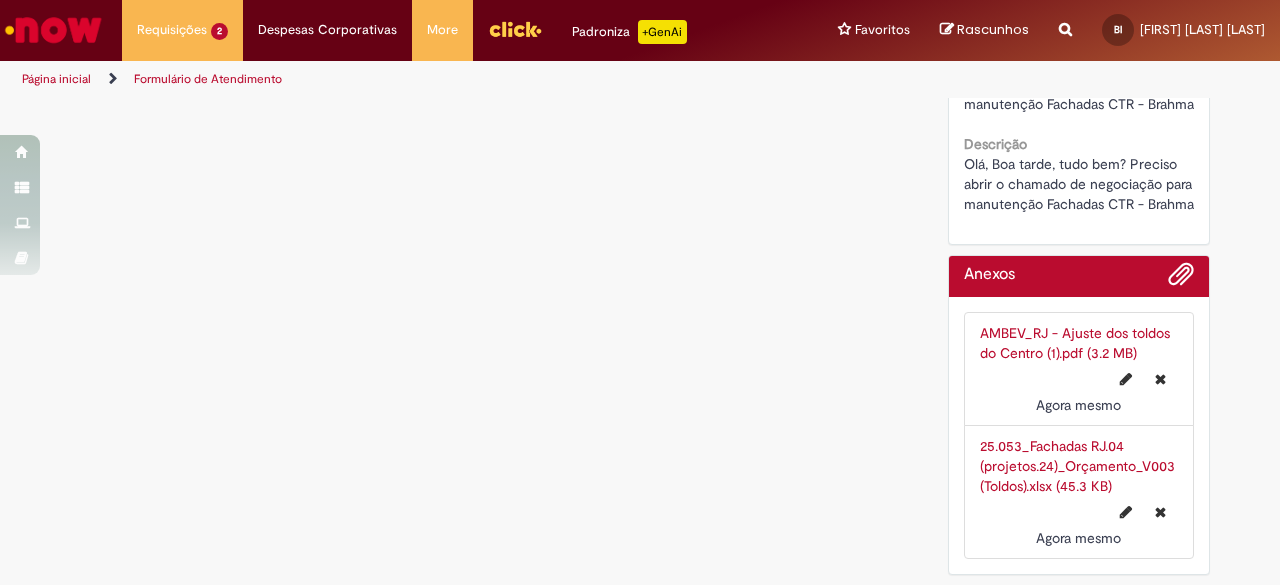 scroll, scrollTop: 1073, scrollLeft: 0, axis: vertical 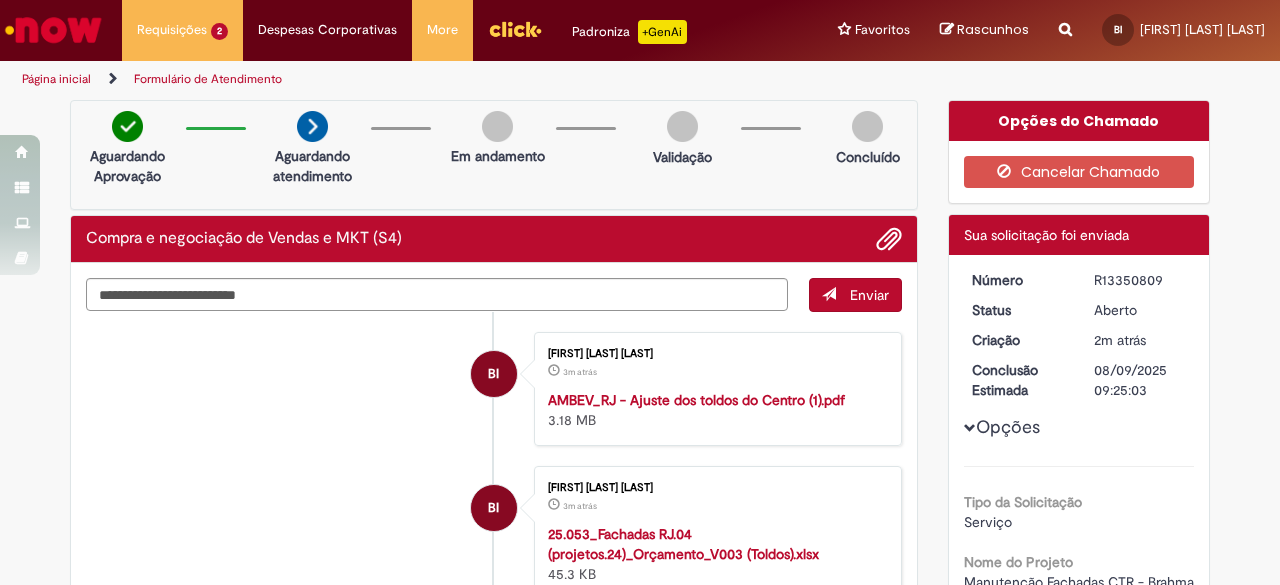 click on "R13350809" at bounding box center (1140, 280) 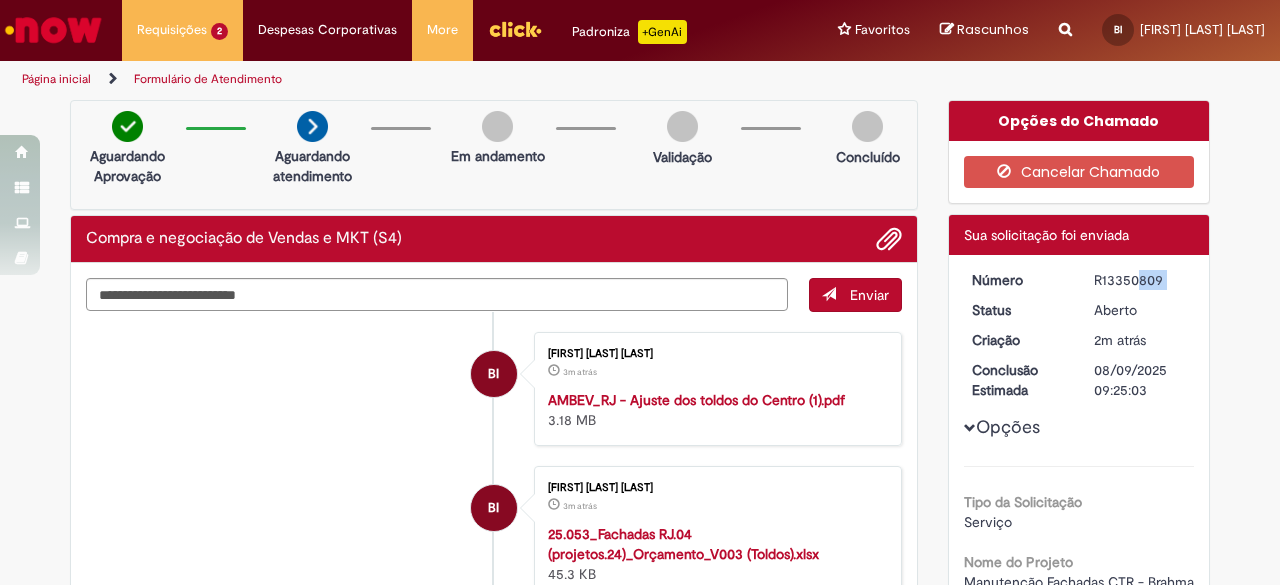 click on "R13350809" at bounding box center [1140, 280] 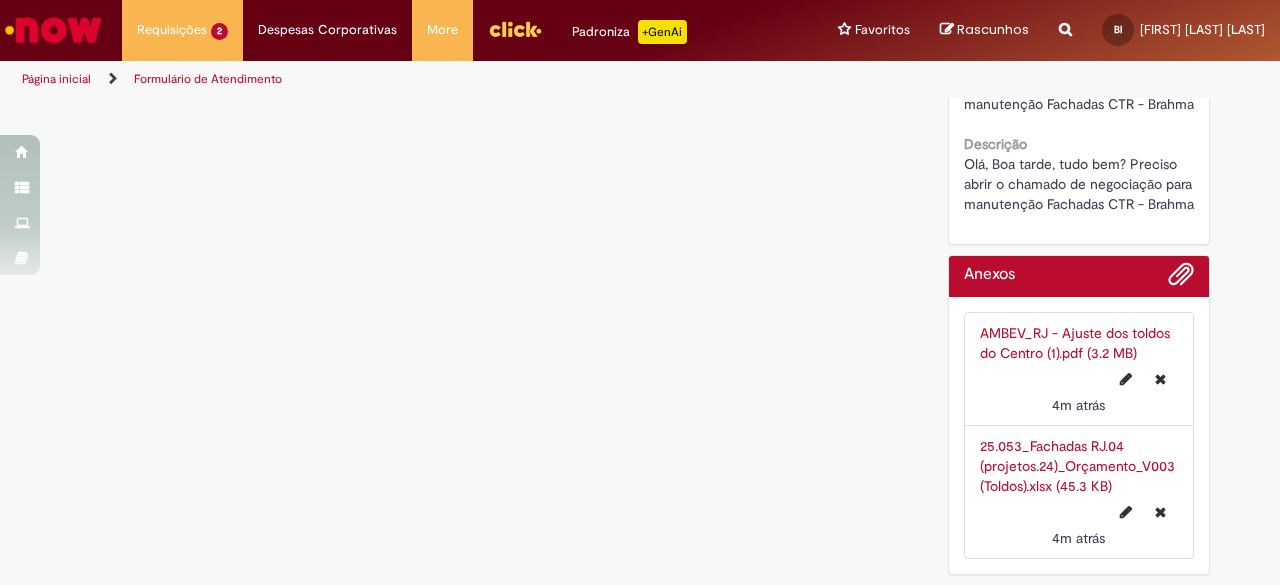 scroll, scrollTop: 1073, scrollLeft: 0, axis: vertical 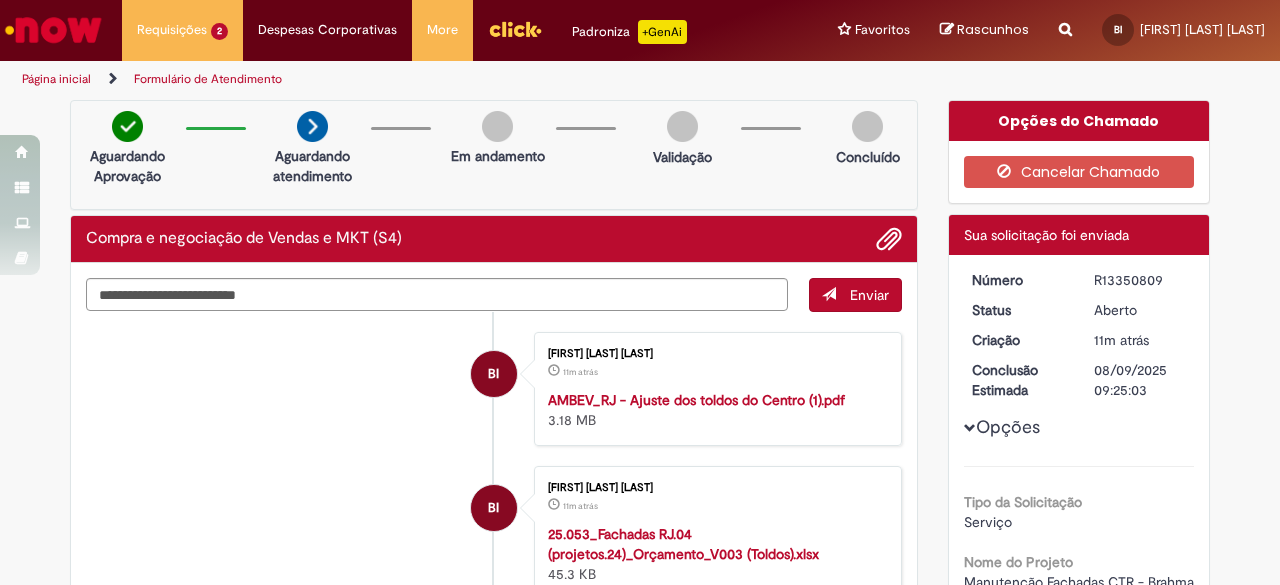 click on "Compra e negociação de Vendas e MKT (S4)" at bounding box center (244, 239) 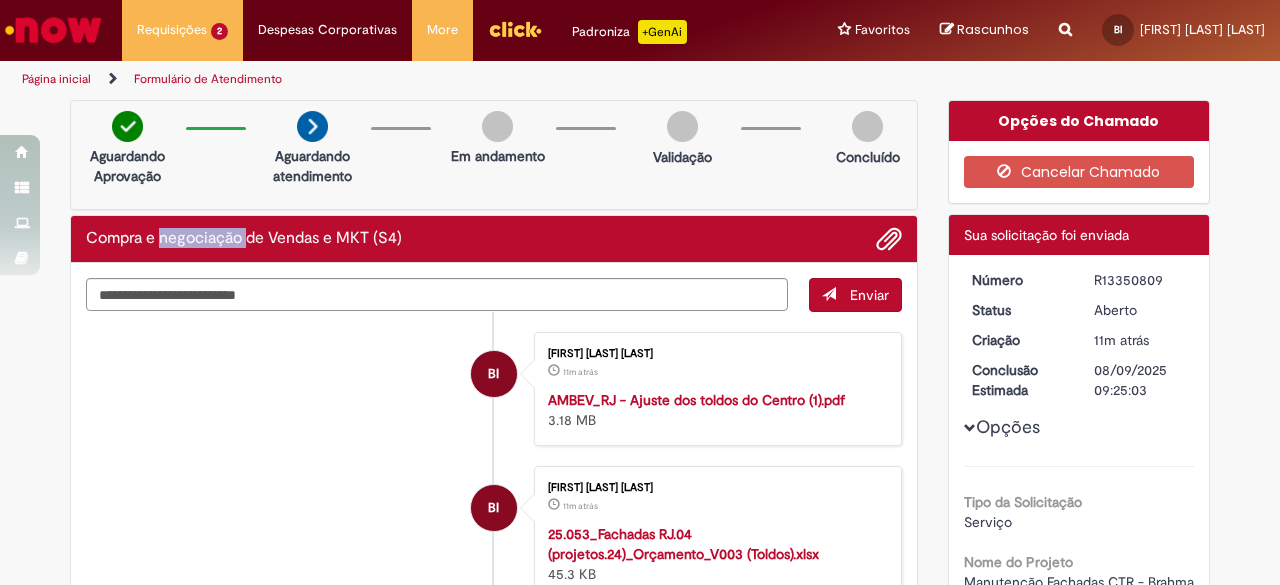 click on "Compra e negociação de Vendas e MKT (S4)" at bounding box center (244, 239) 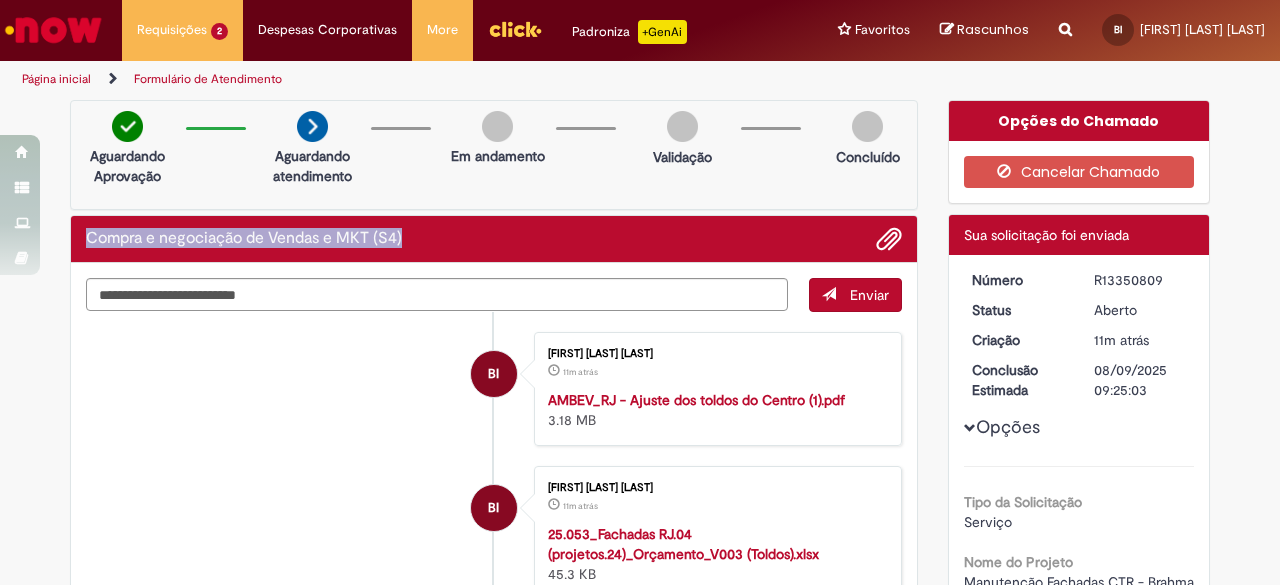 click on "Compra e negociação de Vendas e MKT (S4)" at bounding box center [244, 239] 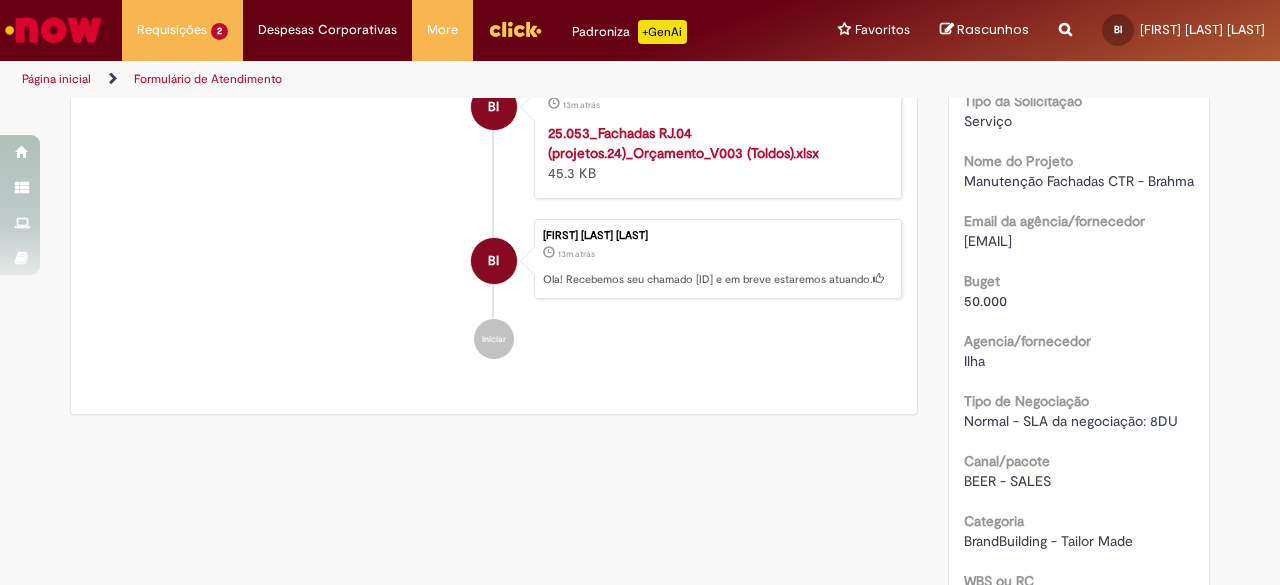 scroll, scrollTop: 500, scrollLeft: 0, axis: vertical 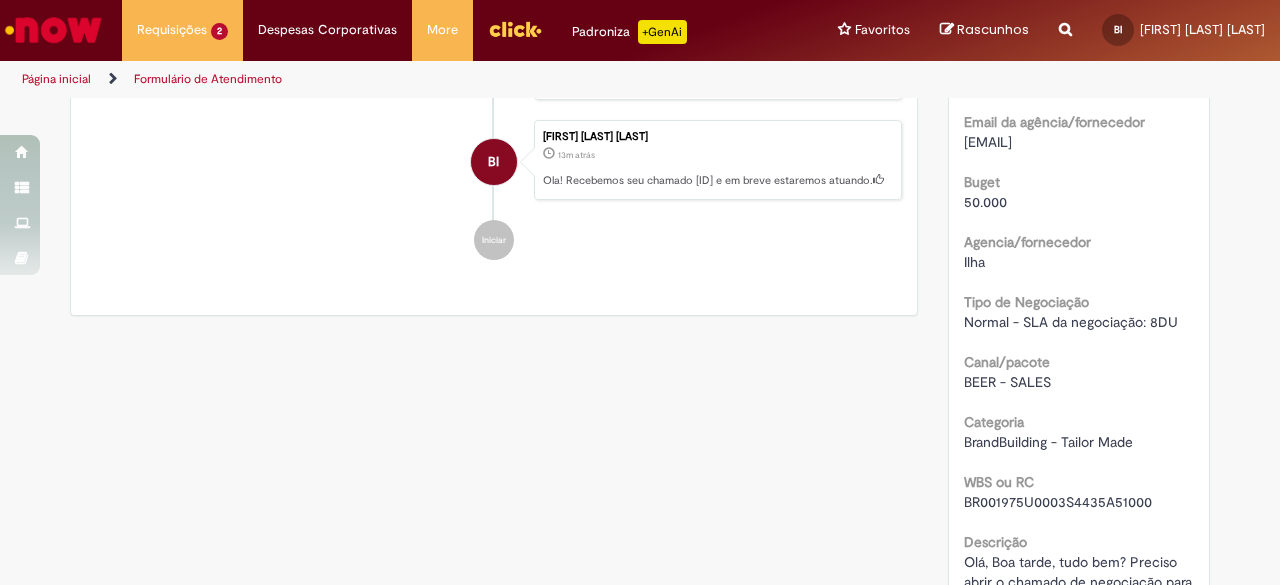 click on "[EMAIL]" at bounding box center (988, 142) 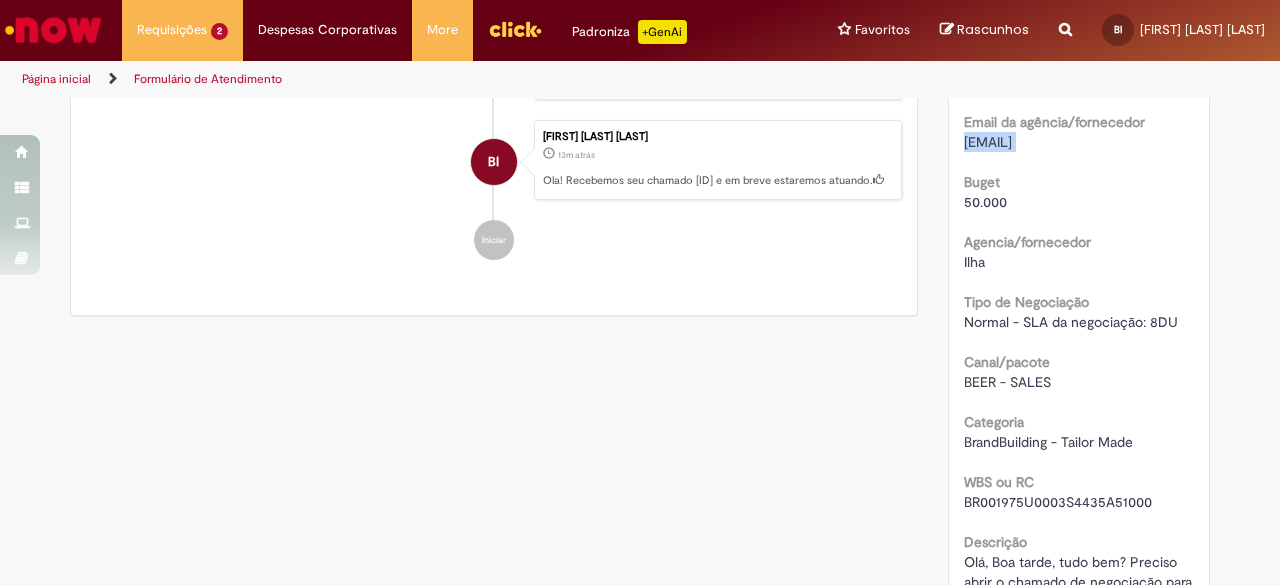 click on "[EMAIL]" at bounding box center [988, 142] 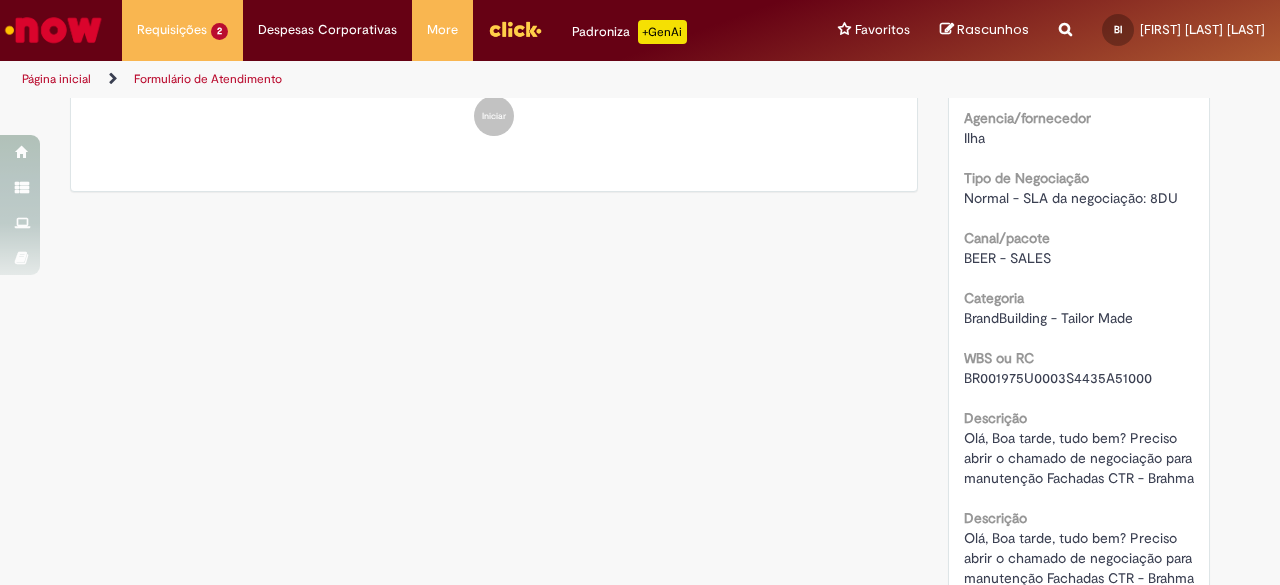 scroll, scrollTop: 700, scrollLeft: 0, axis: vertical 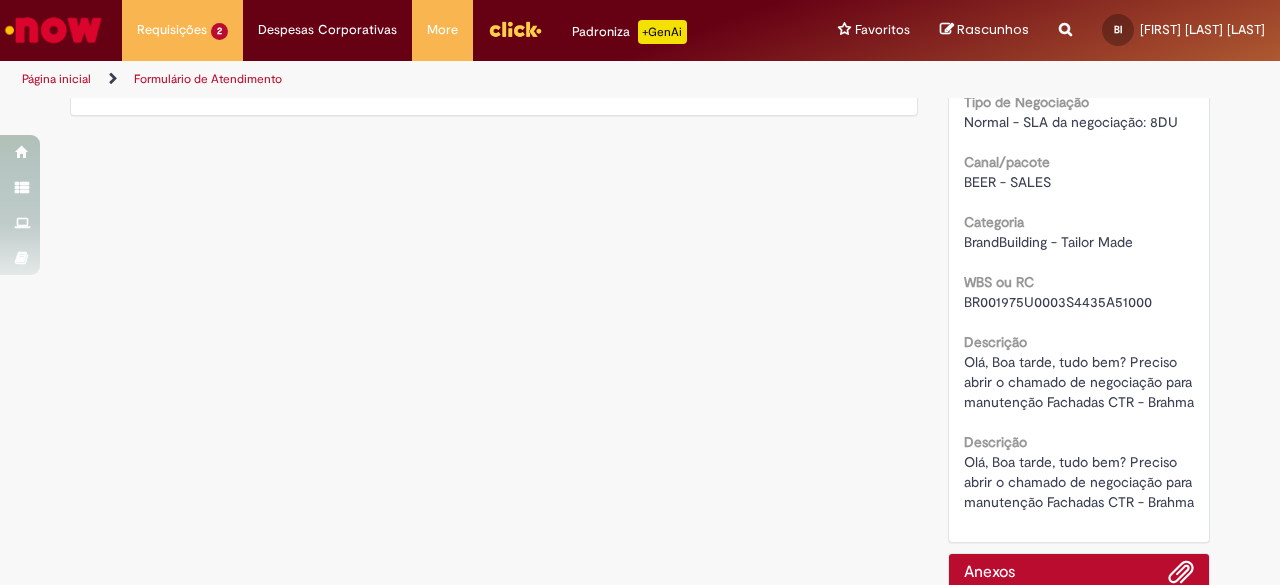 click on "BR001975U0003S4435A51000" at bounding box center [1058, 302] 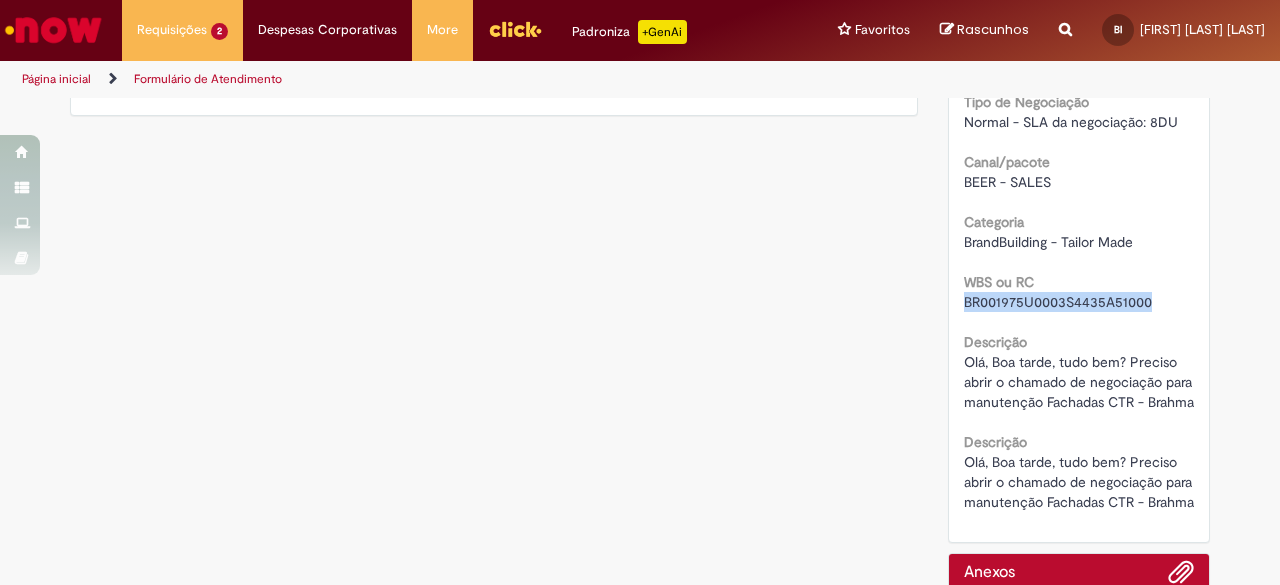 click on "BR001975U0003S4435A51000" at bounding box center (1058, 302) 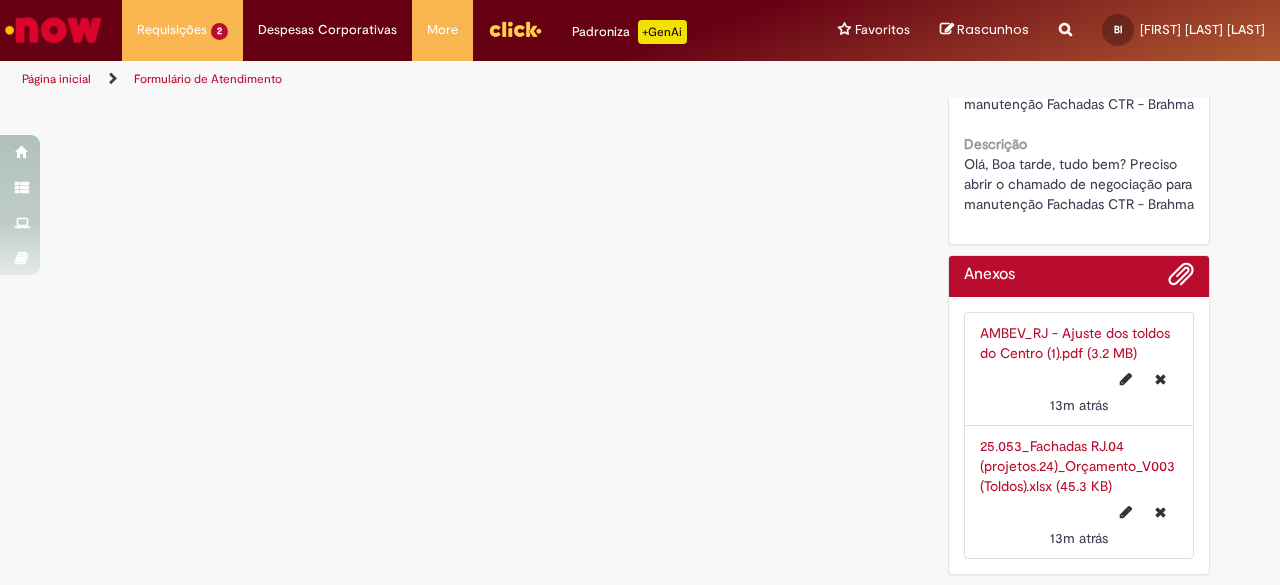 scroll, scrollTop: 973, scrollLeft: 0, axis: vertical 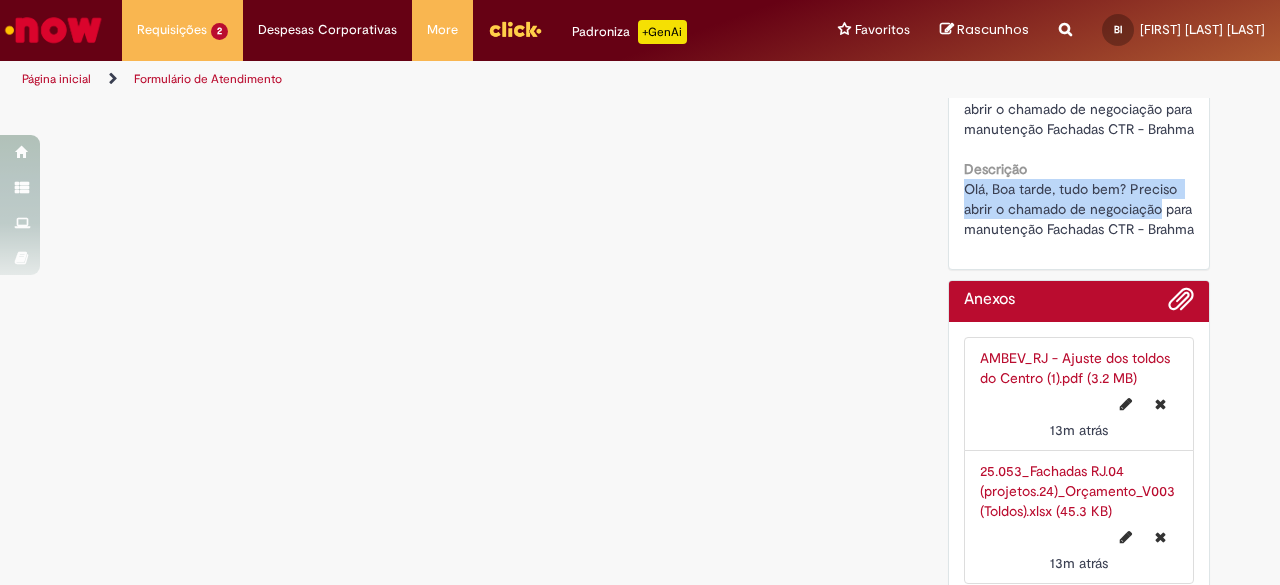 drag, startPoint x: 959, startPoint y: 246, endPoint x: 1153, endPoint y: 262, distance: 194.65868 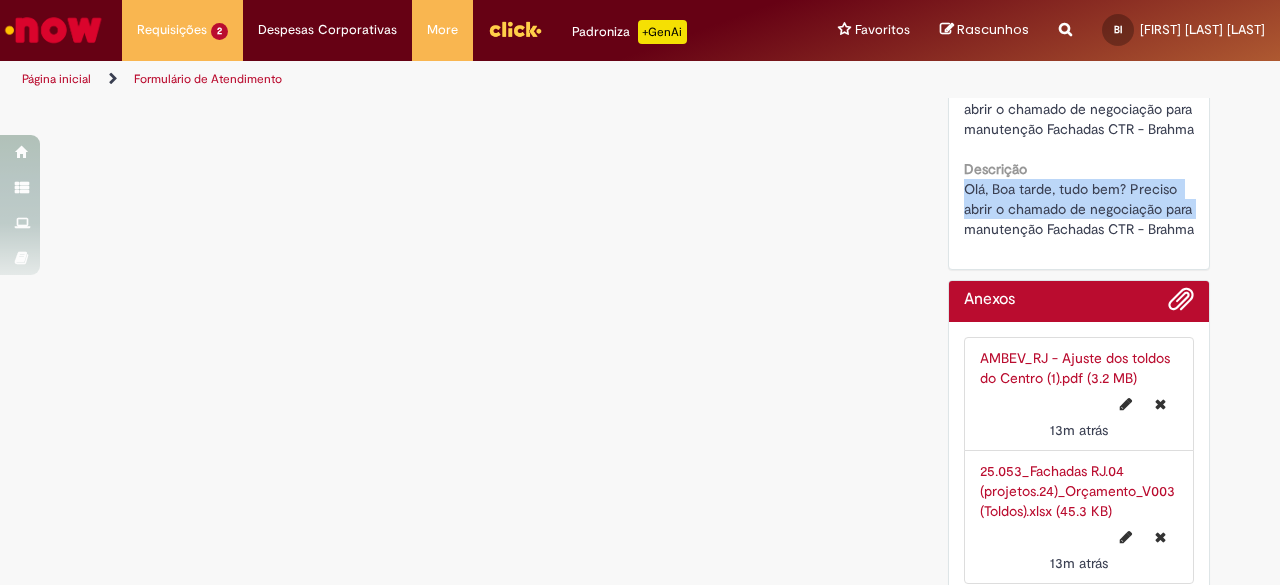 drag, startPoint x: 1200, startPoint y: 264, endPoint x: 960, endPoint y: 254, distance: 240.20824 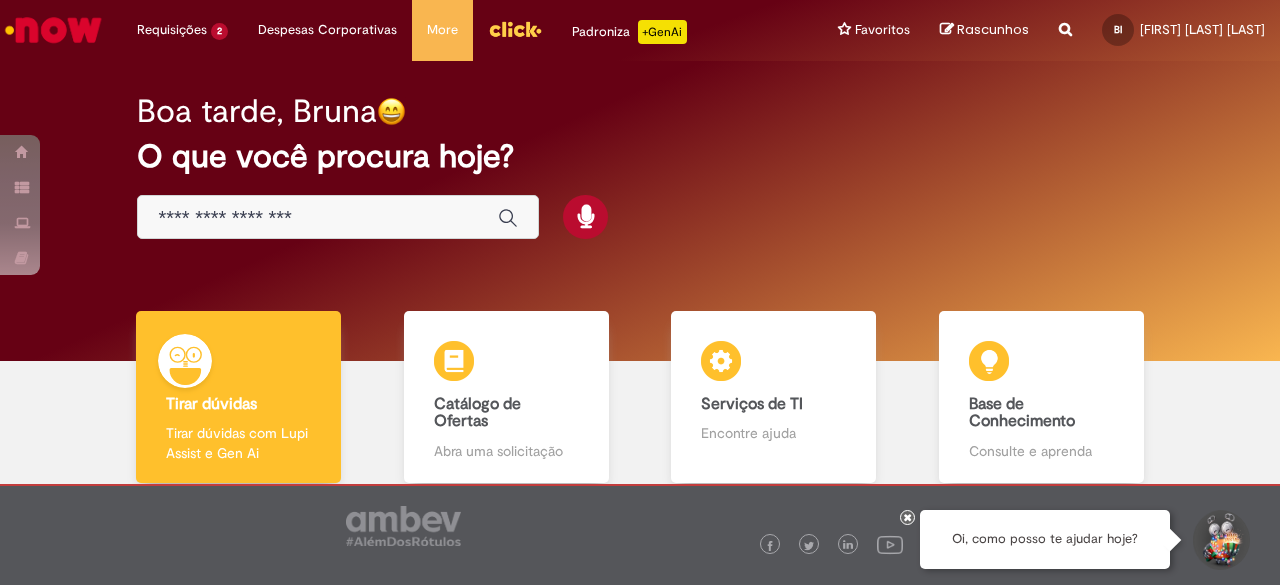 scroll, scrollTop: 0, scrollLeft: 0, axis: both 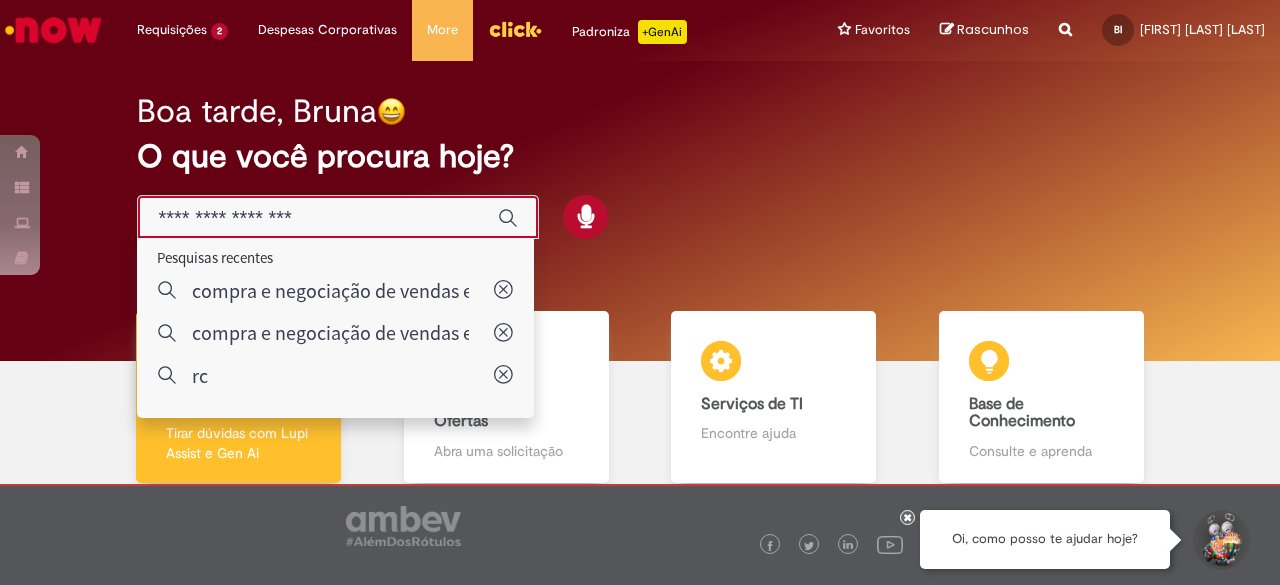 paste on "**********" 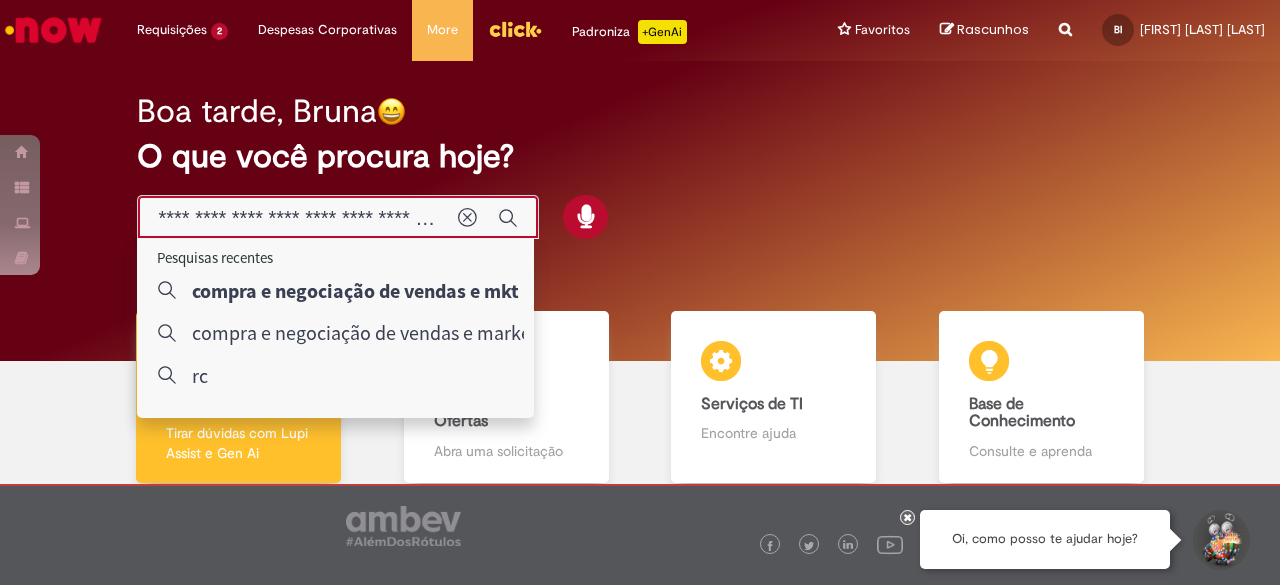 scroll, scrollTop: 0, scrollLeft: 88, axis: horizontal 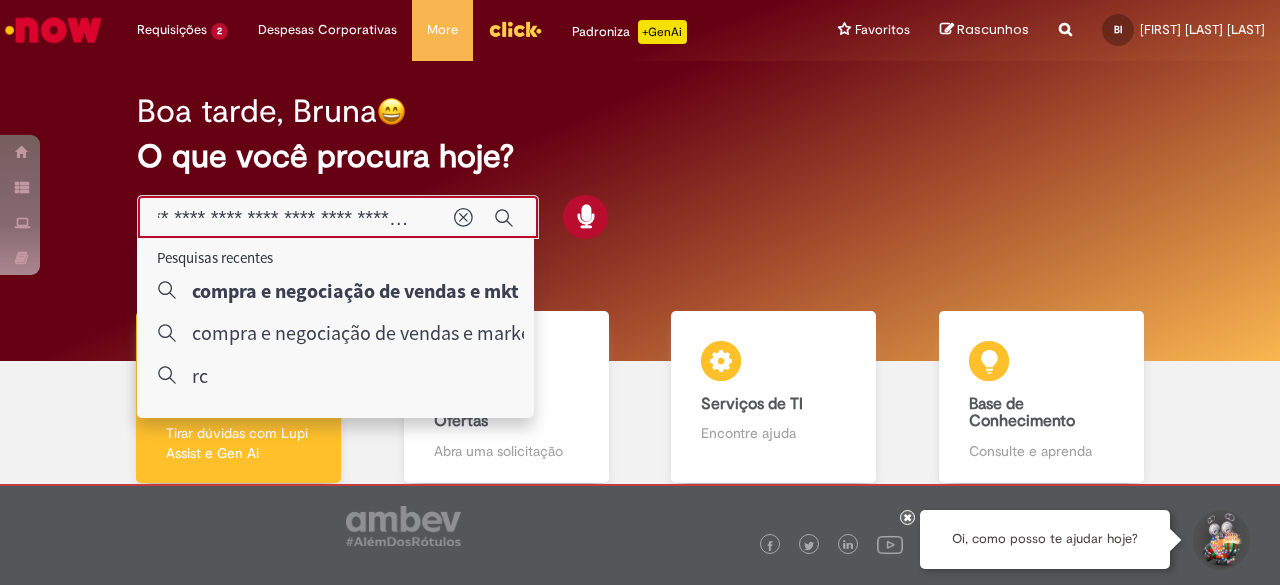 type on "**********" 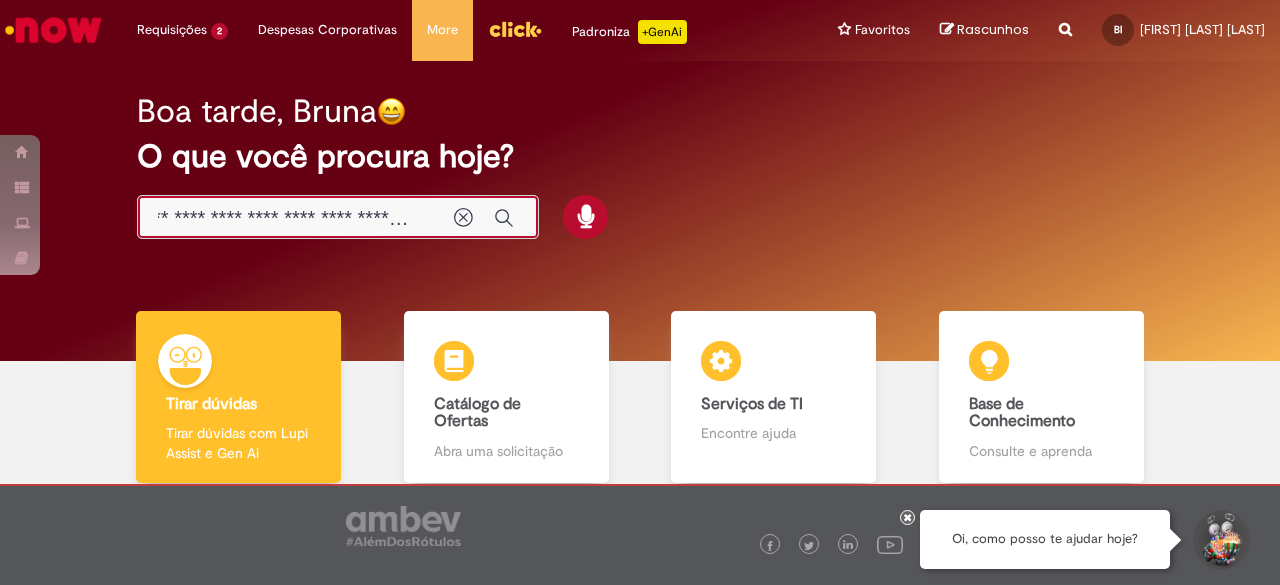 scroll, scrollTop: 0, scrollLeft: 0, axis: both 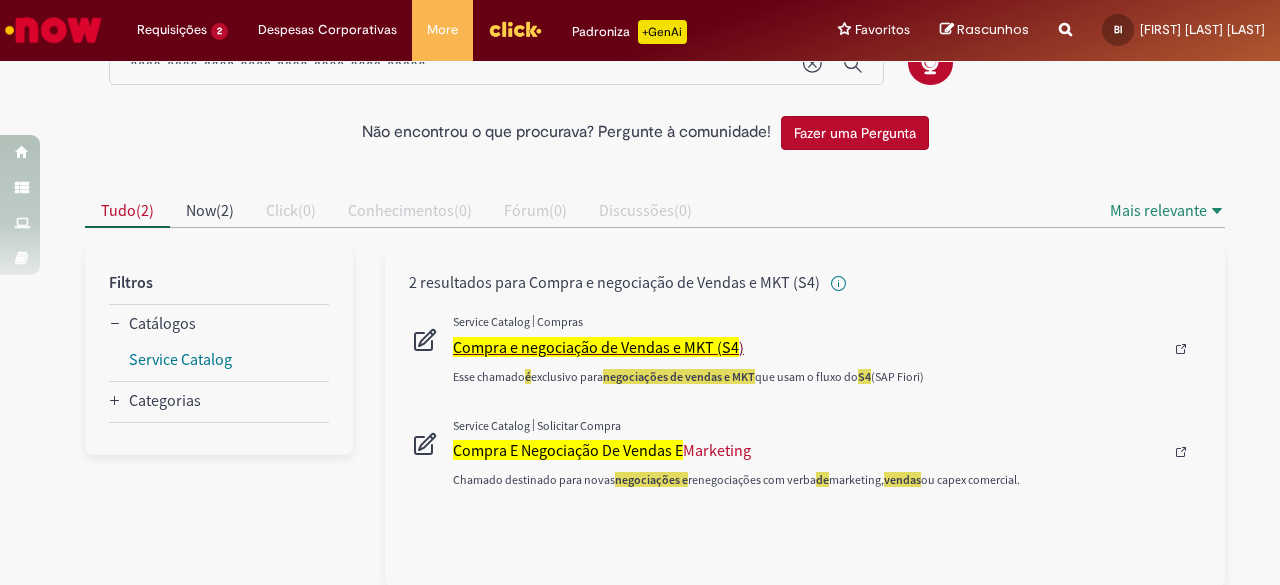 click on "Compra e negociação de Vendas e MKT (S4" at bounding box center (596, 347) 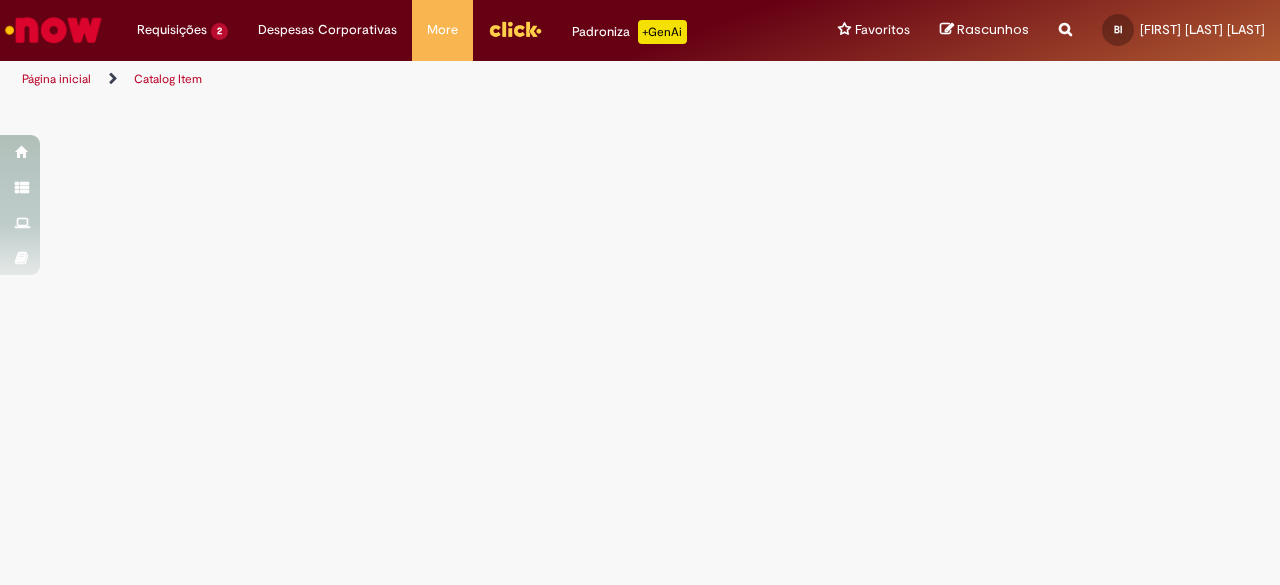 scroll, scrollTop: 0, scrollLeft: 0, axis: both 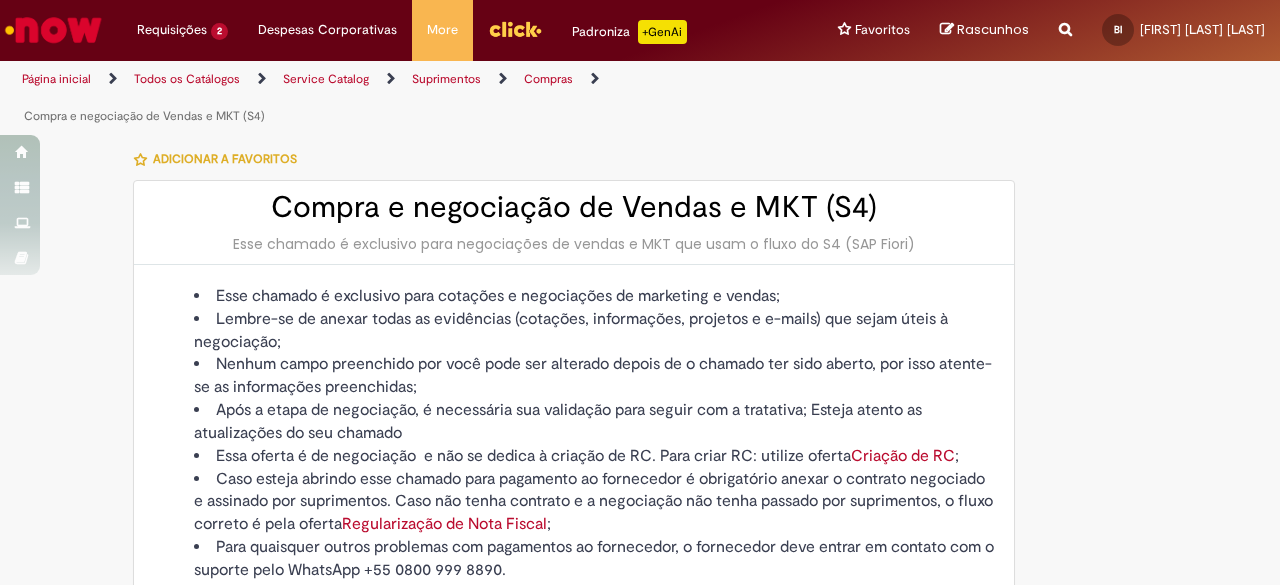 type on "********" 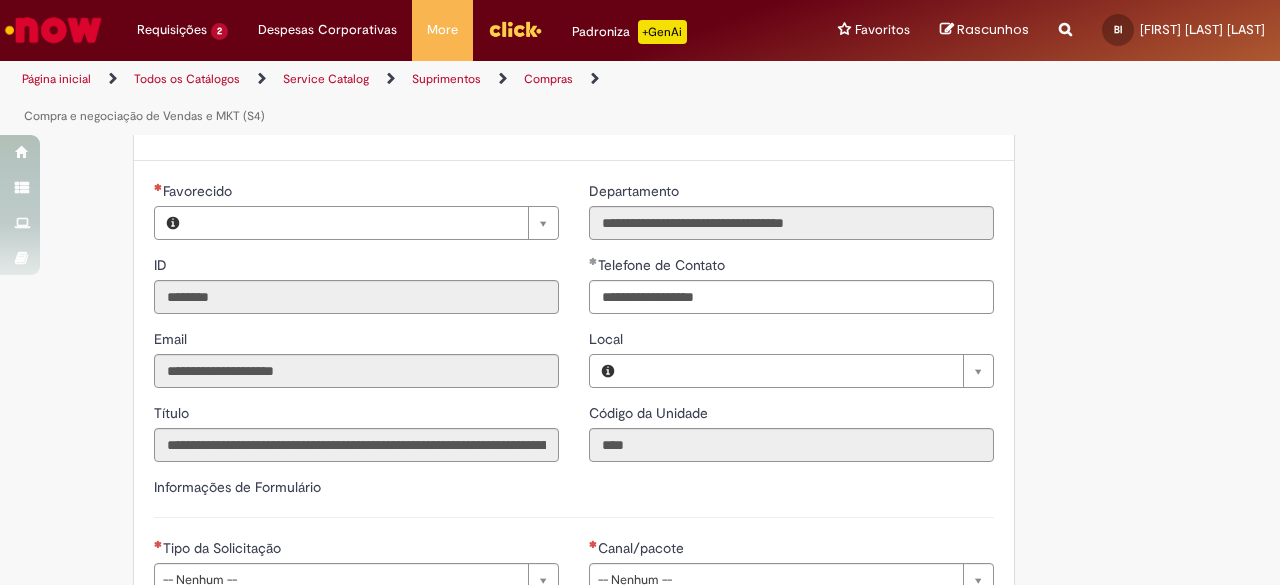 type on "**********" 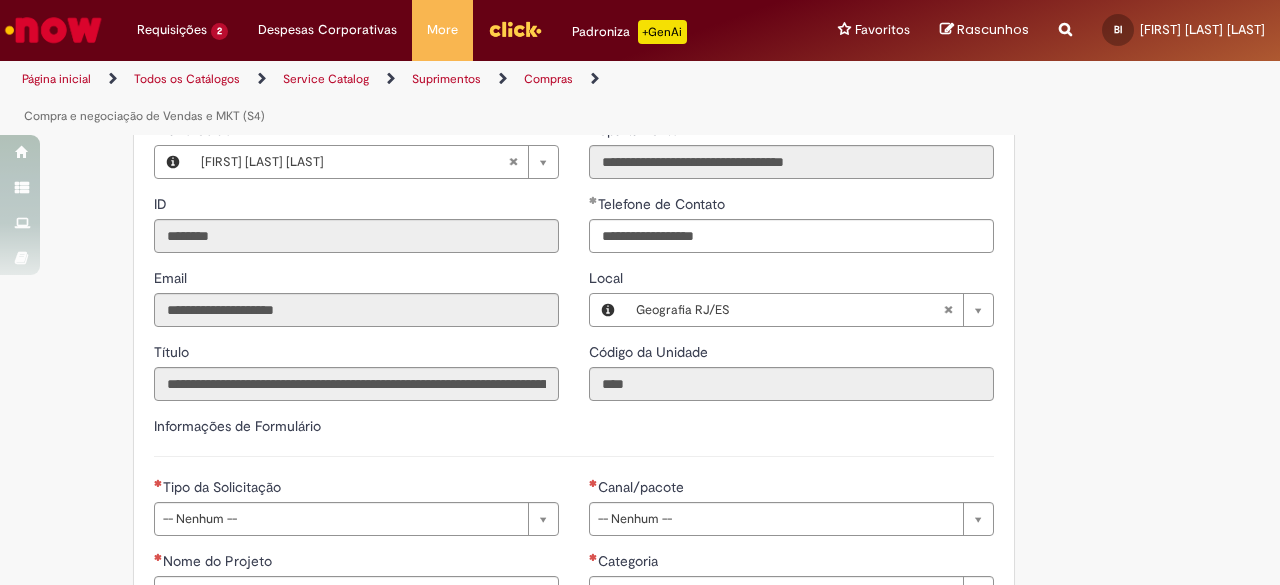 type on "**********" 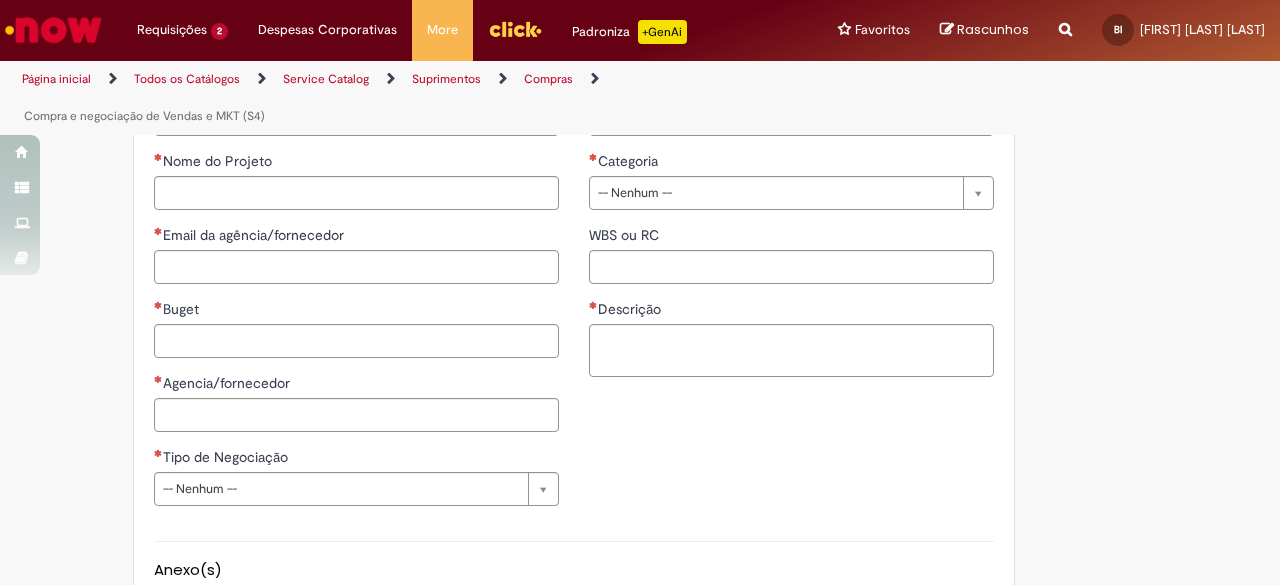 scroll, scrollTop: 927, scrollLeft: 0, axis: vertical 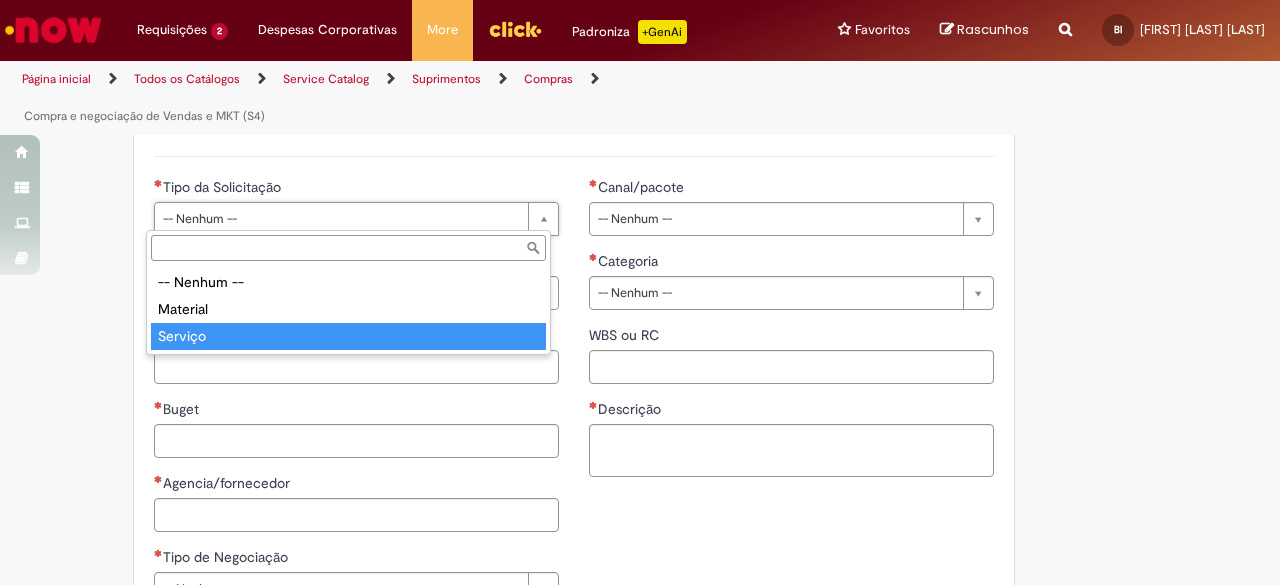 type on "*******" 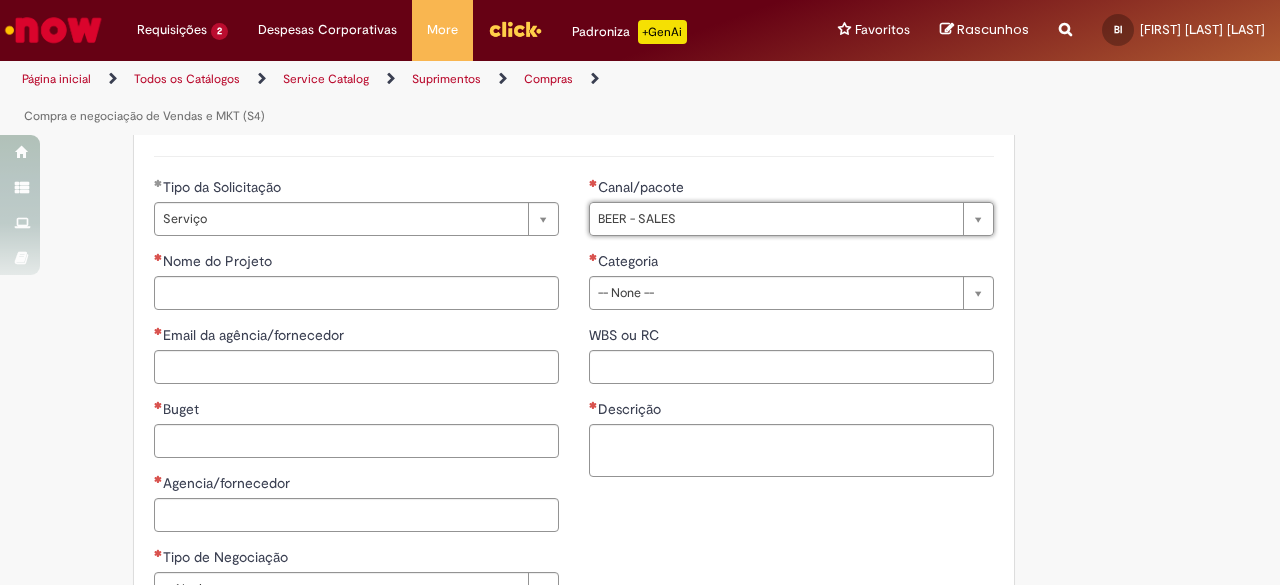 type on "**********" 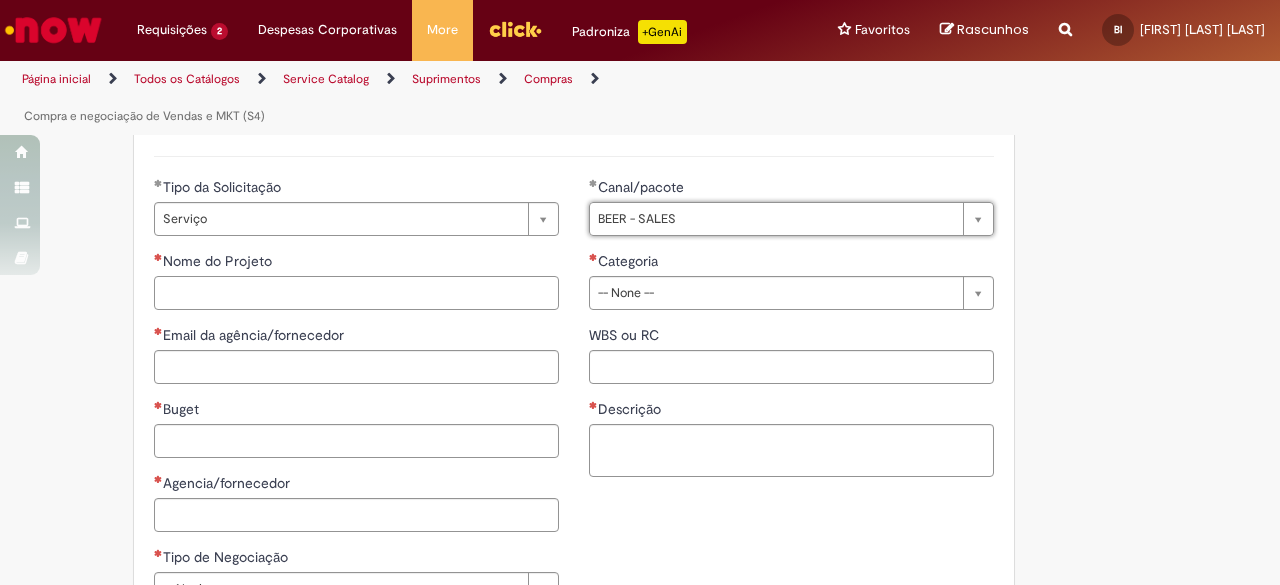 click on "Nome do Projeto" at bounding box center (356, 293) 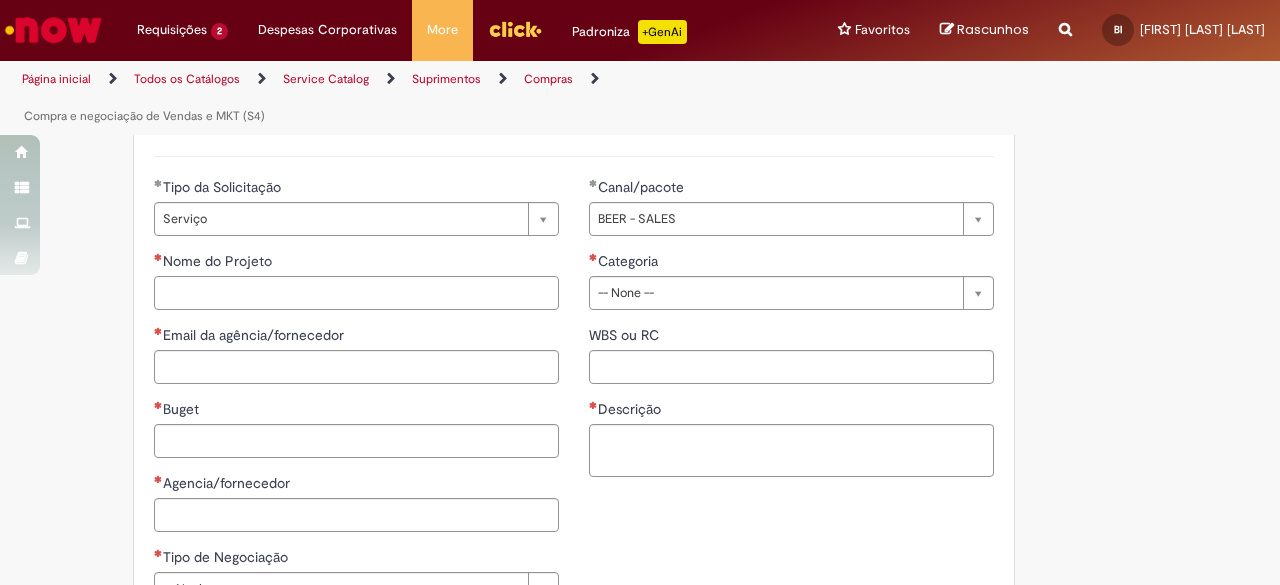 click on "Nome do Projeto" at bounding box center (356, 293) 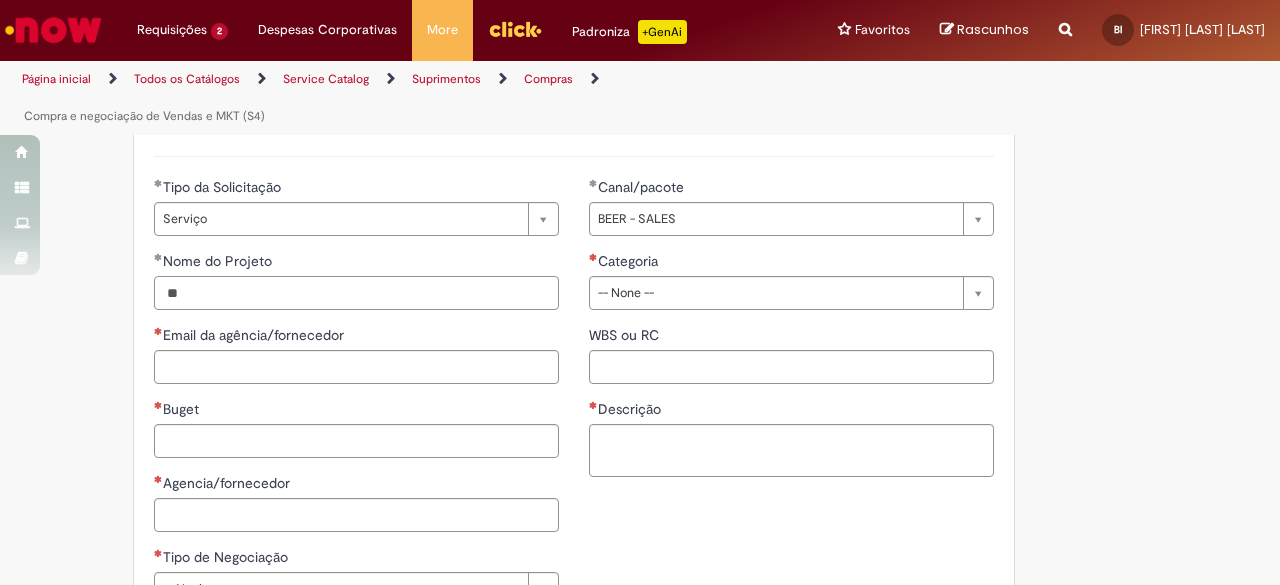 type on "*" 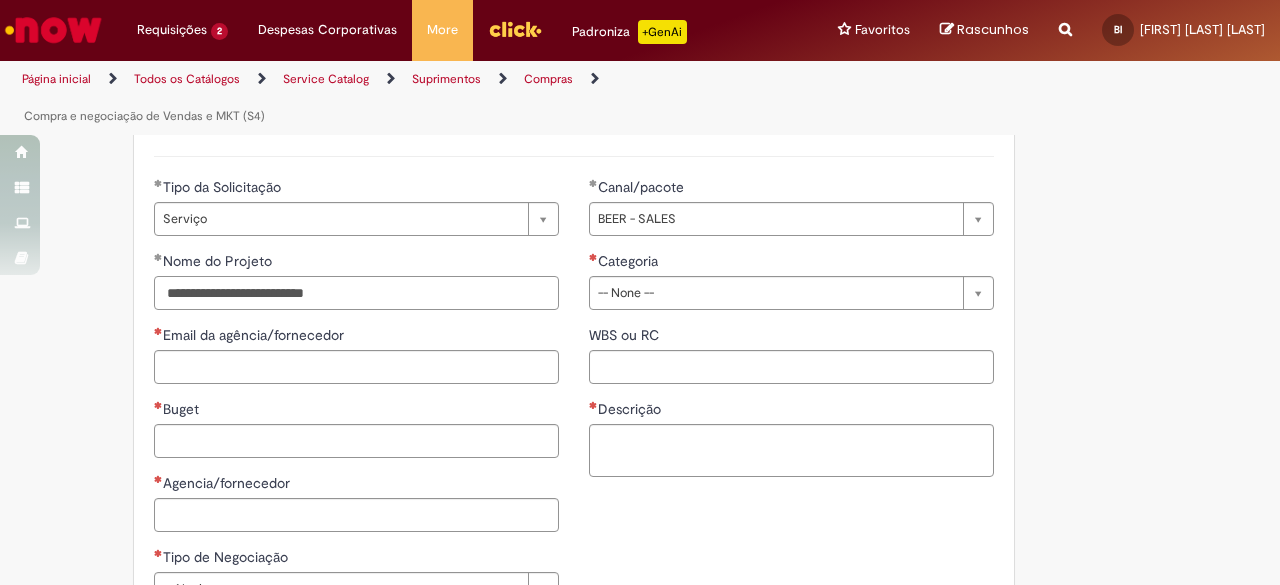 type on "**********" 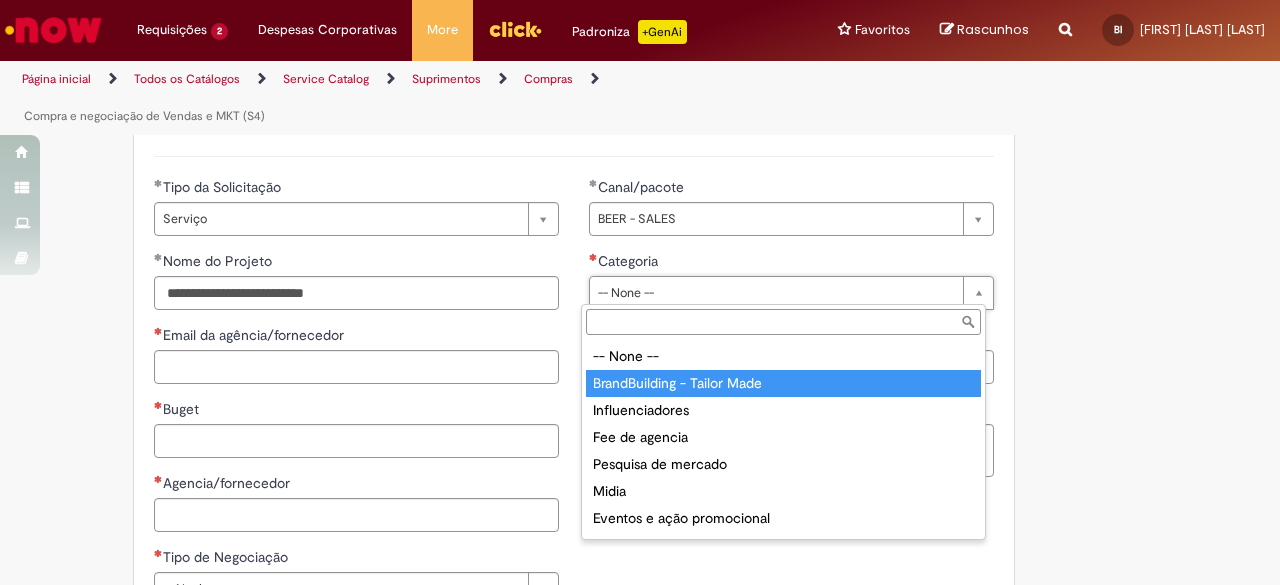 type on "**********" 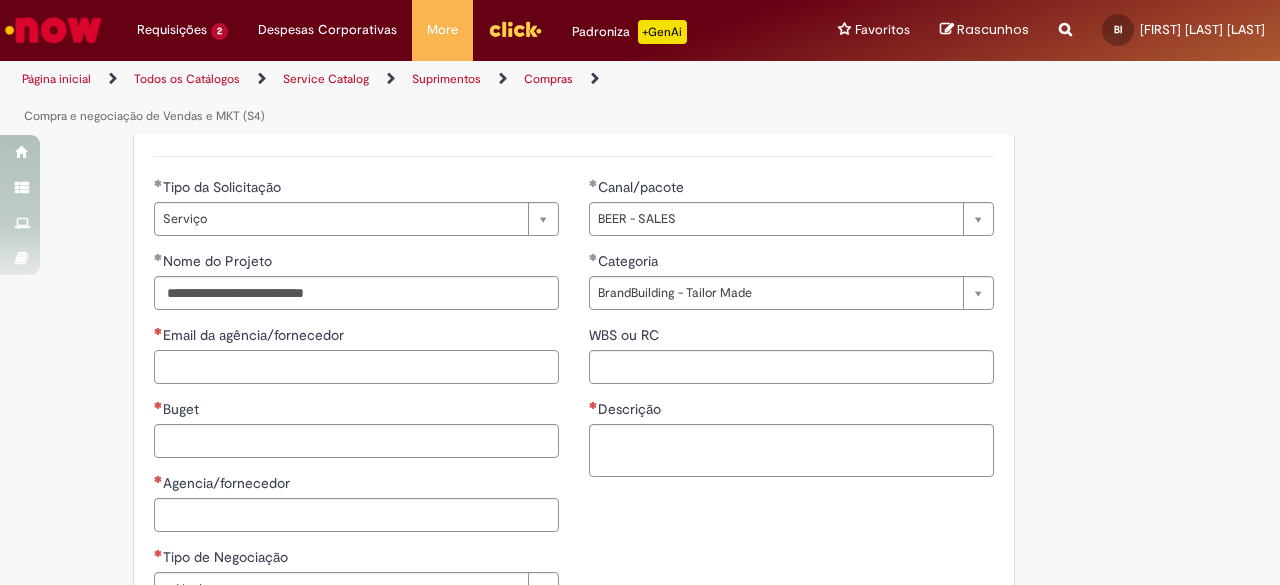click on "Email da agência/fornecedor" at bounding box center [356, 367] 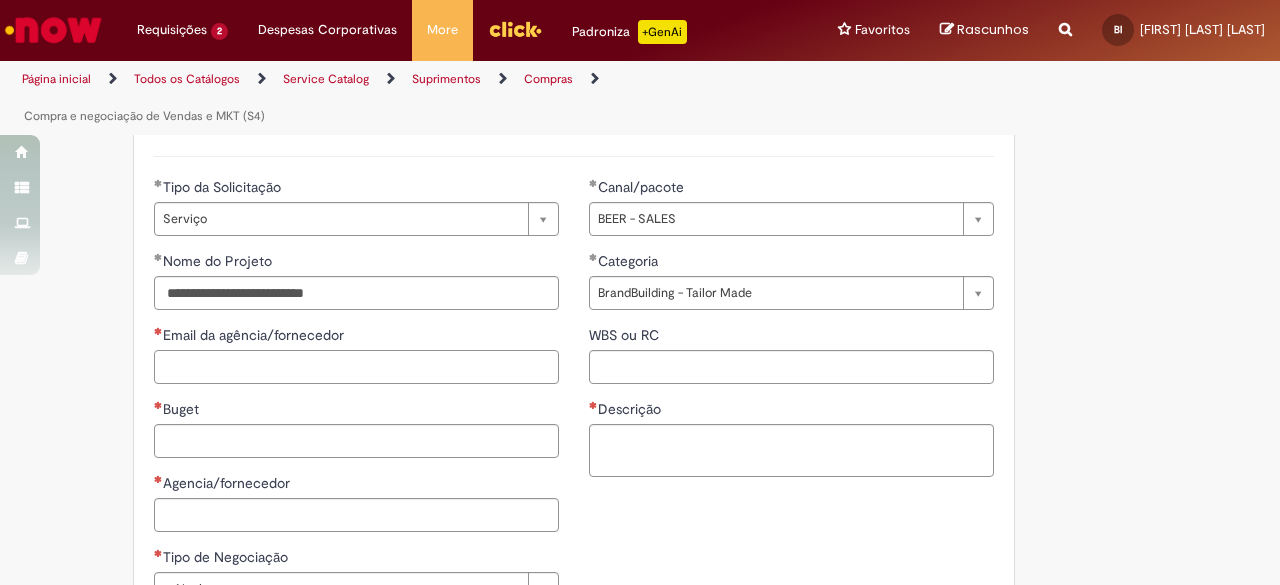 paste on "**********" 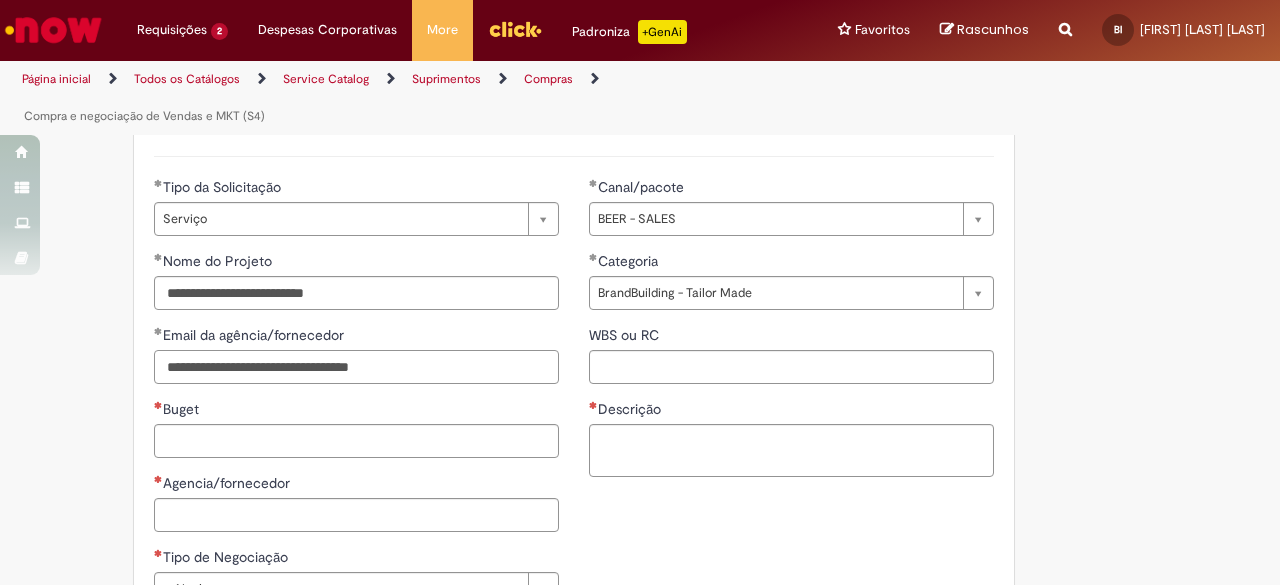 type on "**********" 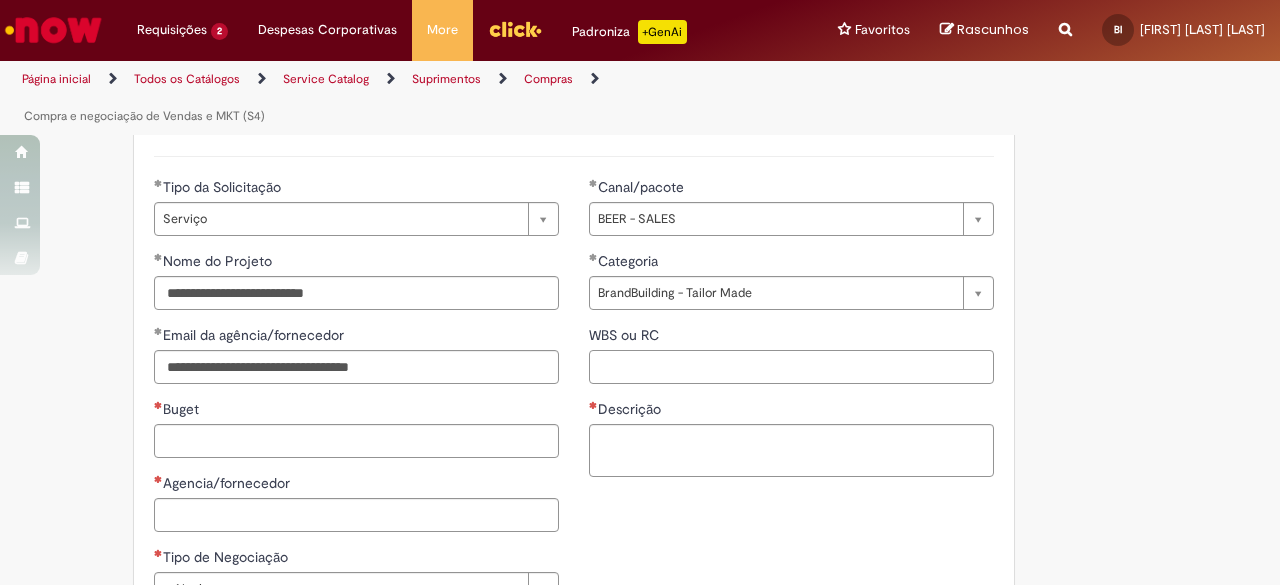 click on "WBS ou RC" at bounding box center (791, 367) 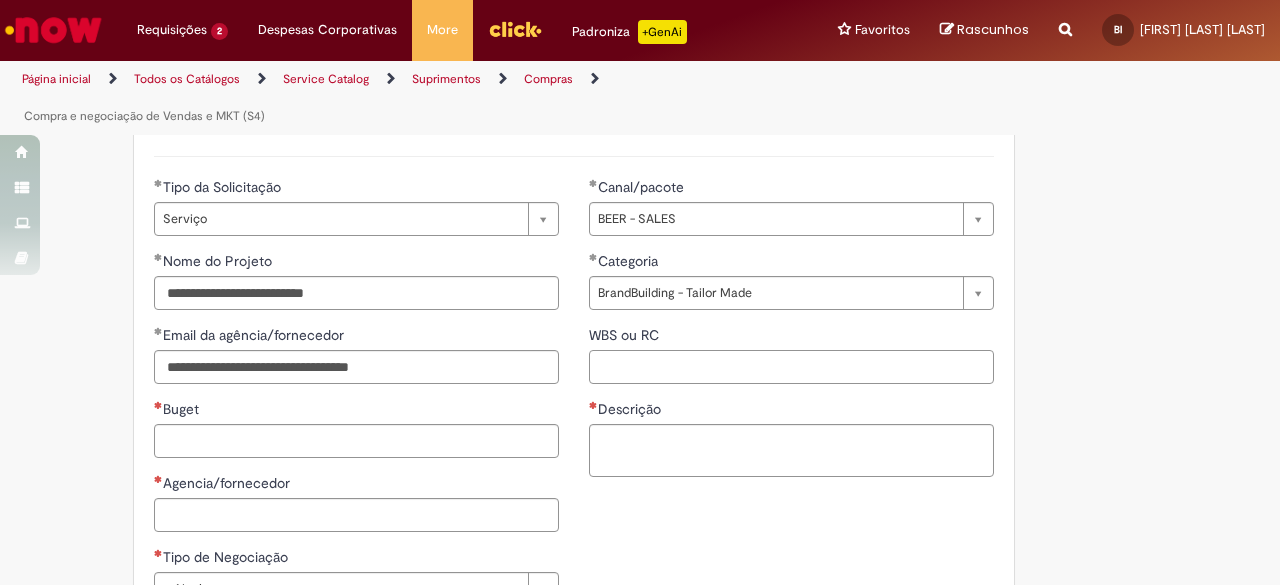 paste on "**********" 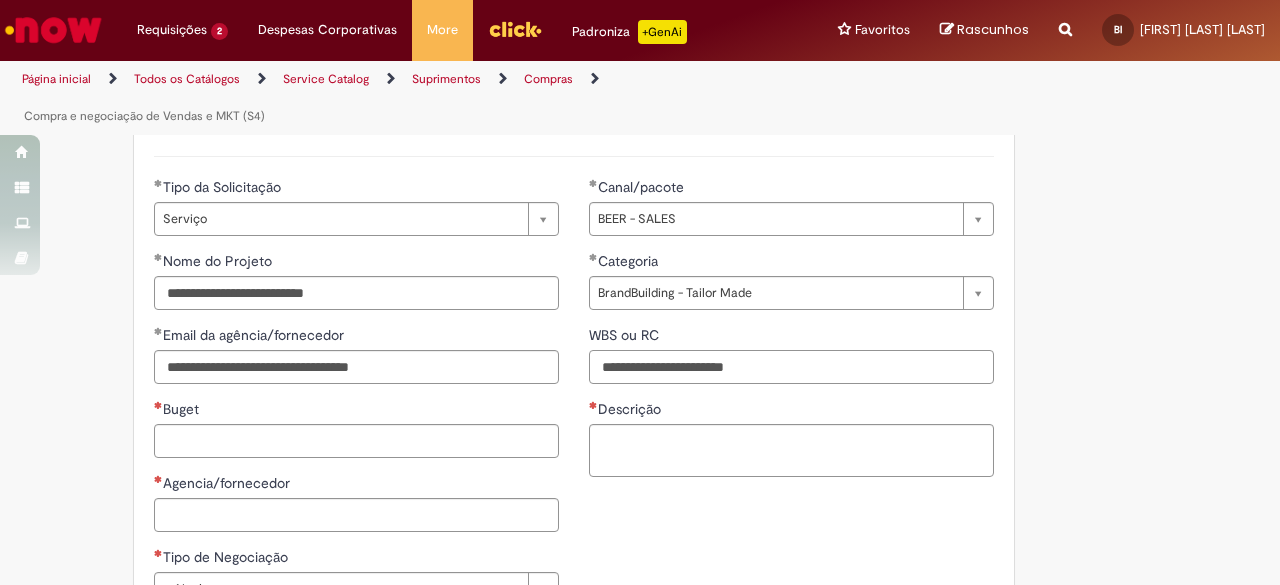 type on "**********" 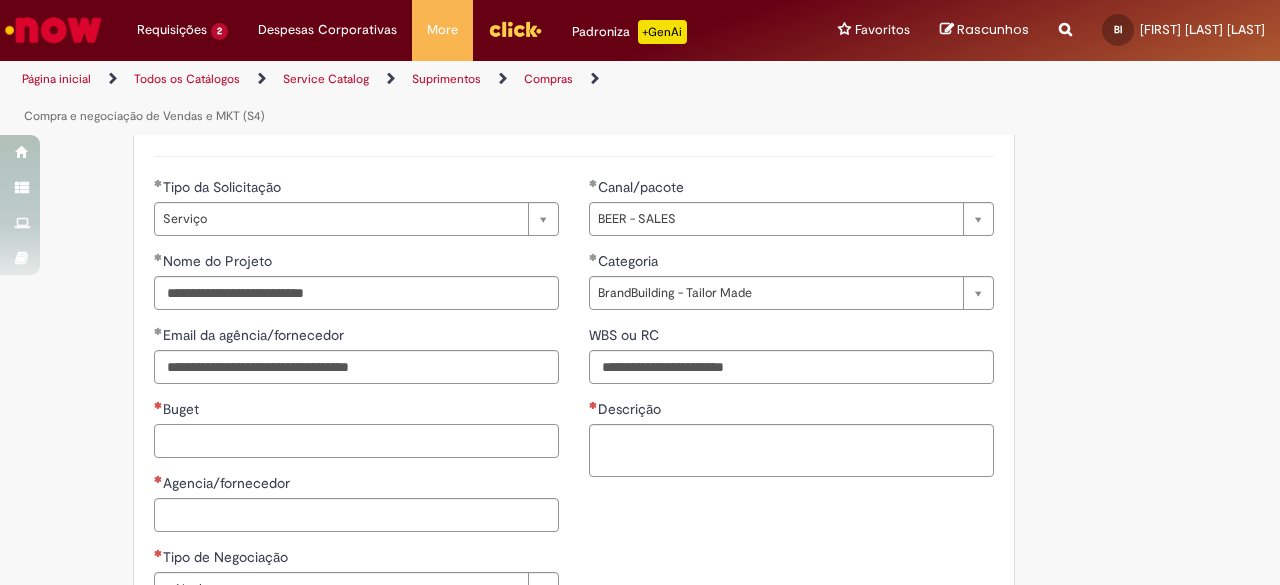 click on "Buget" at bounding box center [356, 441] 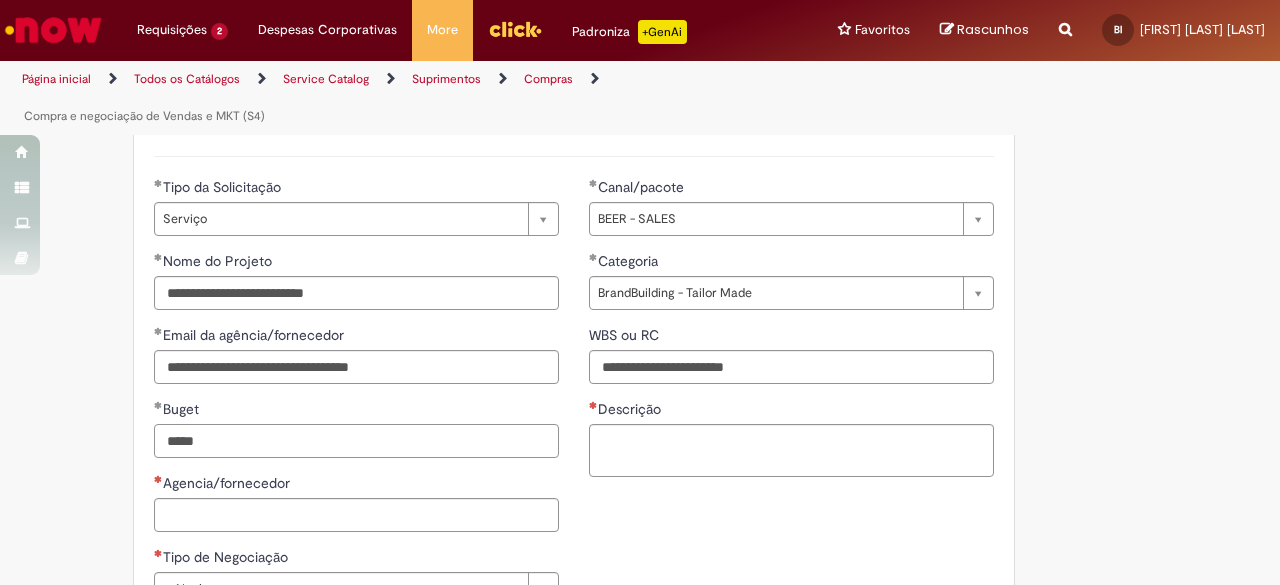 type on "*****" 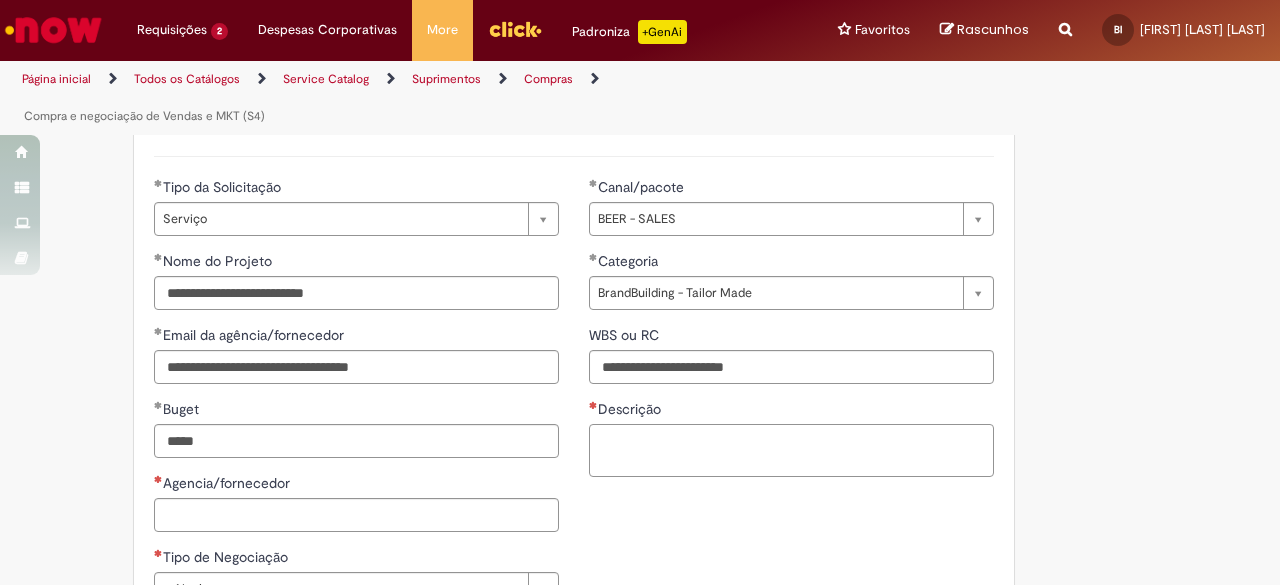 click on "Descrição" at bounding box center (791, 450) 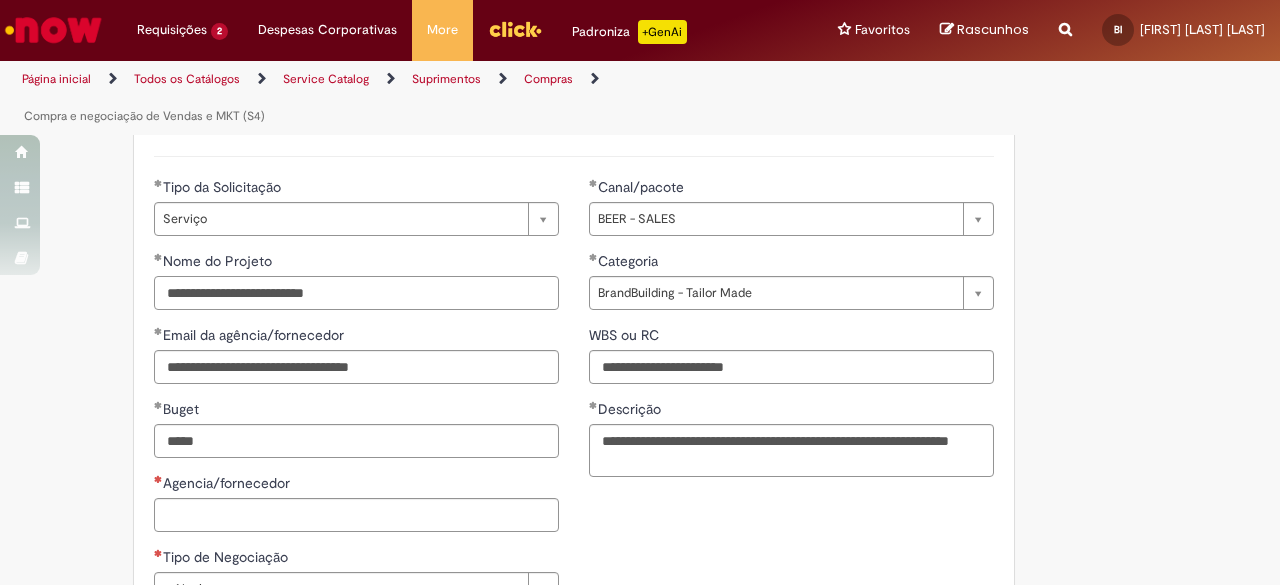 drag, startPoint x: 347, startPoint y: 277, endPoint x: 161, endPoint y: 285, distance: 186.17197 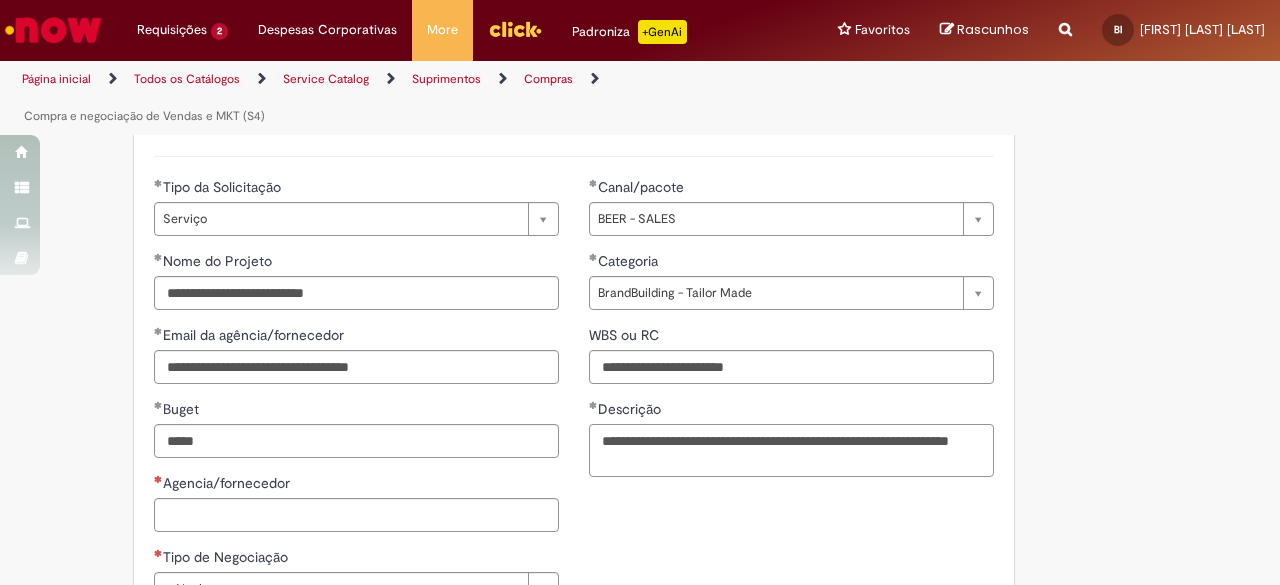 click on "**********" at bounding box center [791, 450] 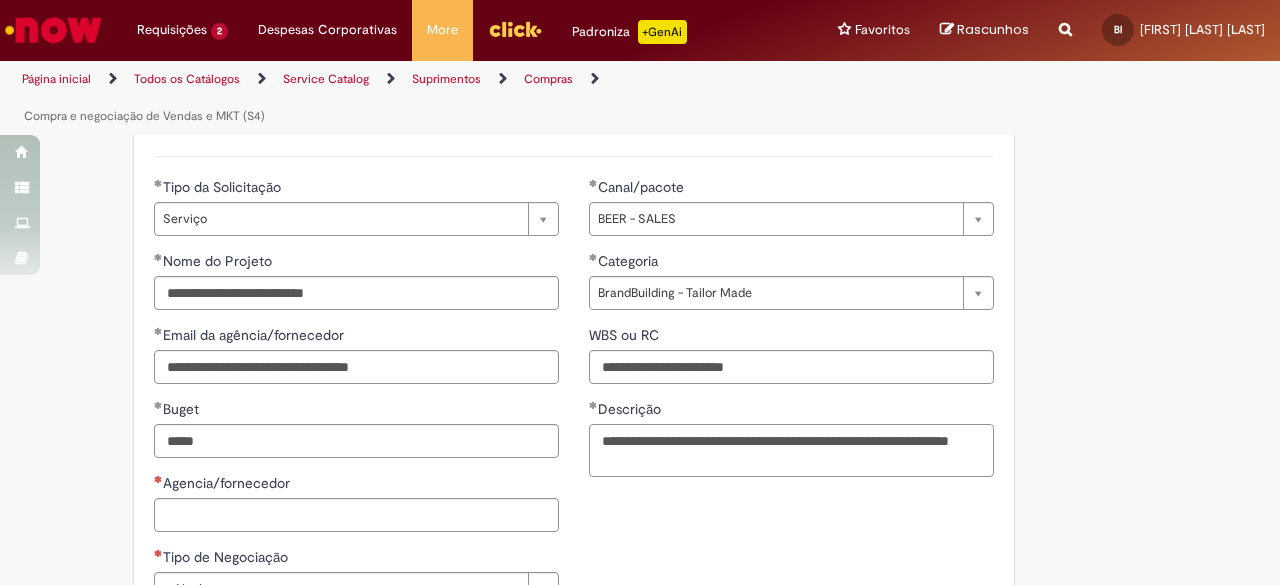 paste on "**********" 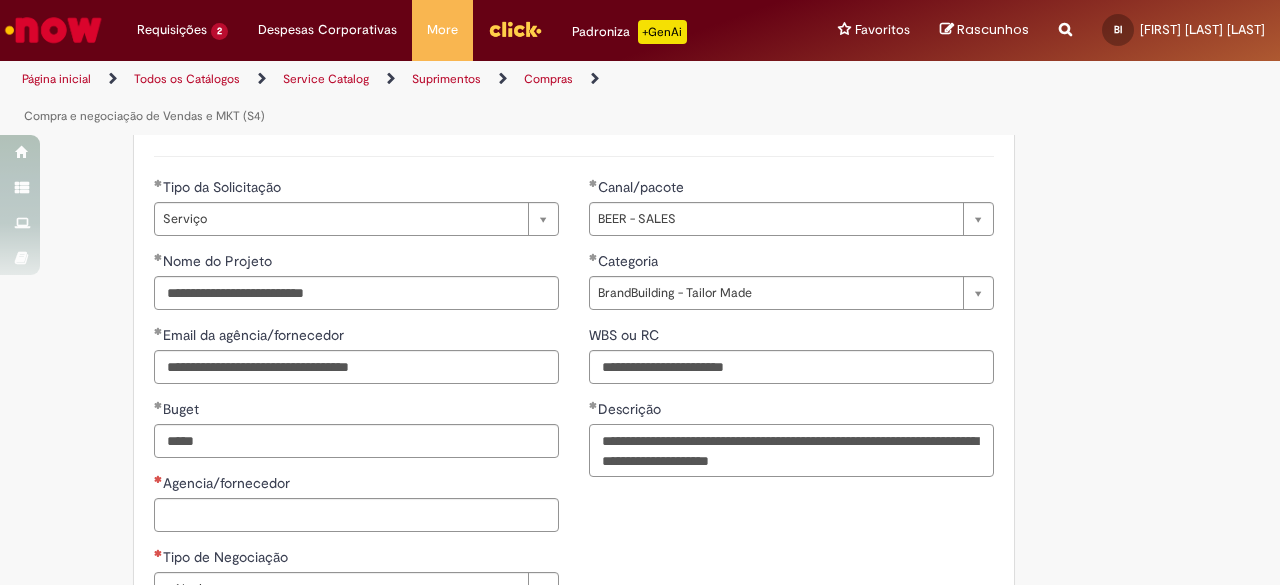 click on "**********" at bounding box center (791, 450) 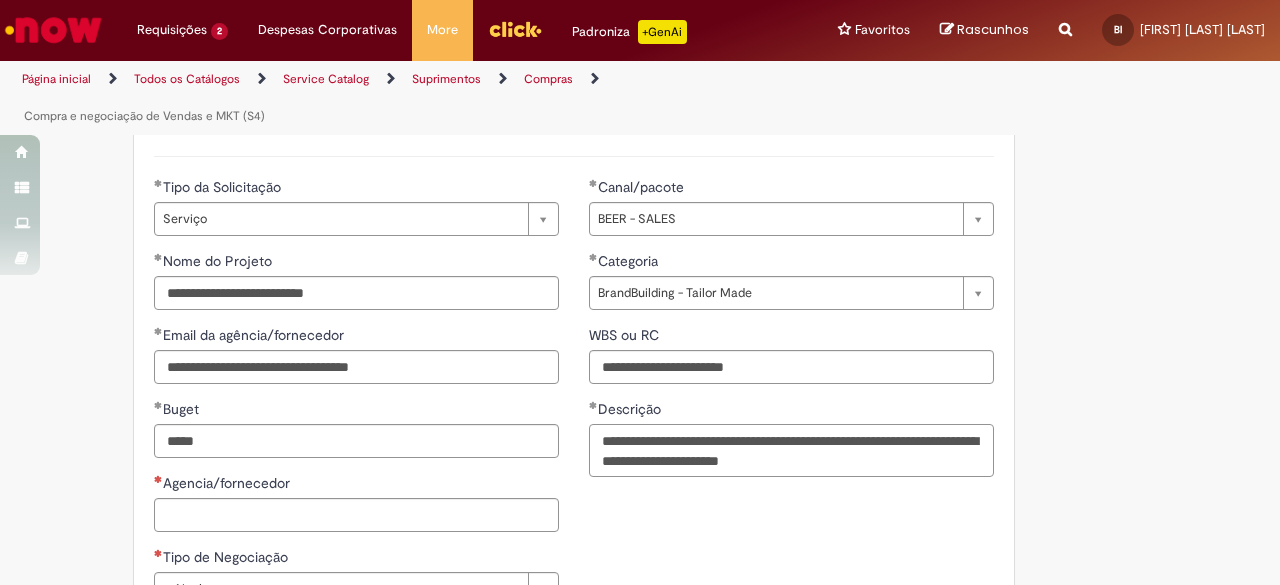 type on "**********" 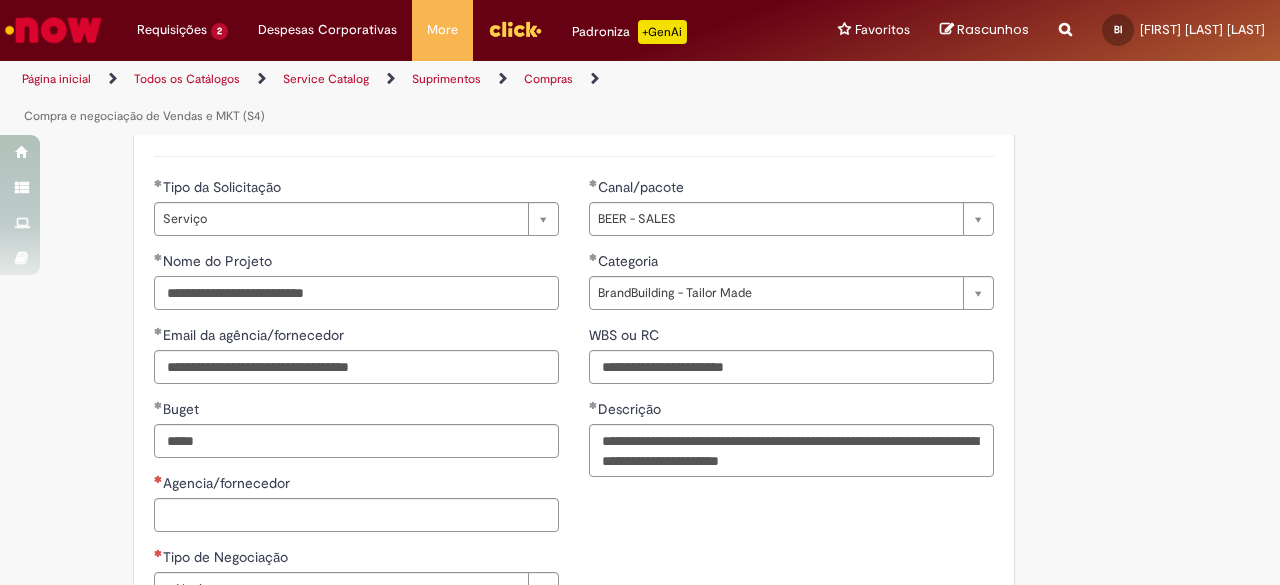 click on "**********" at bounding box center [356, 293] 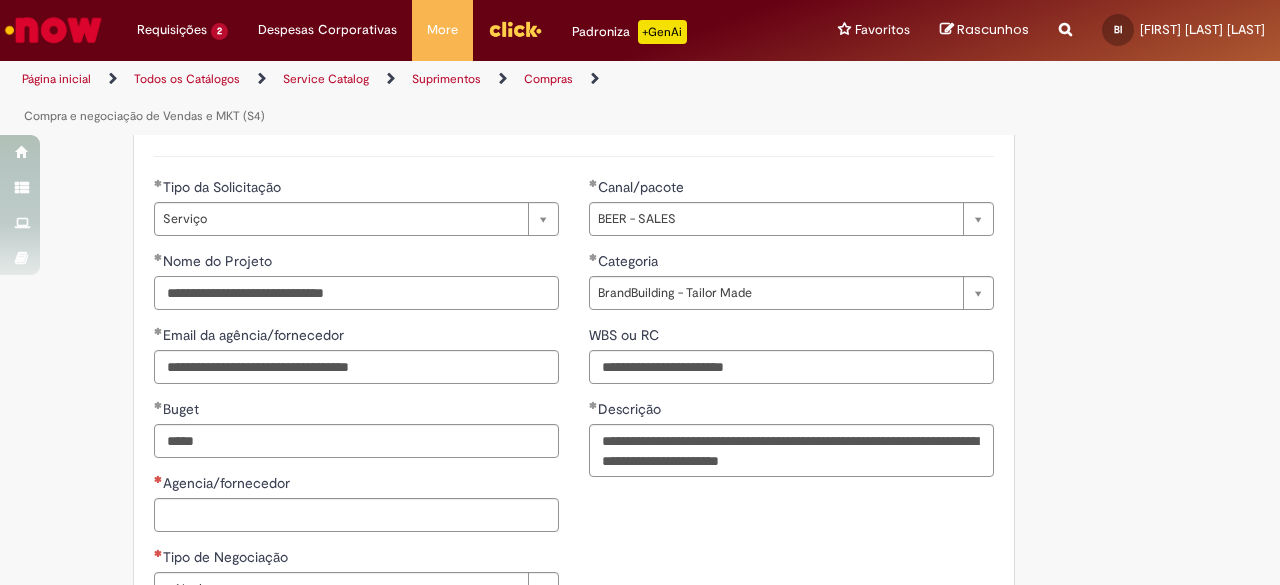 type on "**********" 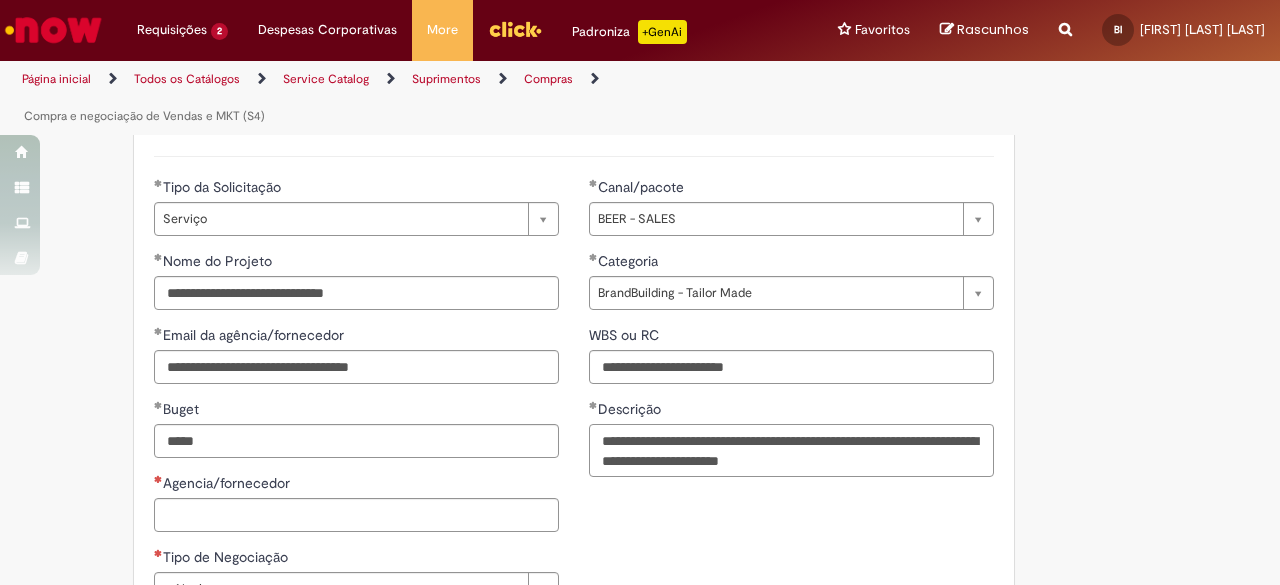 click on "**********" at bounding box center [791, 450] 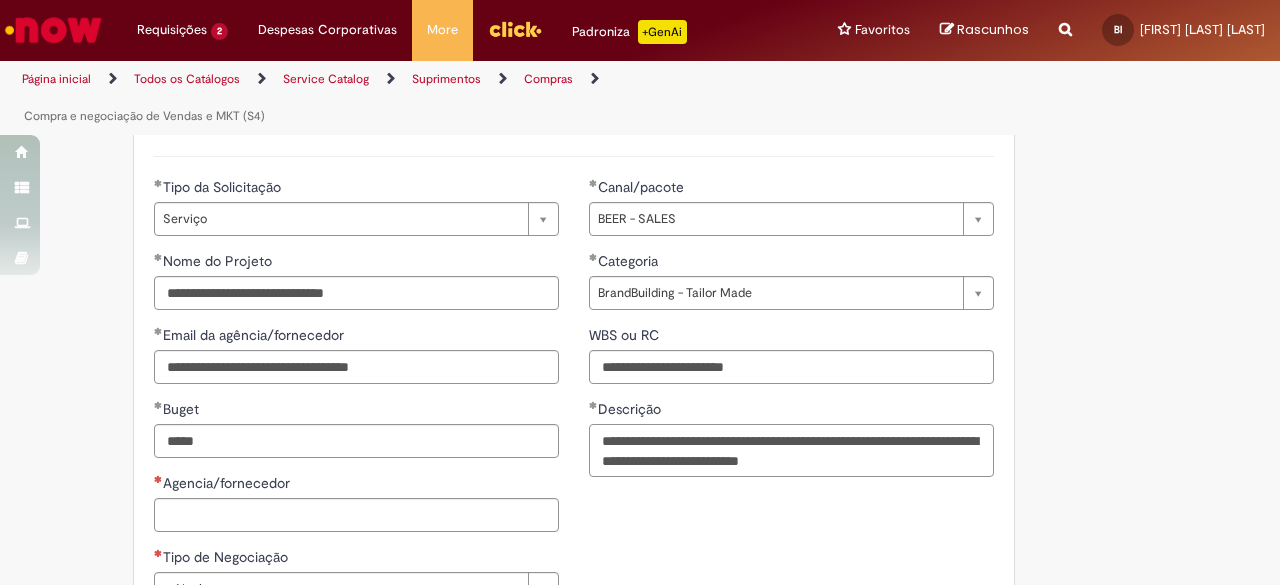 scroll, scrollTop: 1027, scrollLeft: 0, axis: vertical 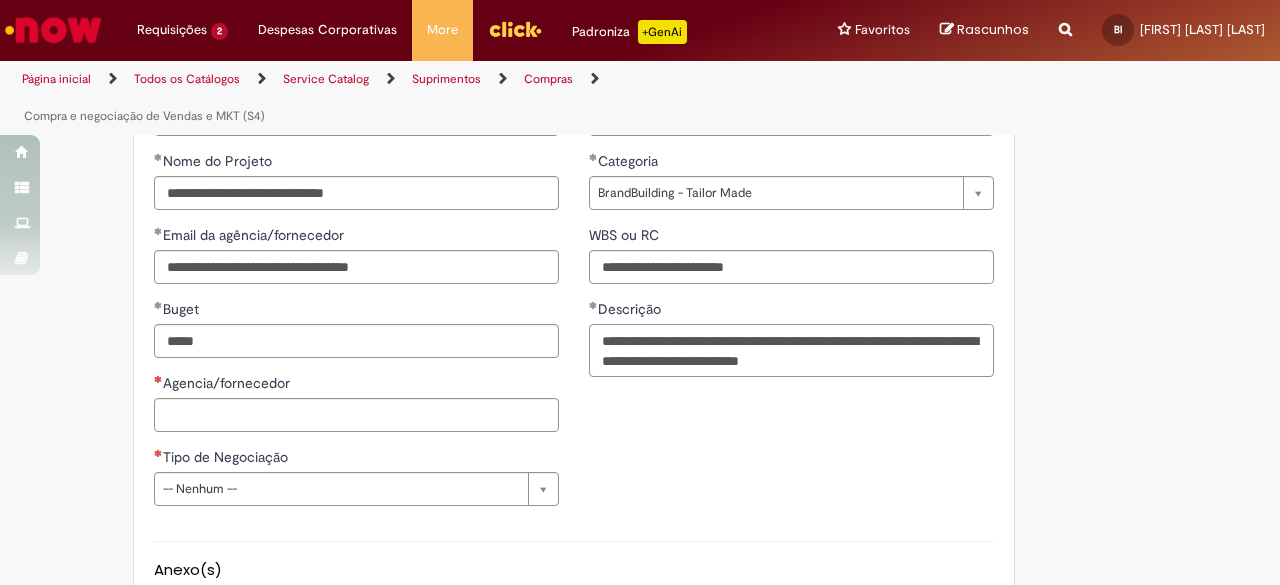 type on "**********" 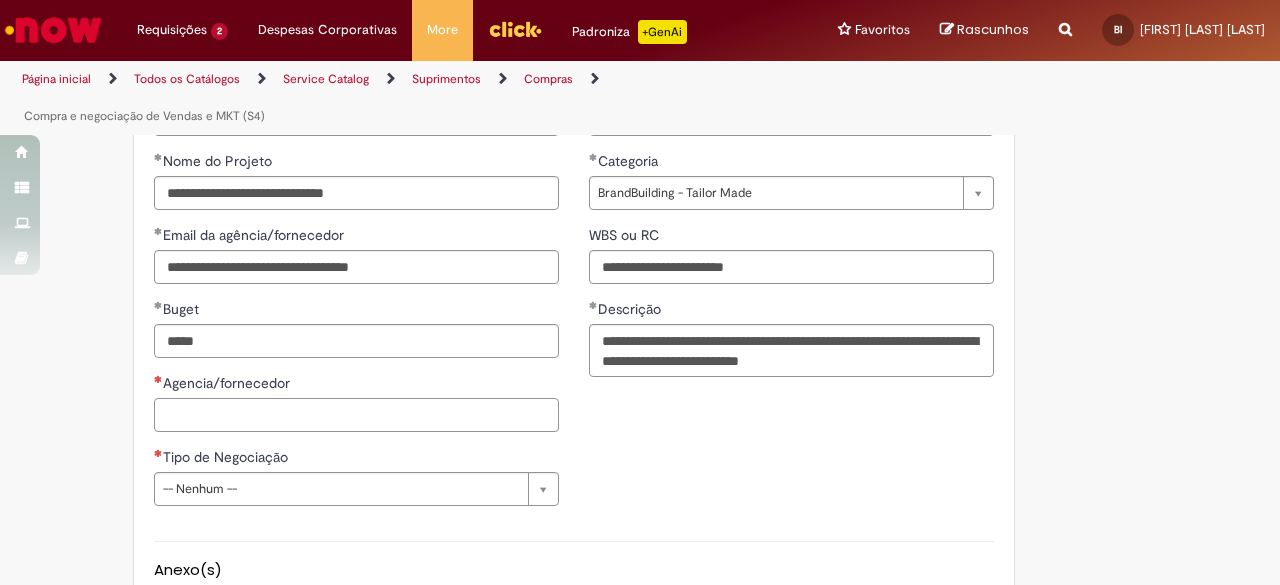 click on "Agencia/fornecedor" at bounding box center [356, 415] 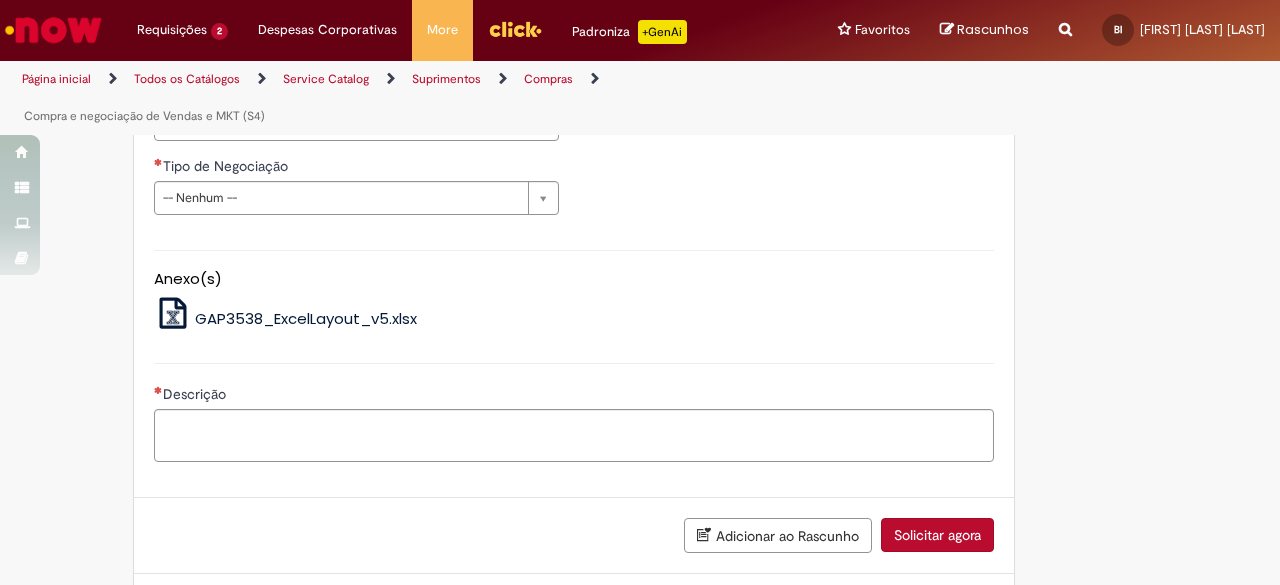scroll, scrollTop: 1327, scrollLeft: 0, axis: vertical 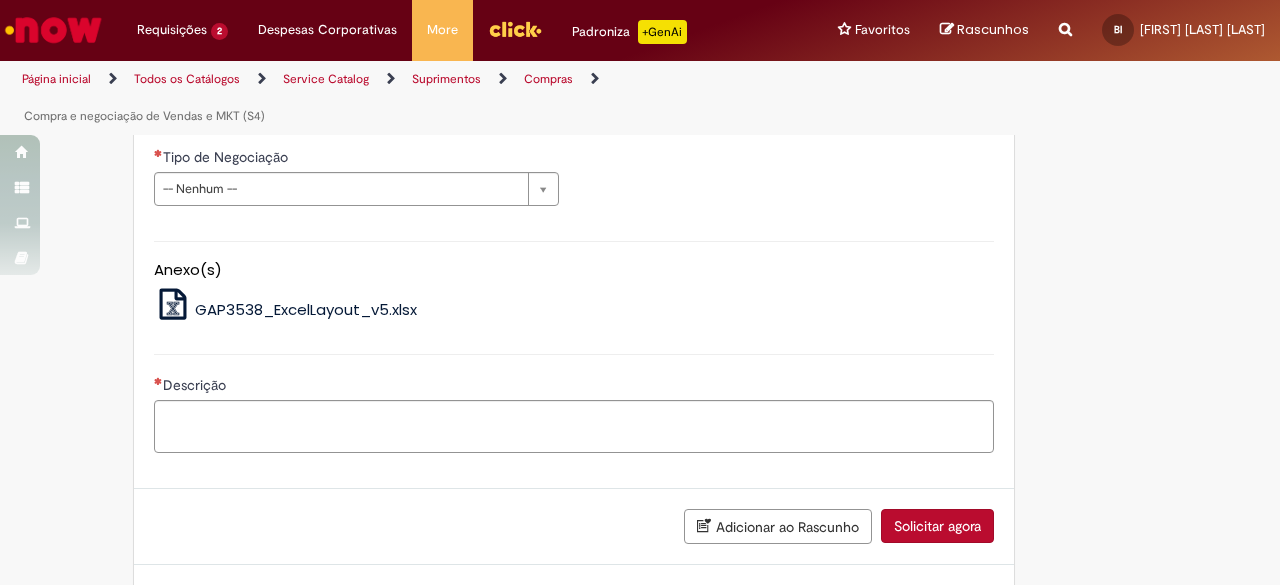 type on "****" 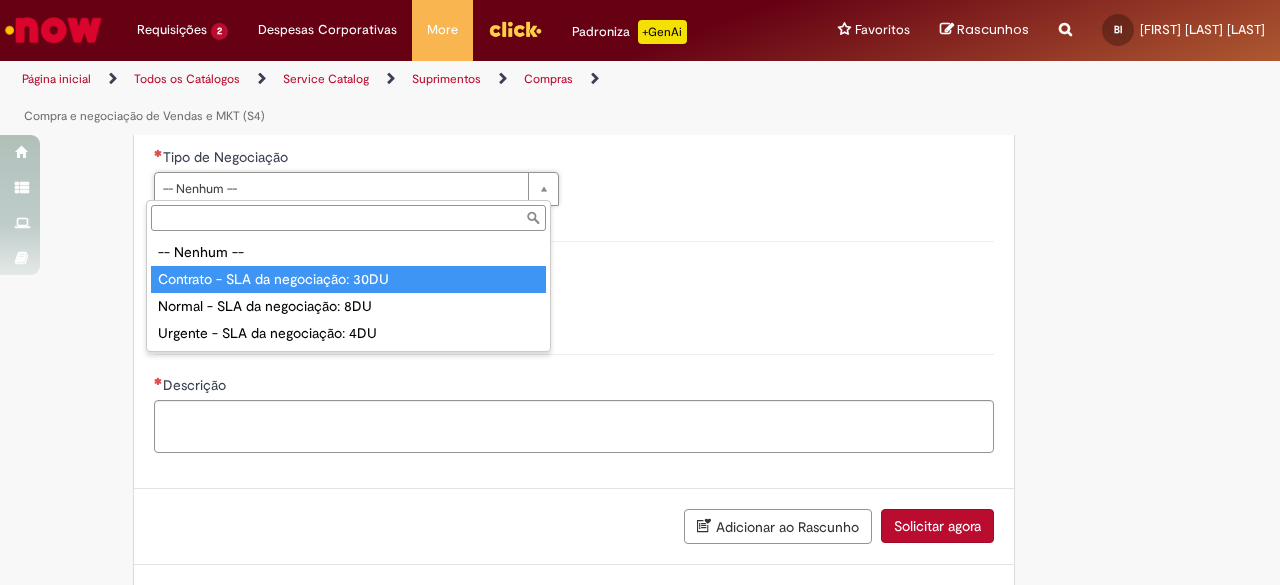 type on "**********" 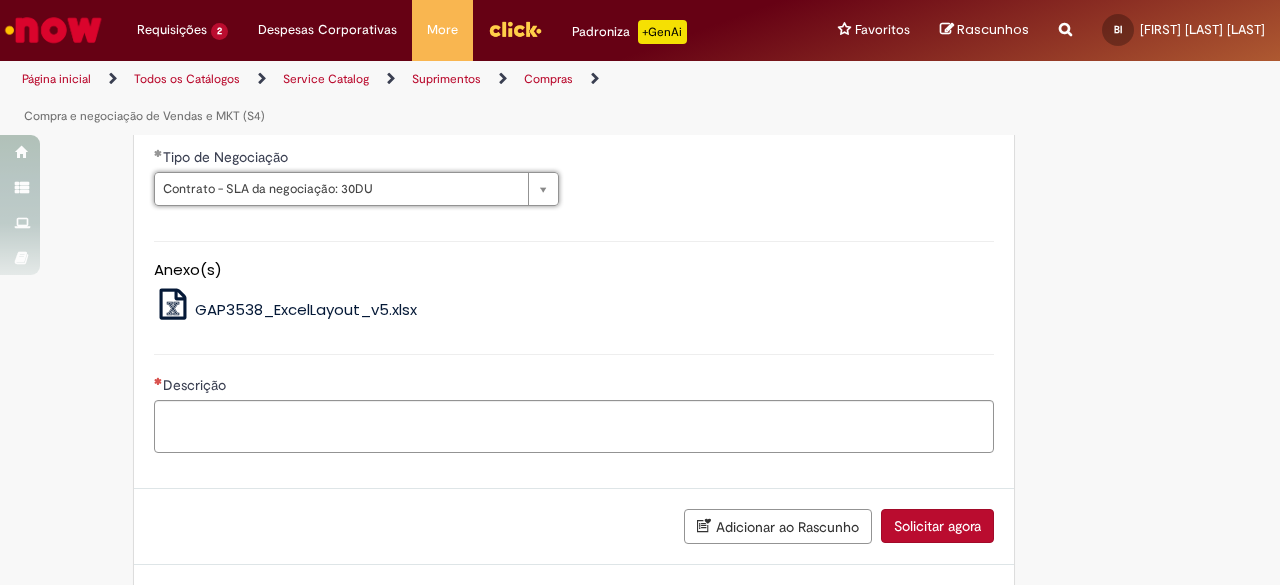 click on "**********" at bounding box center (356, -1) 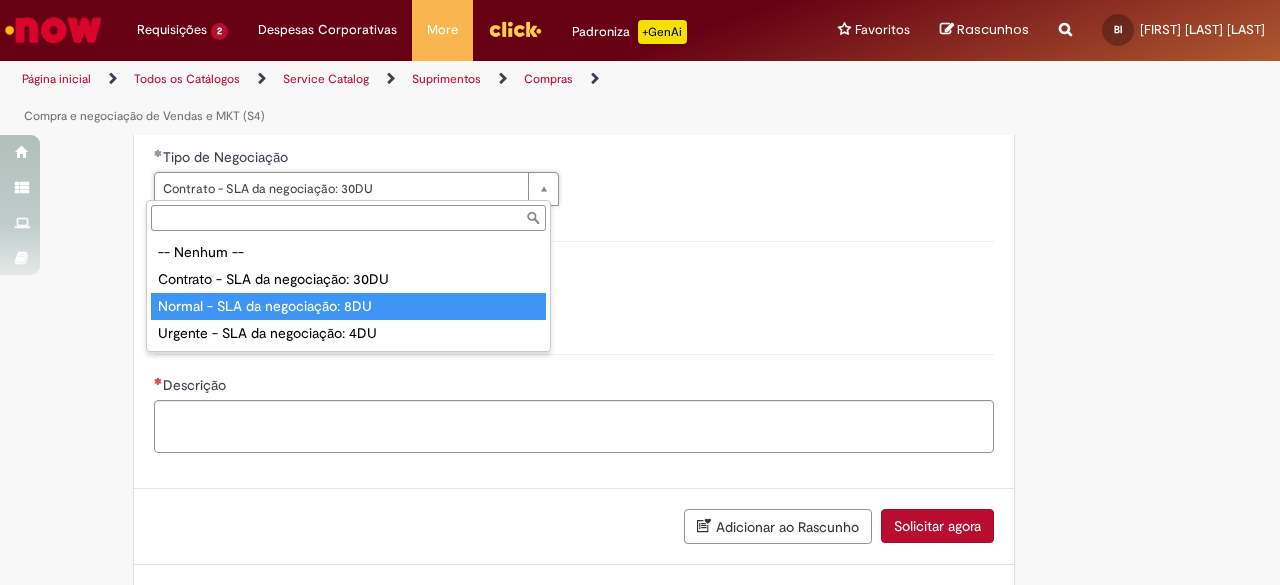 type on "**********" 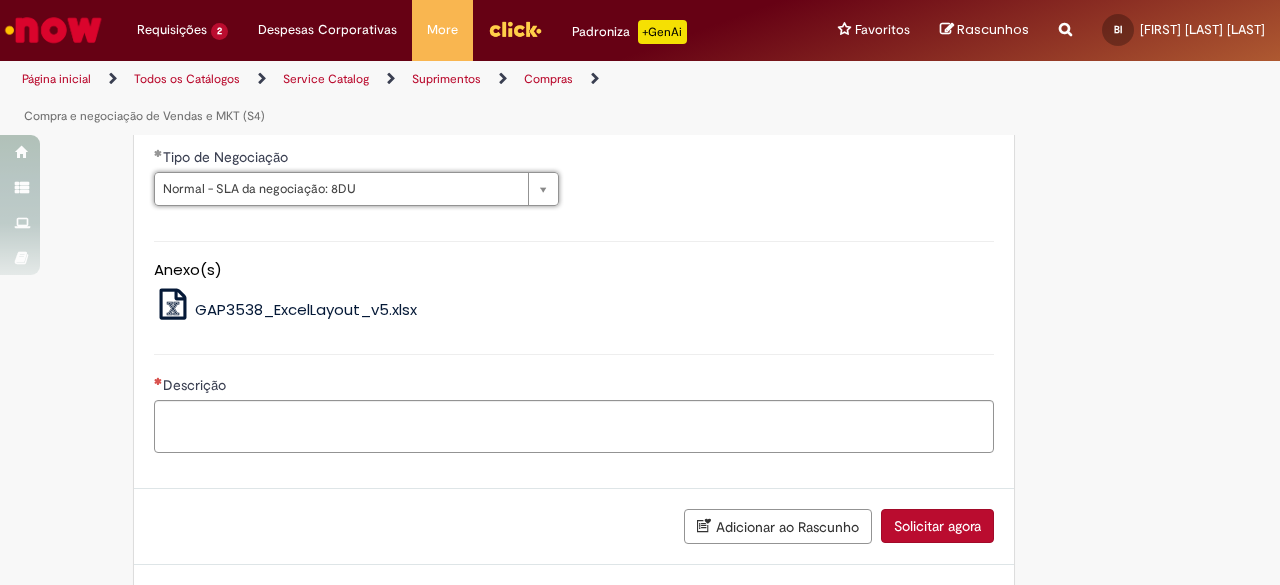 scroll, scrollTop: 0, scrollLeft: 212, axis: horizontal 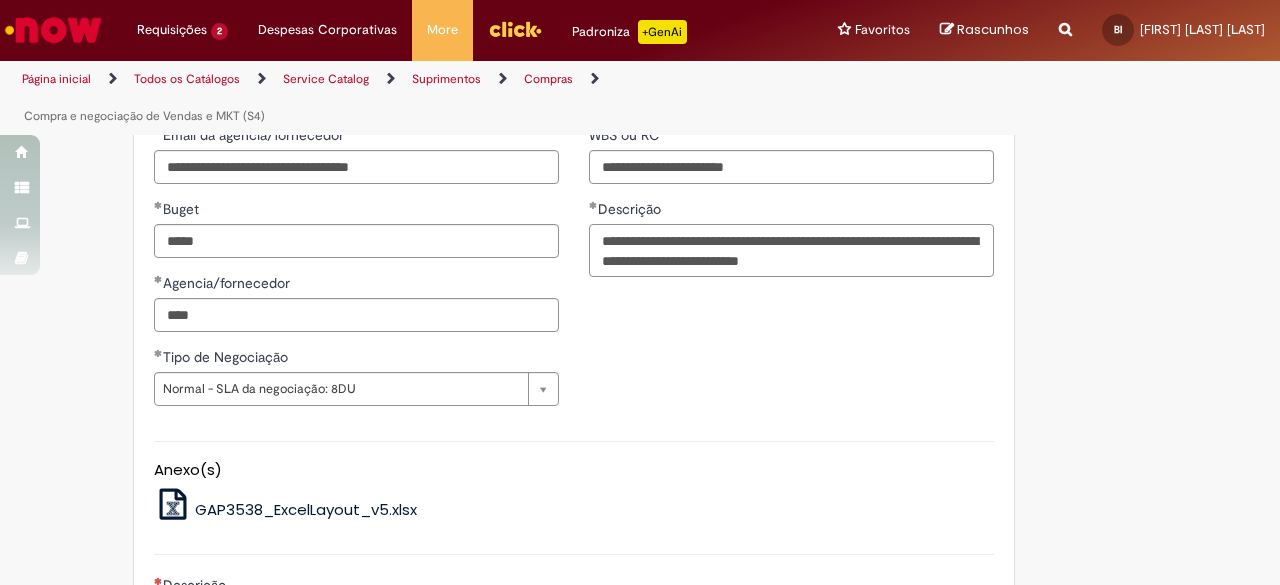 drag, startPoint x: 929, startPoint y: 257, endPoint x: 566, endPoint y: 229, distance: 364.07828 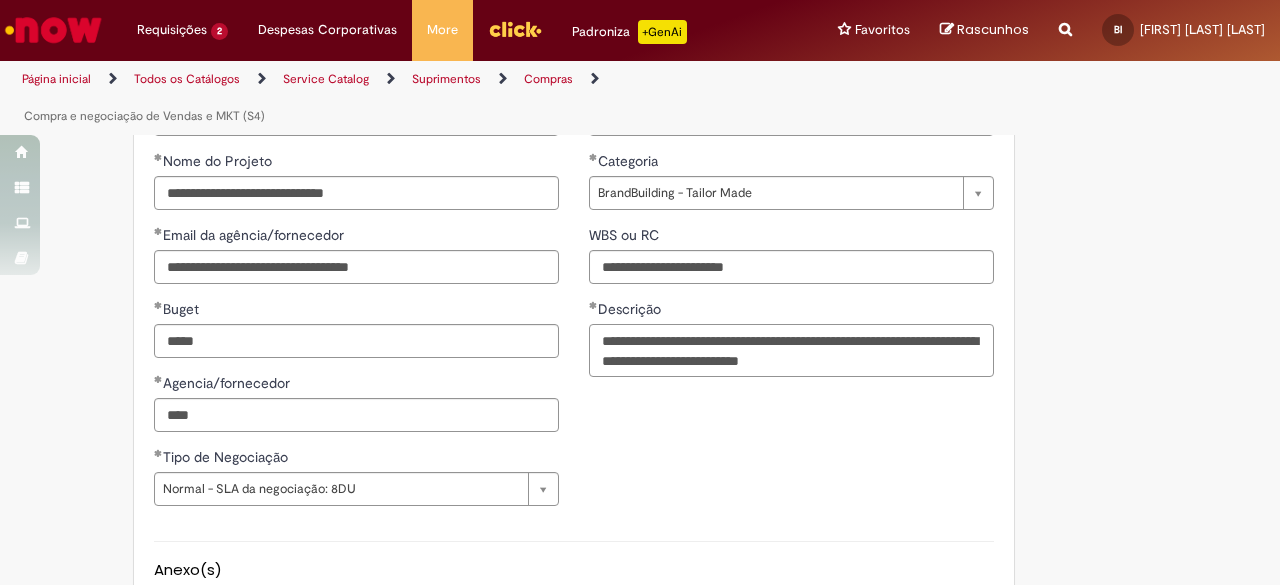 scroll, scrollTop: 1411, scrollLeft: 0, axis: vertical 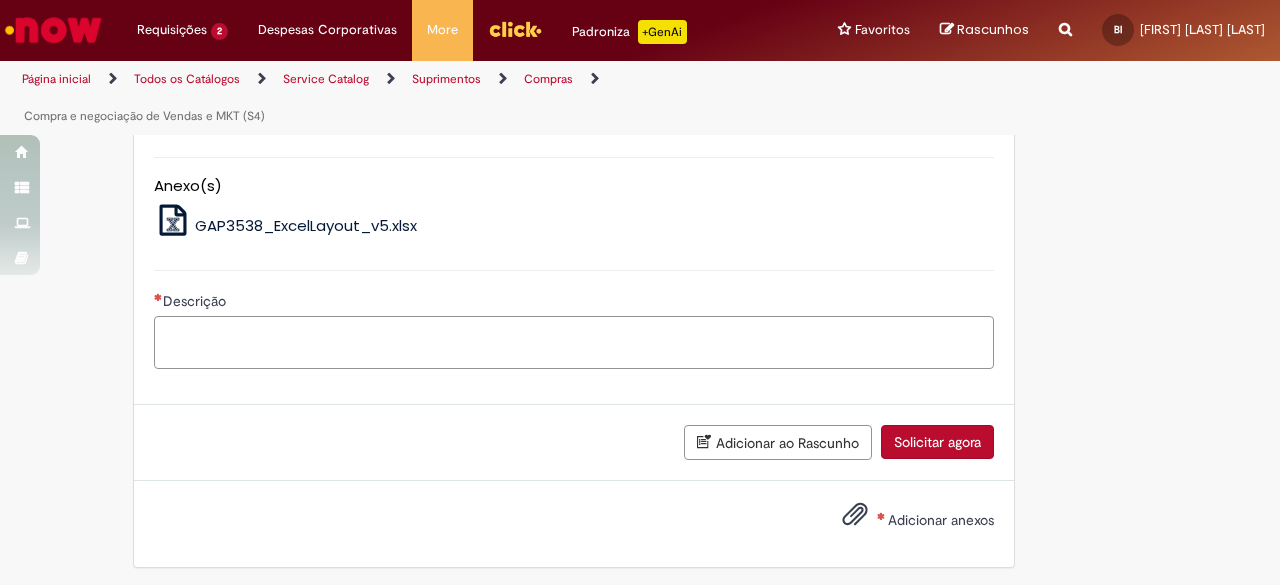 click on "Descrição" at bounding box center [574, 342] 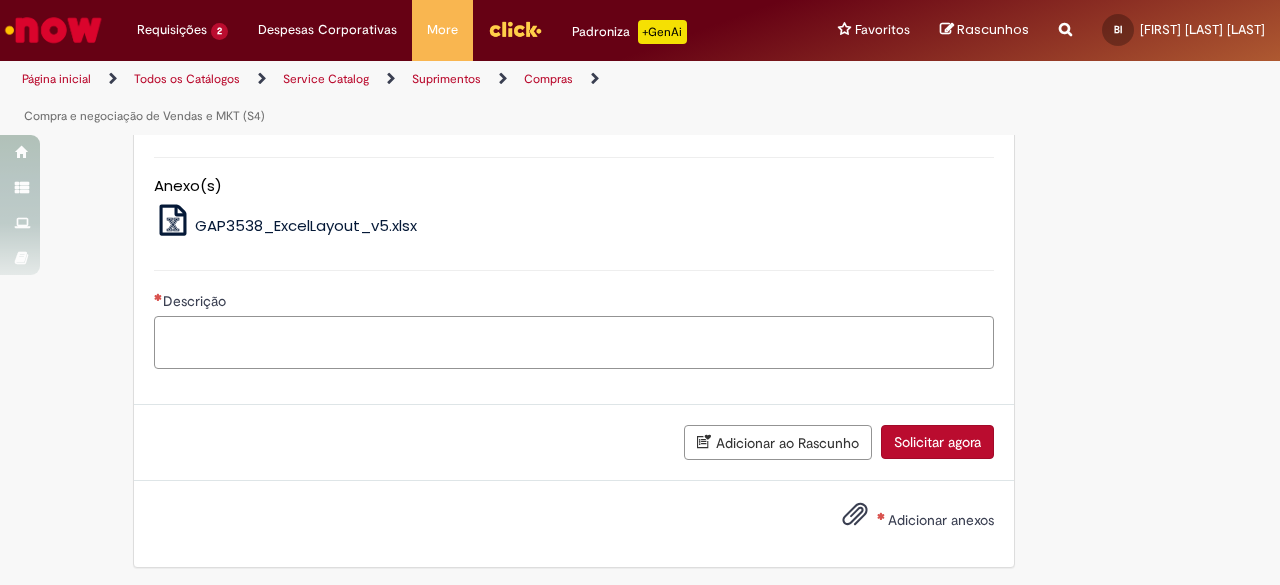 paste on "**********" 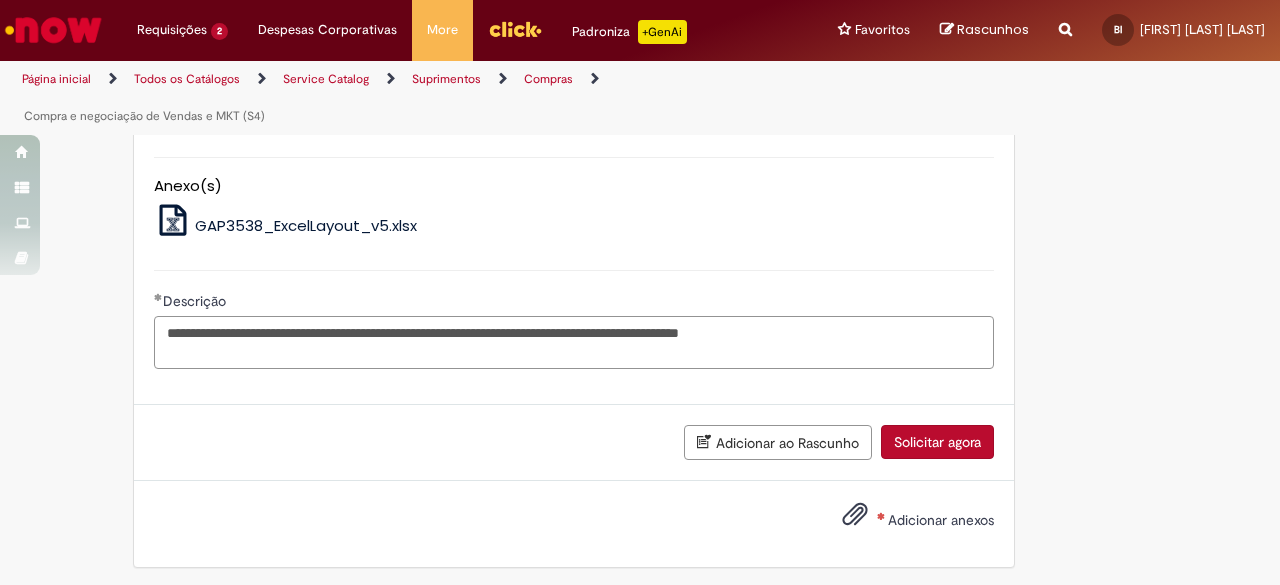 click on "**********" at bounding box center [574, 342] 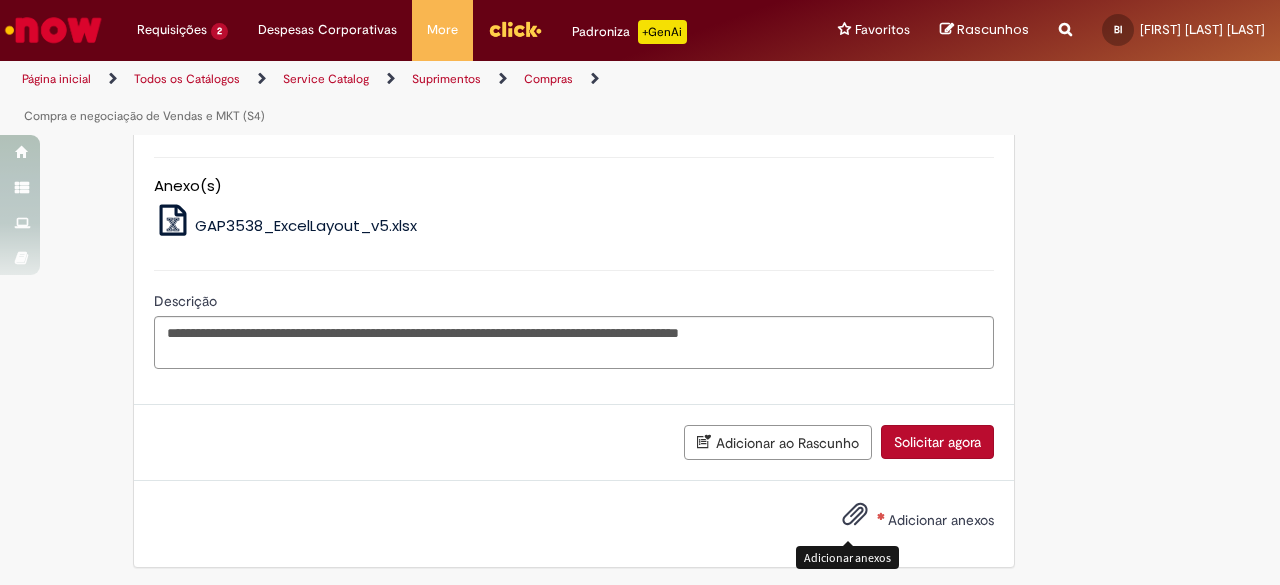 click on "Adicionar anexos" at bounding box center [855, 519] 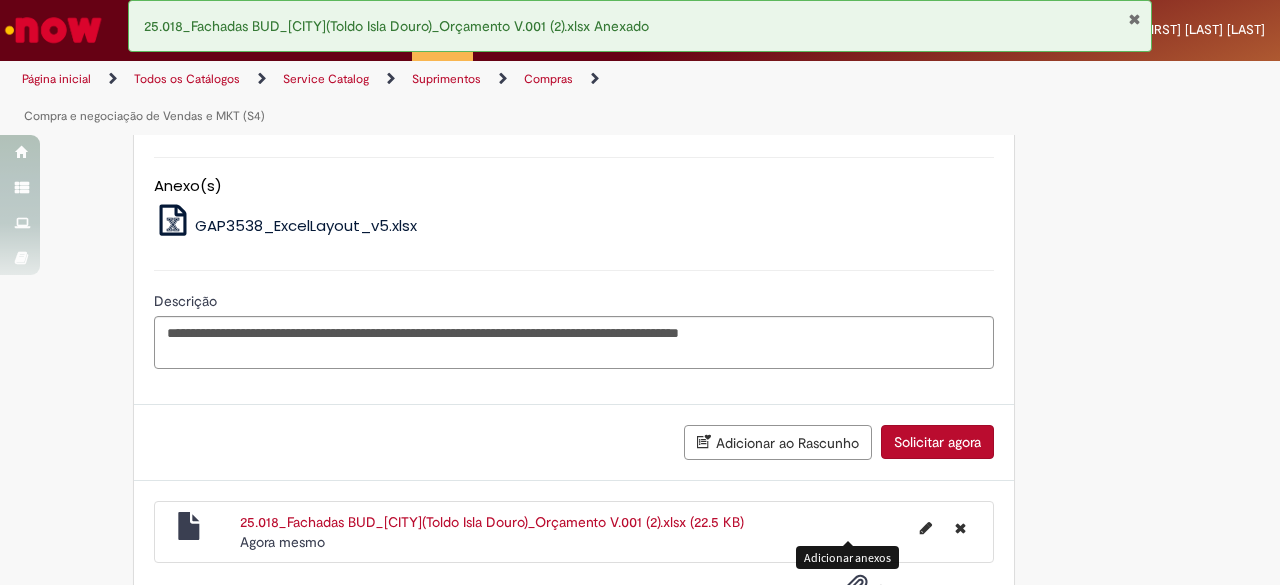 scroll, scrollTop: 1482, scrollLeft: 0, axis: vertical 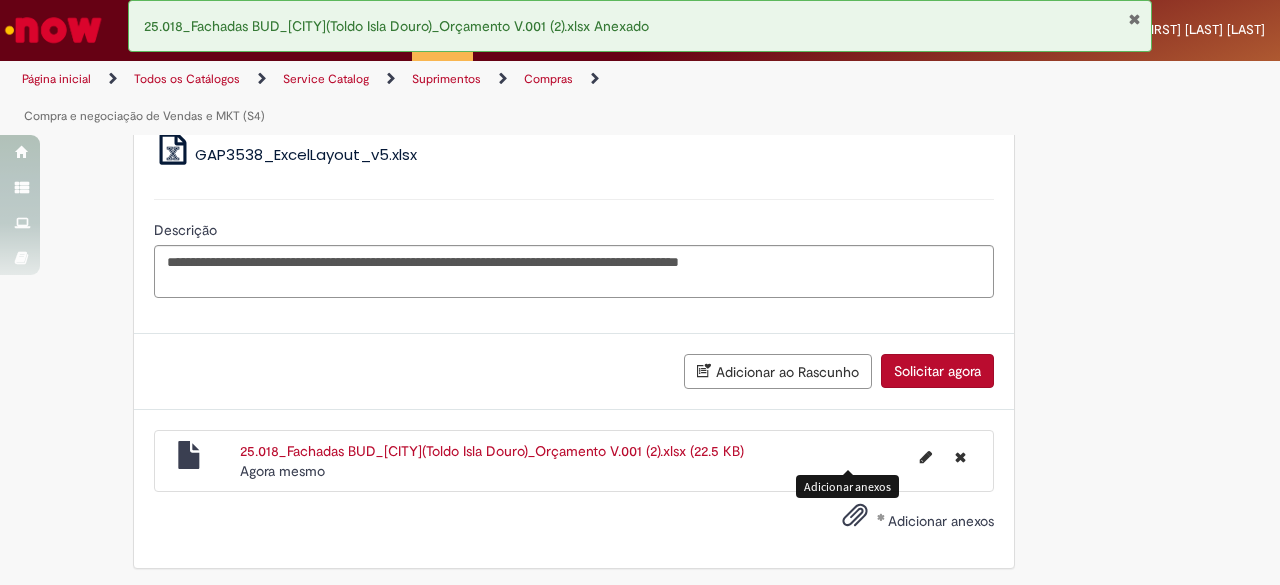 click on "Solicitar agora" at bounding box center [937, 371] 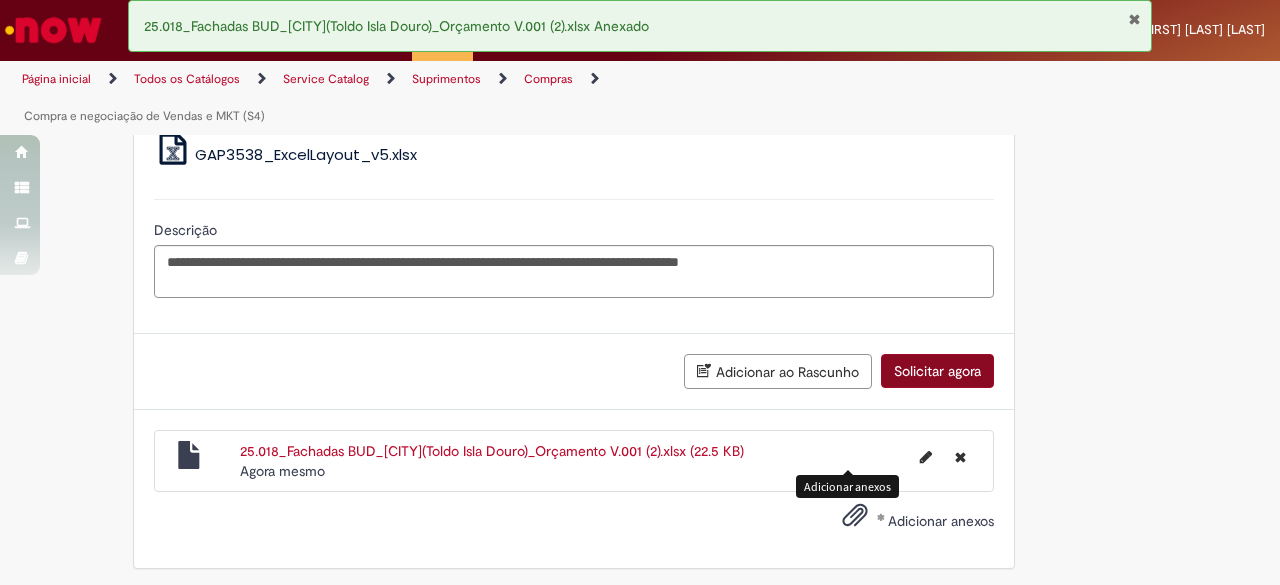 scroll, scrollTop: 1436, scrollLeft: 0, axis: vertical 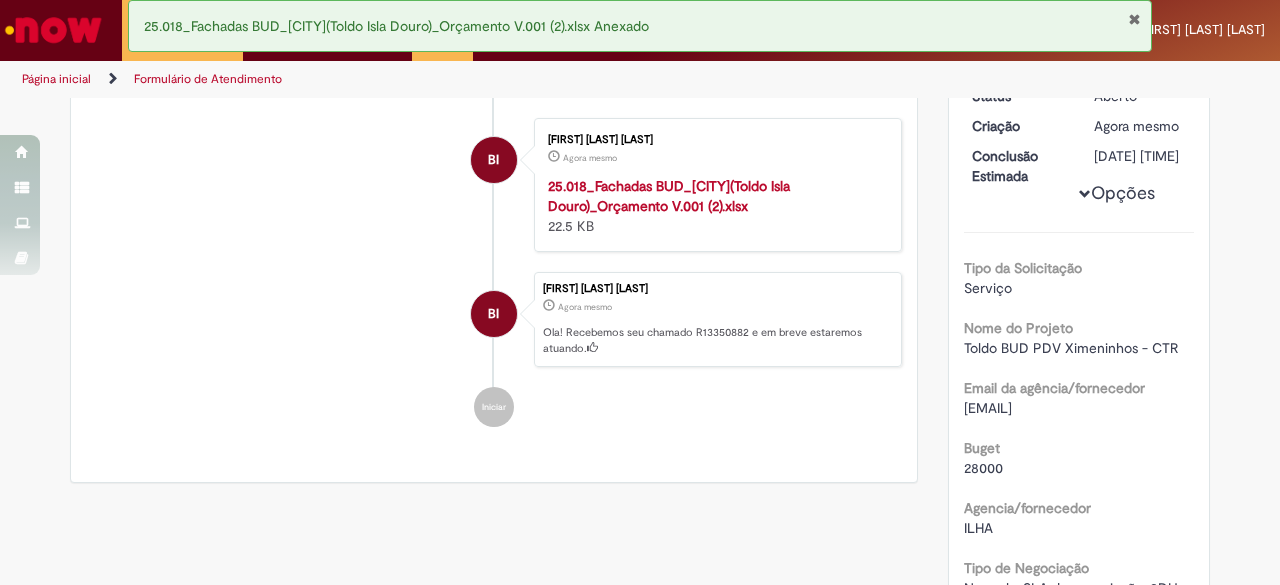click on "08/09/2025 09:39:18" at bounding box center (1140, 156) 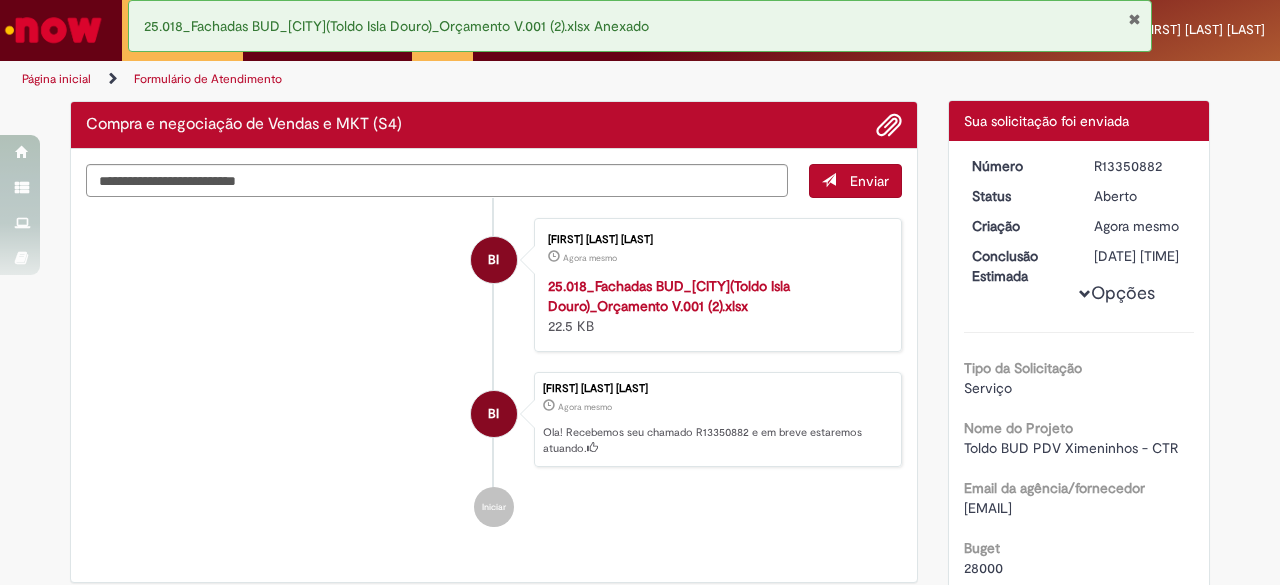 click on "R13350882" at bounding box center (1140, 166) 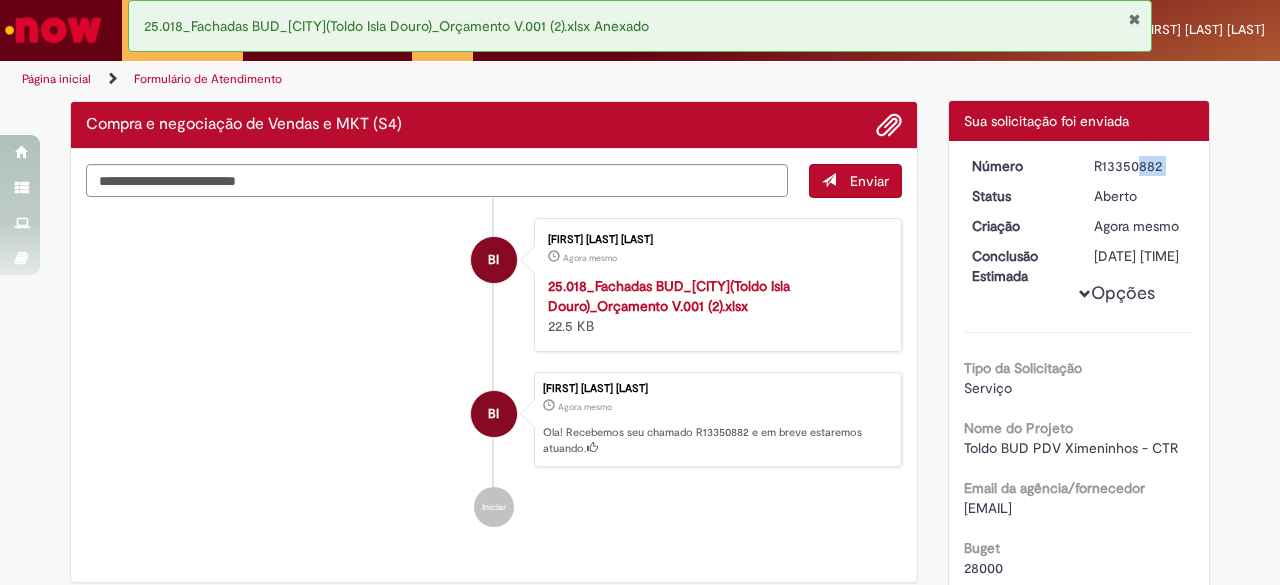 click on "R13350882" at bounding box center [1140, 166] 